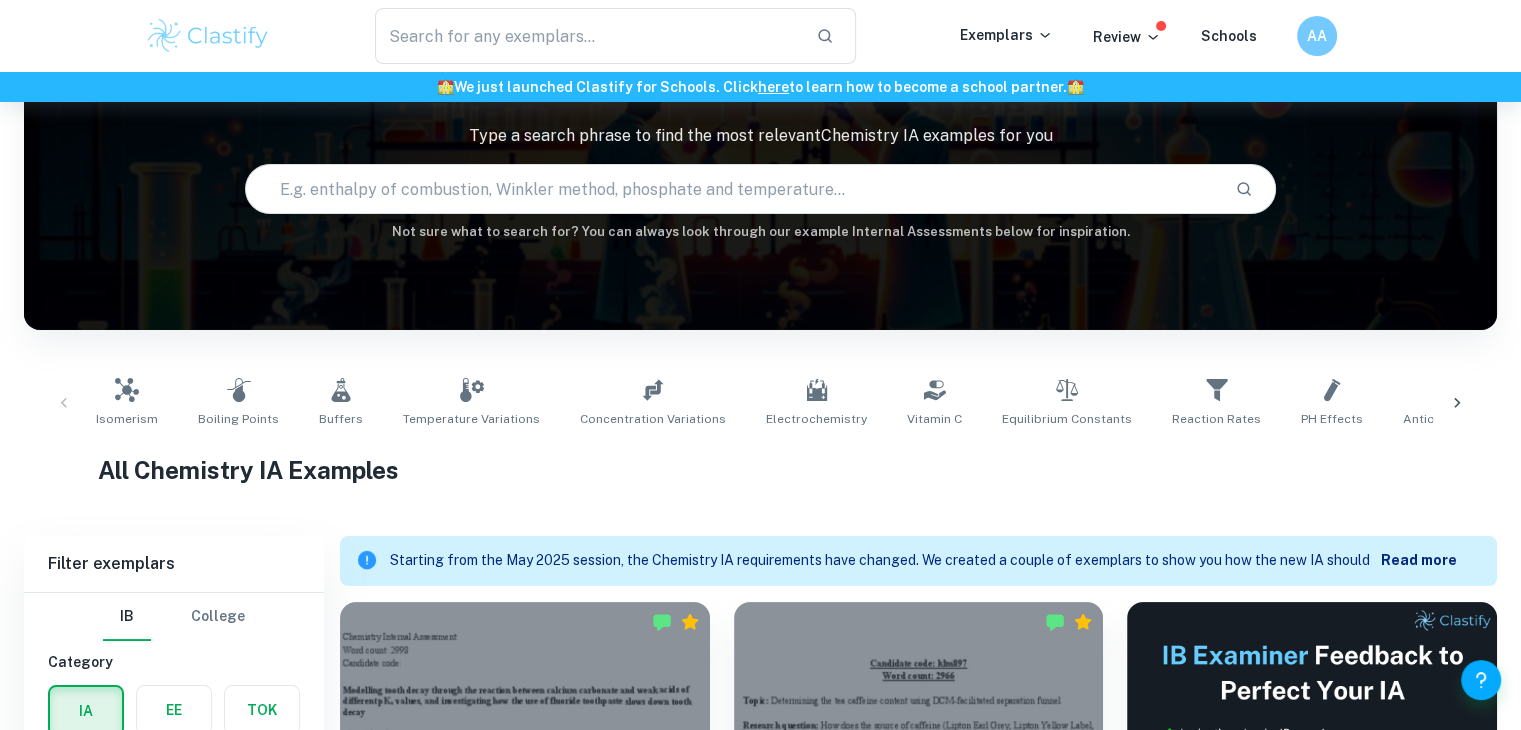 scroll, scrollTop: 134, scrollLeft: 0, axis: vertical 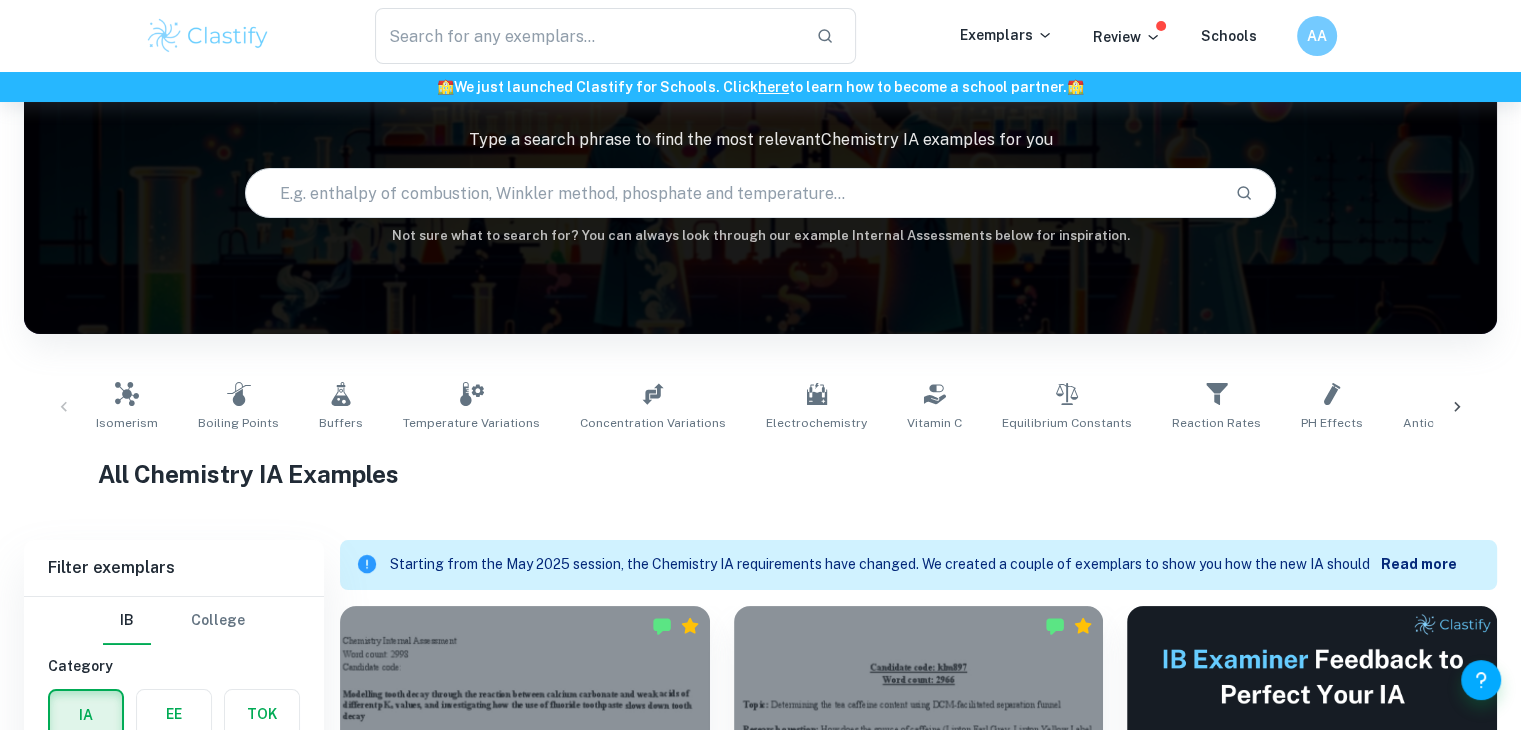 click 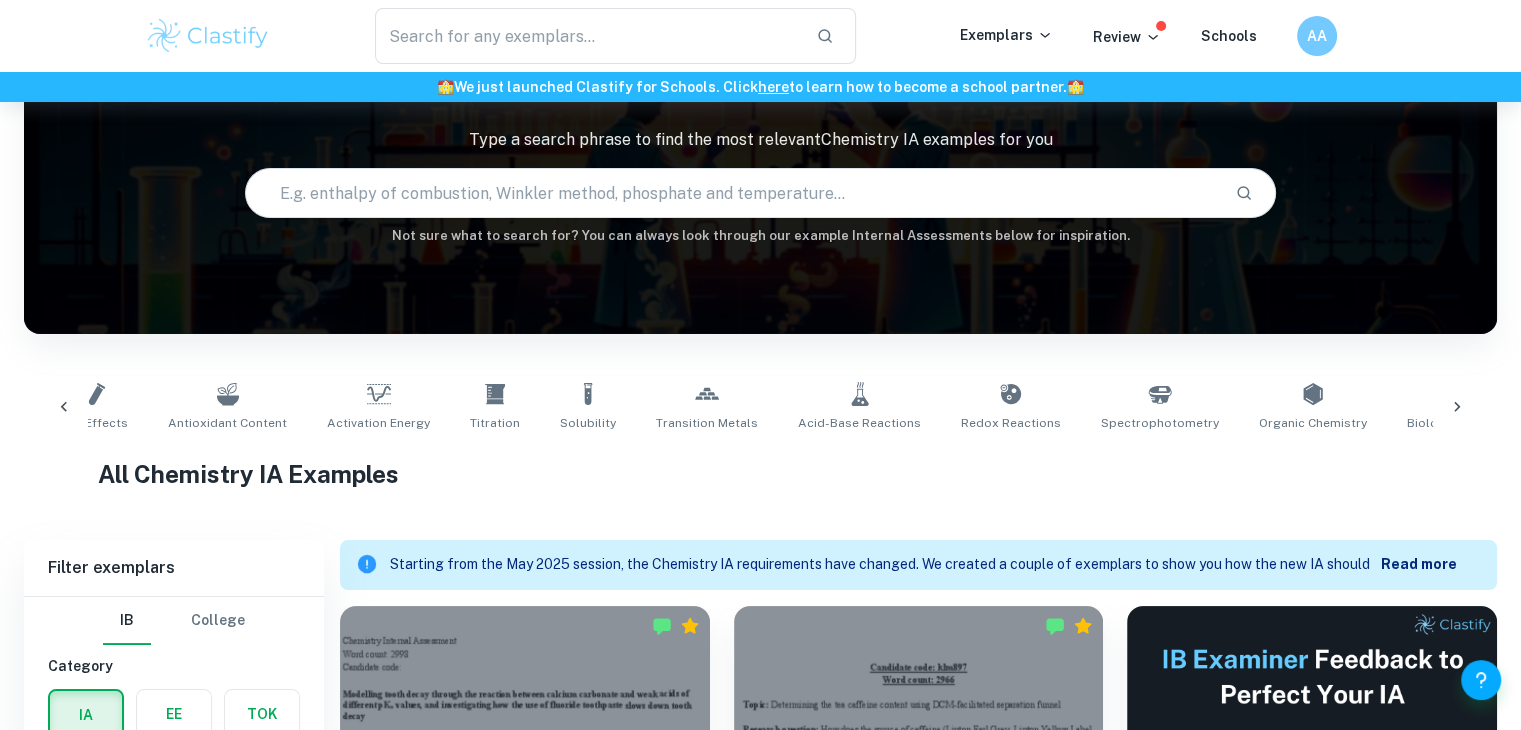 scroll, scrollTop: 0, scrollLeft: 1323, axis: horizontal 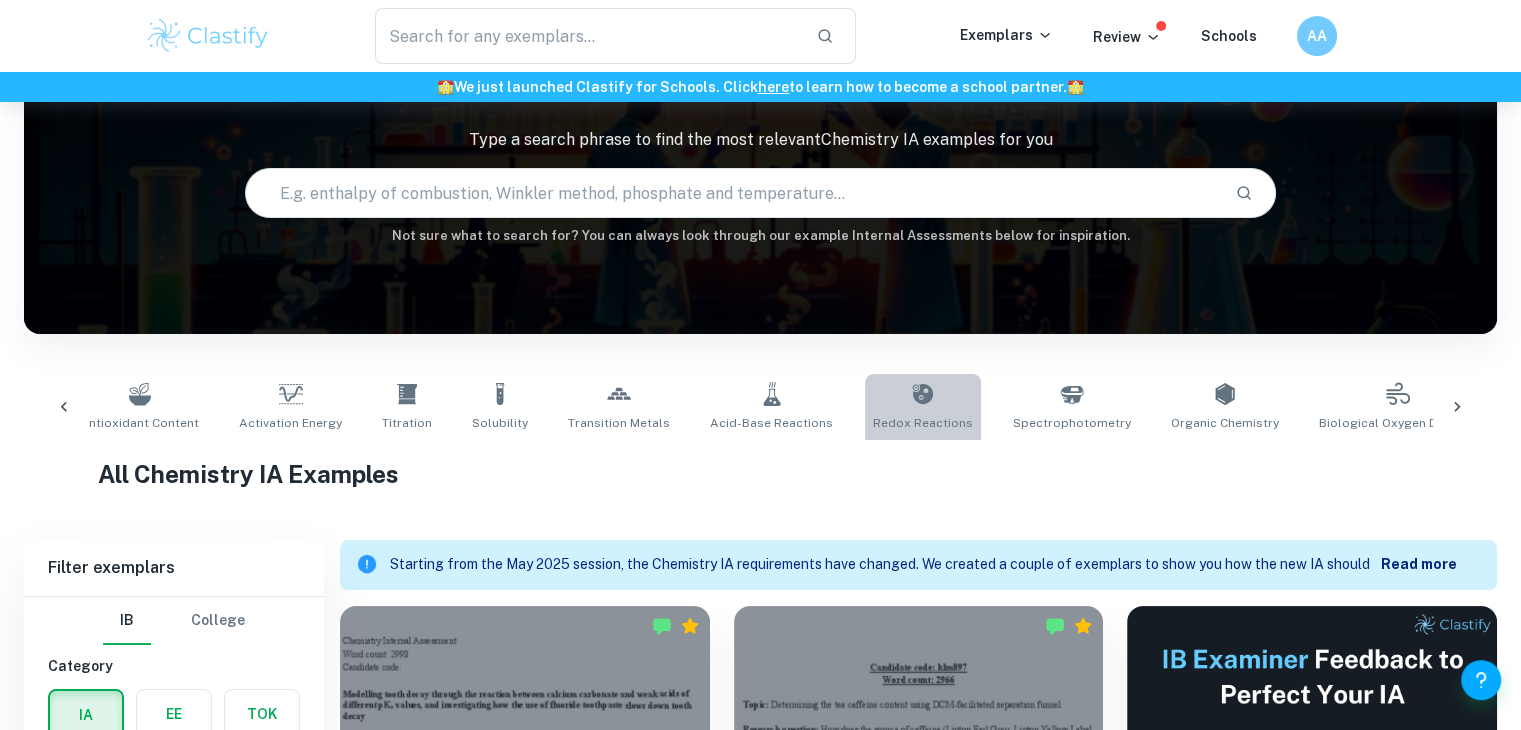 click on "Redox Reactions" at bounding box center (923, 407) 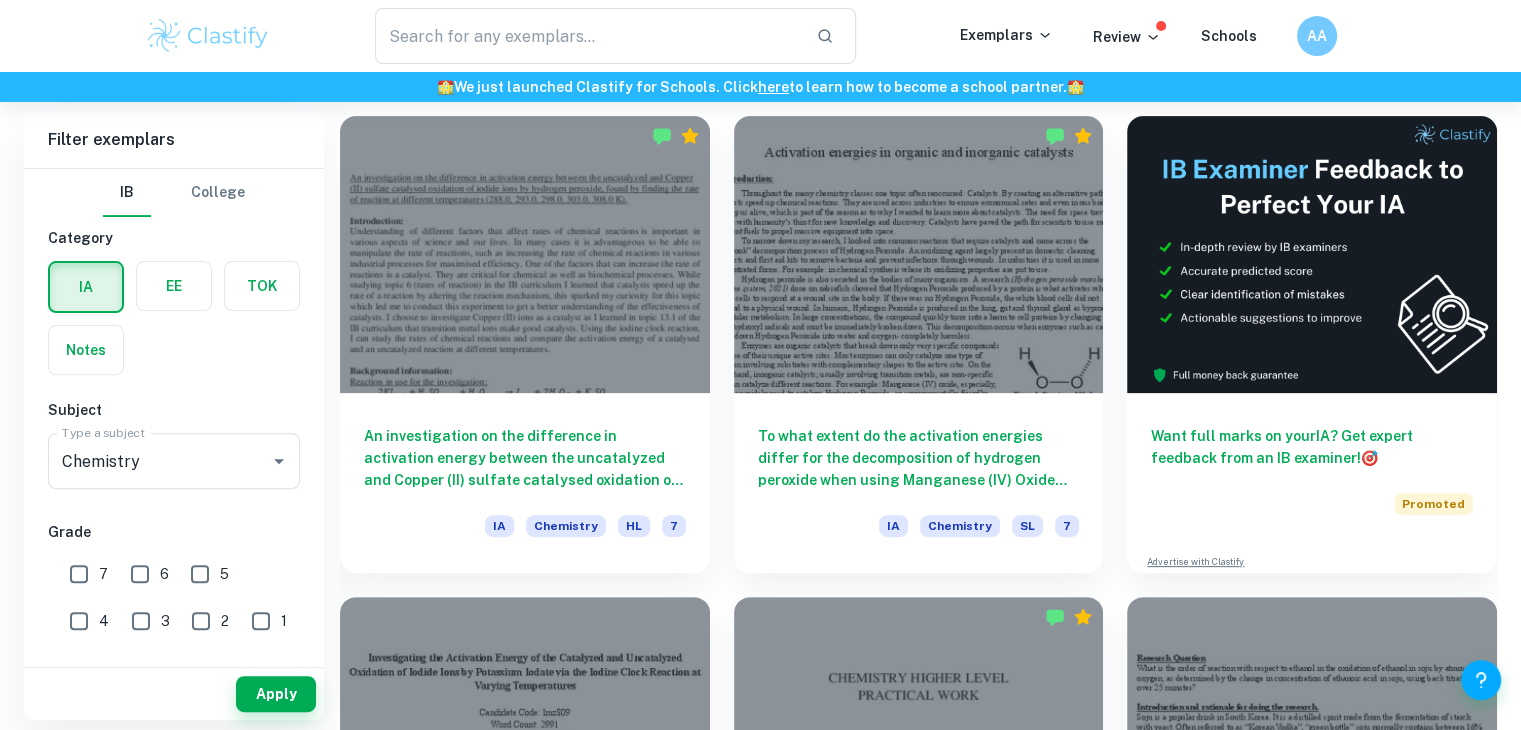 scroll, scrollTop: 616, scrollLeft: 0, axis: vertical 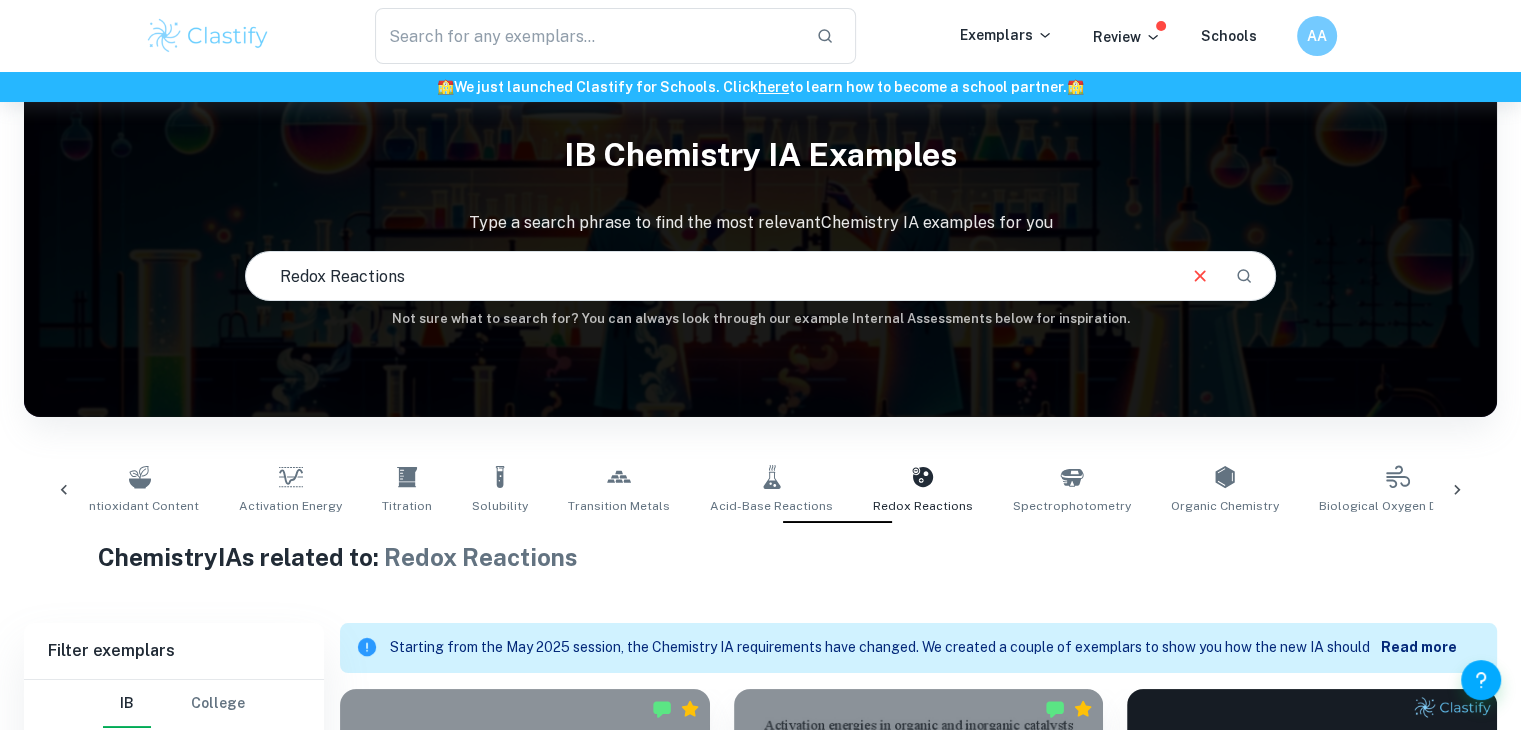 click at bounding box center [709, 276] 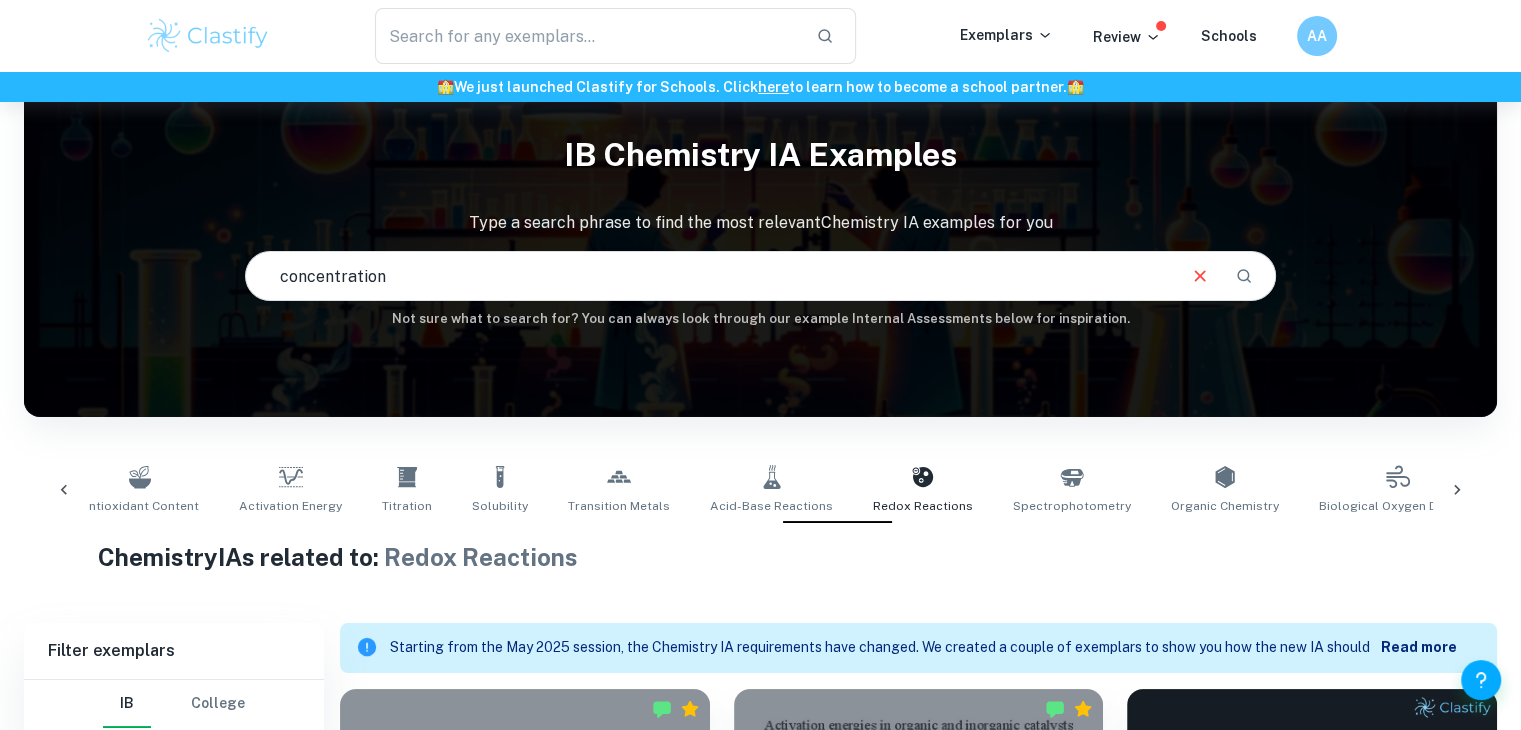 type on "concentration" 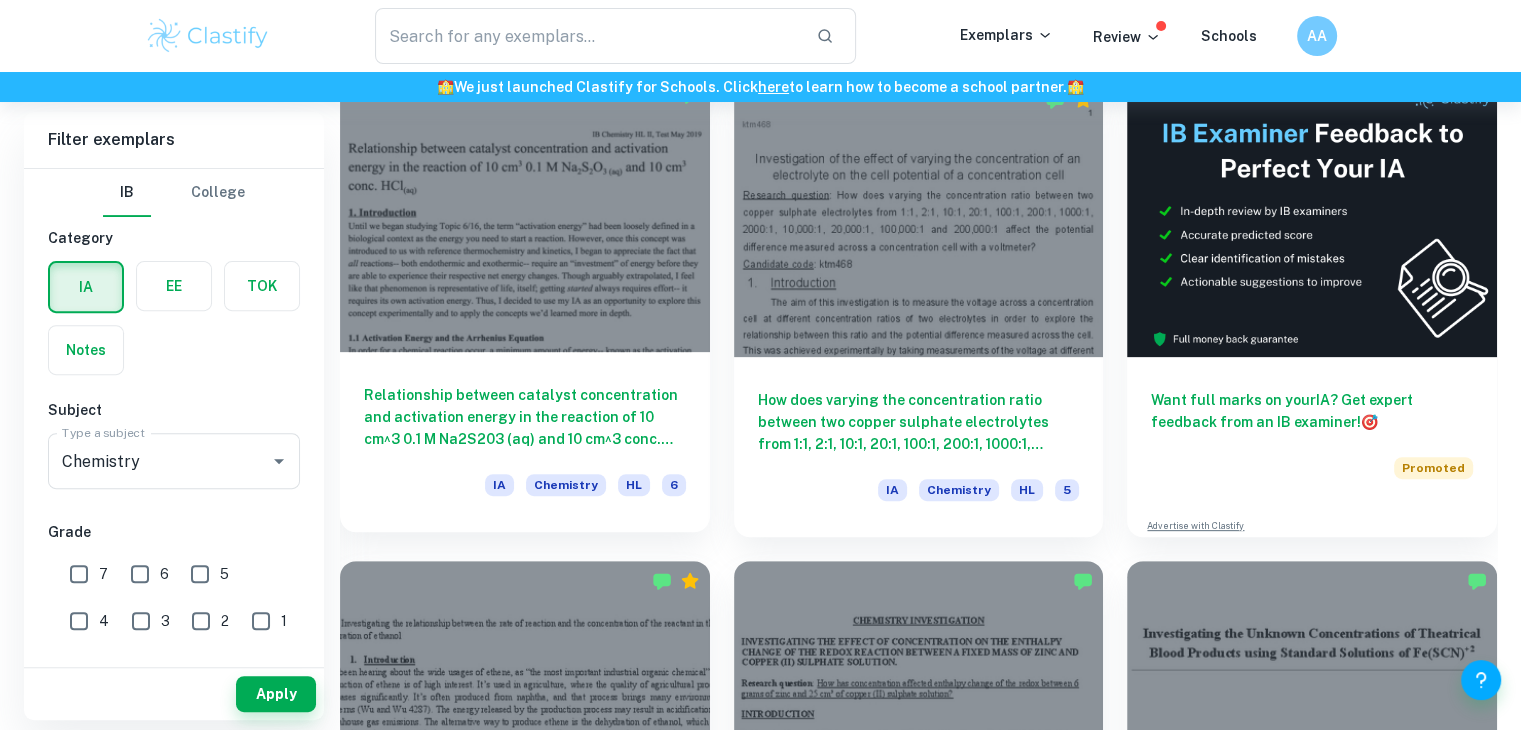 scroll, scrollTop: 661, scrollLeft: 0, axis: vertical 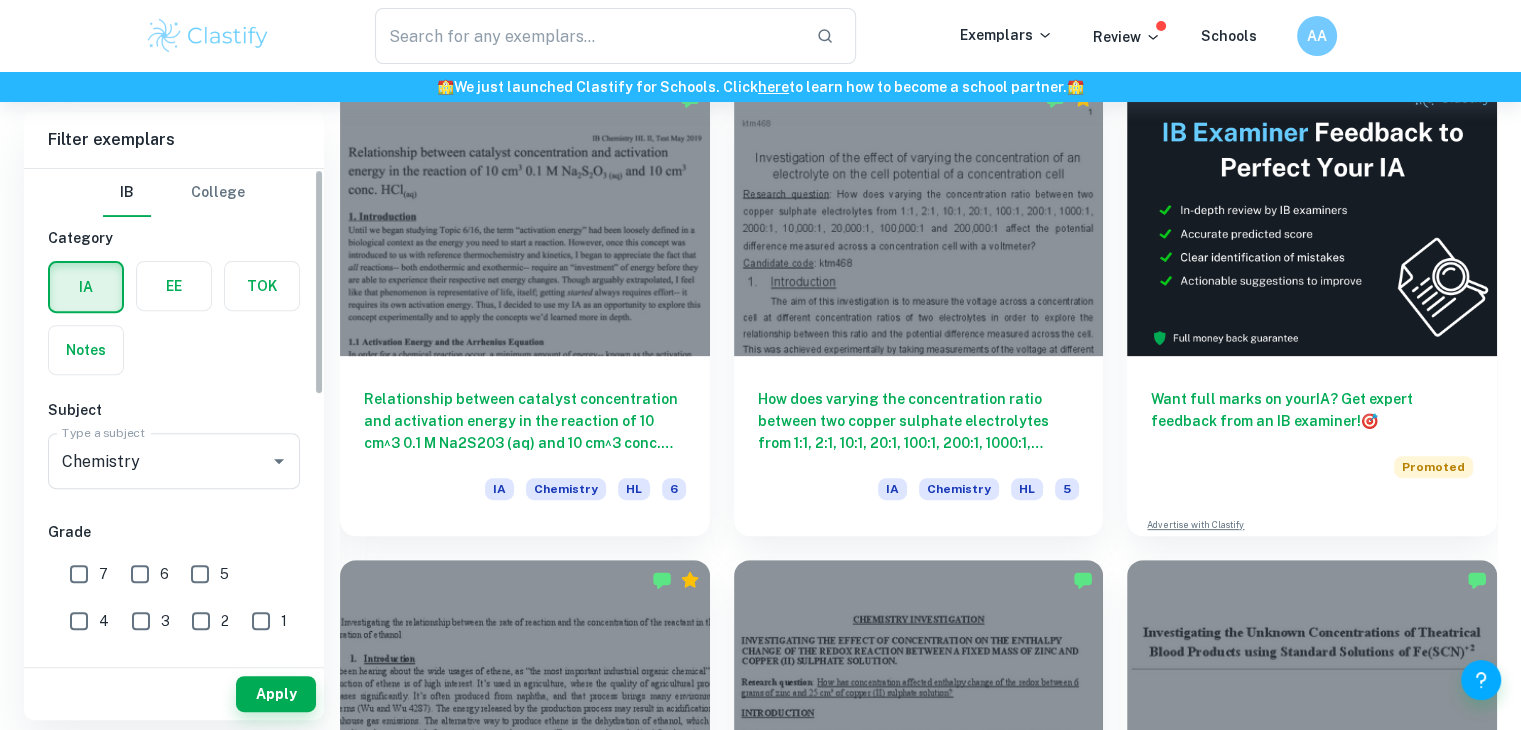 click on "7" at bounding box center [79, 574] 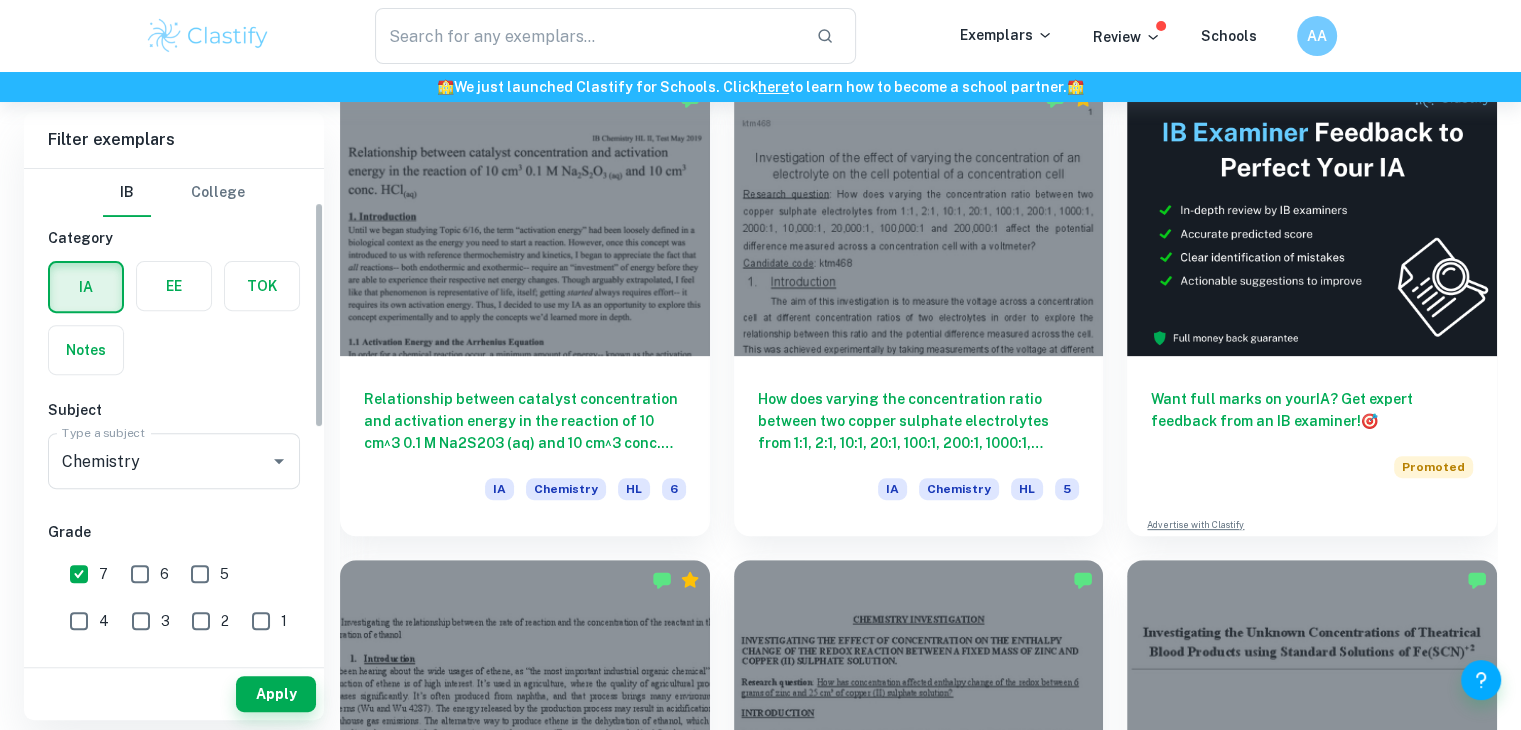 scroll, scrollTop: 120, scrollLeft: 0, axis: vertical 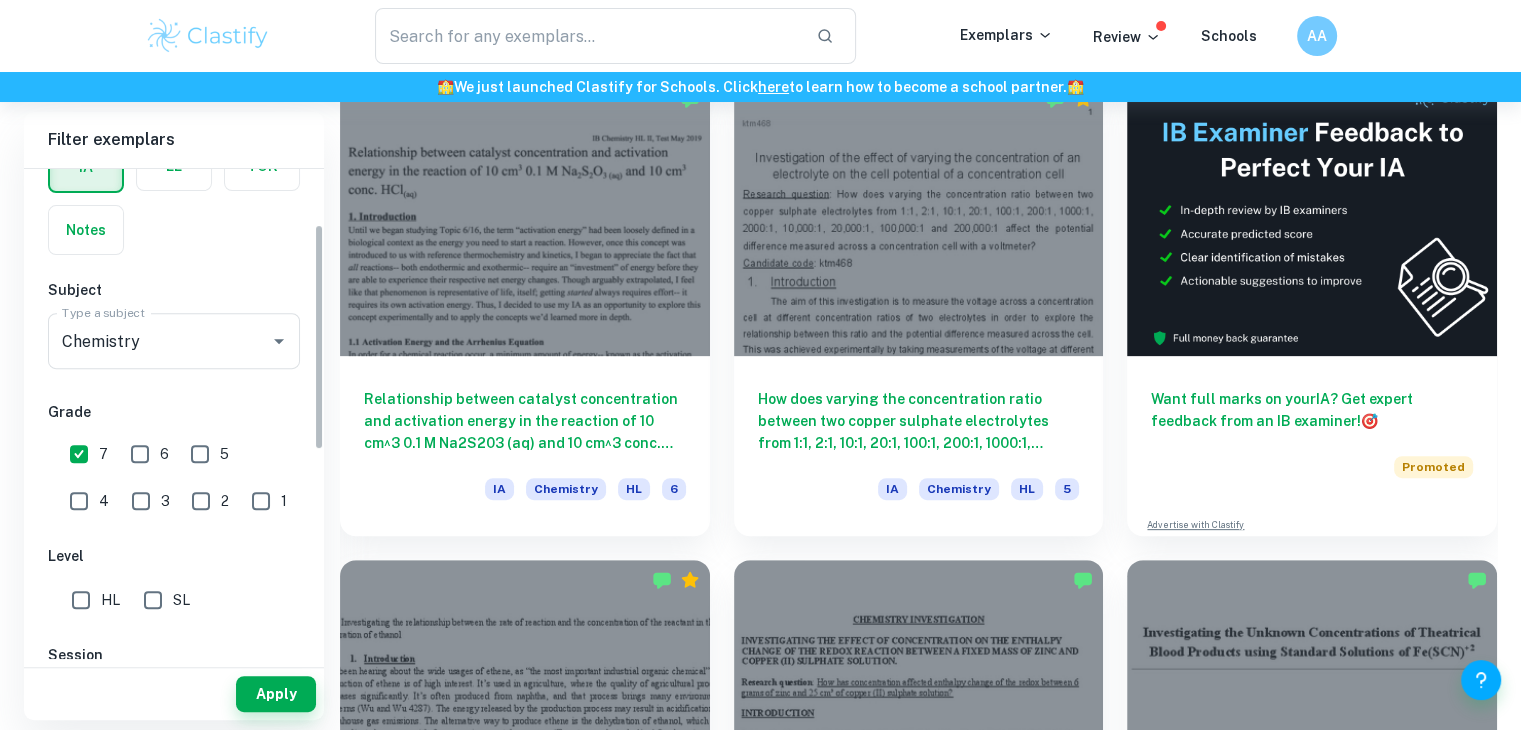 click on "6" at bounding box center [140, 454] 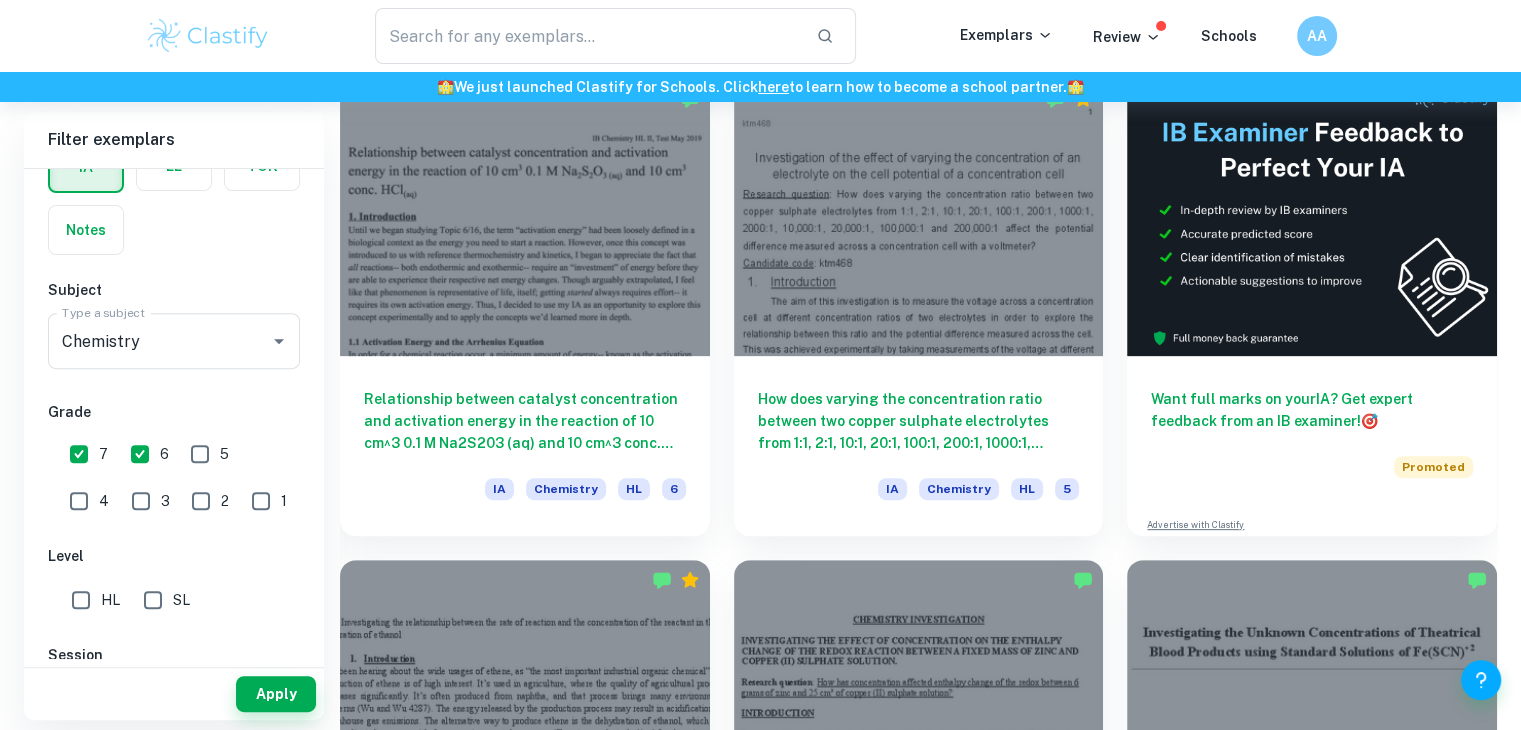 click on "HL" at bounding box center (81, 600) 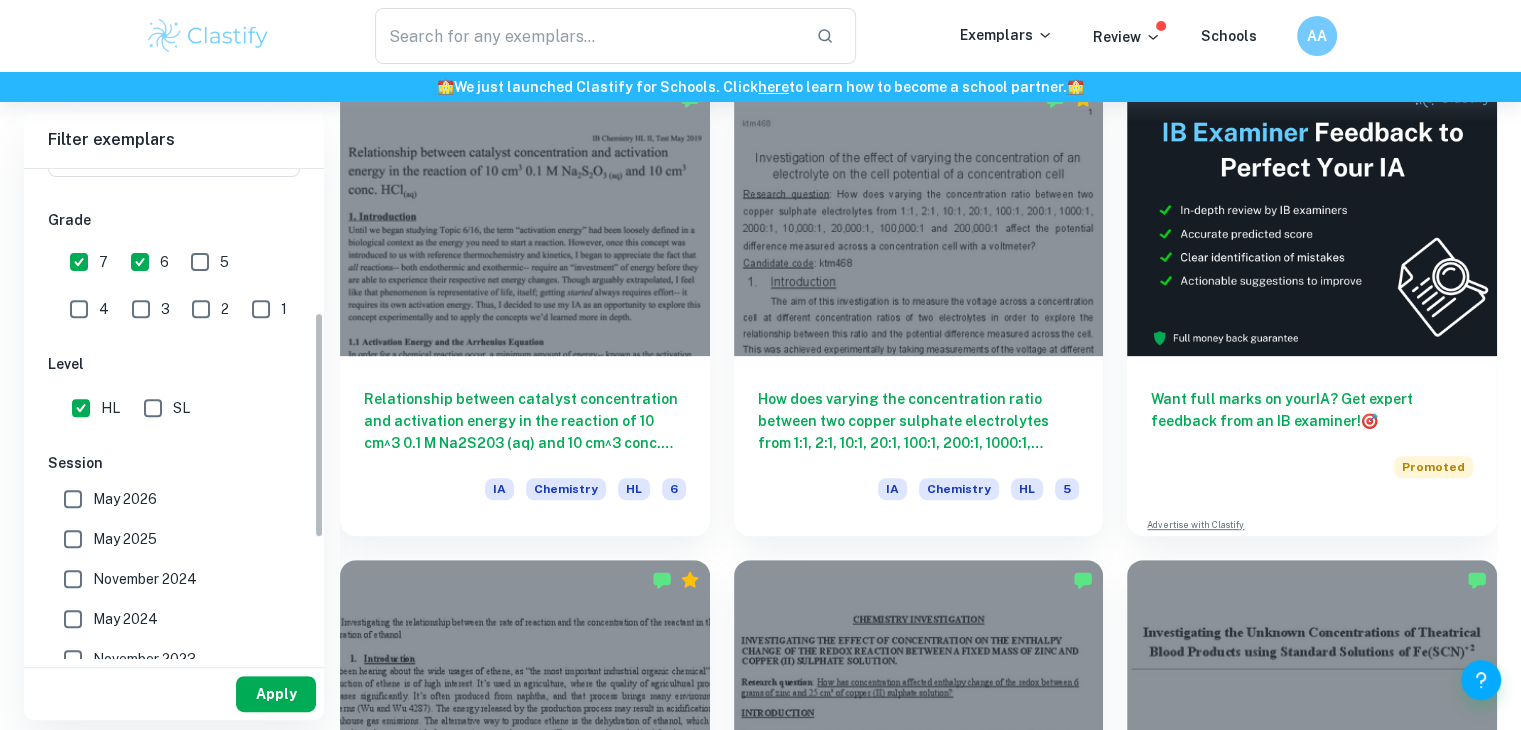 scroll, scrollTop: 314, scrollLeft: 0, axis: vertical 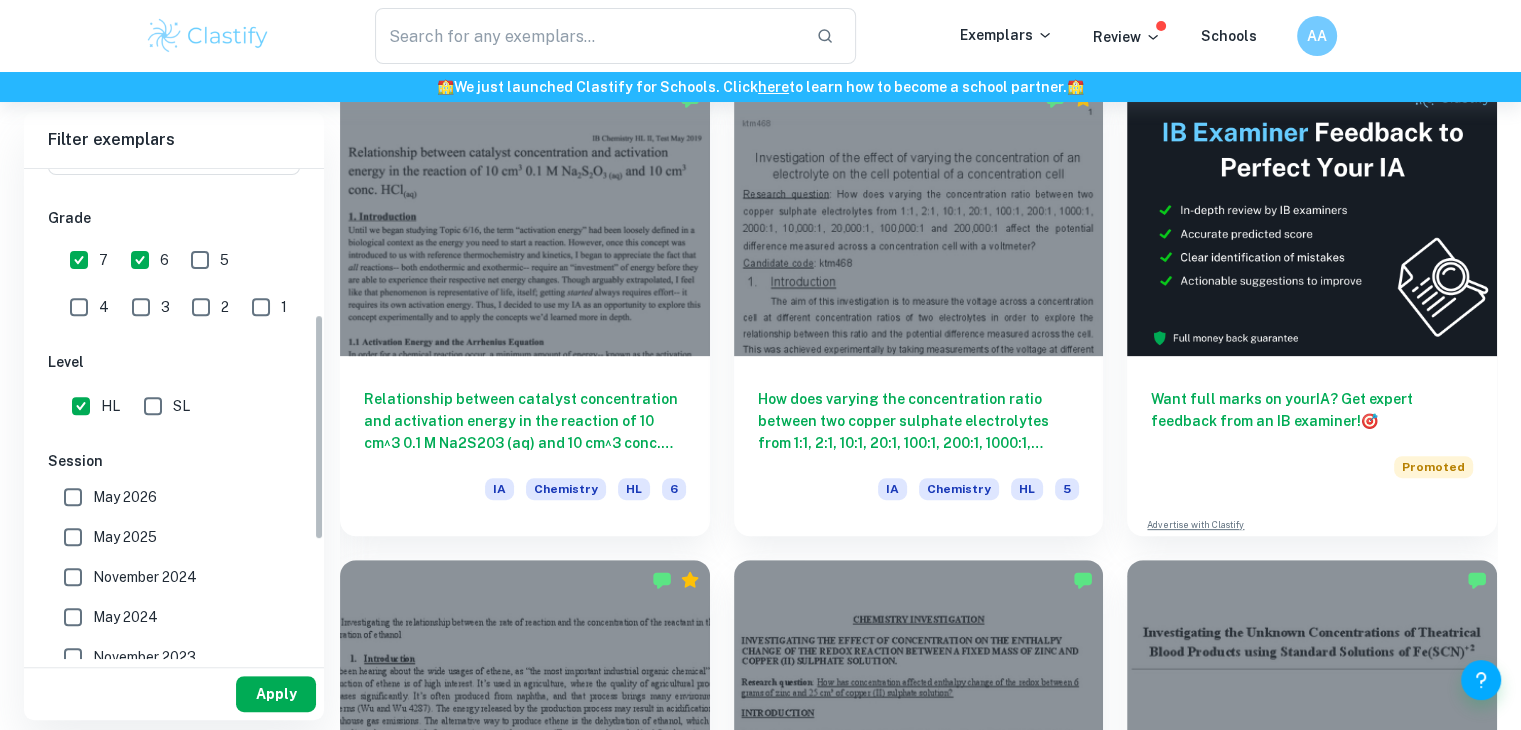 click on "Apply" at bounding box center [276, 694] 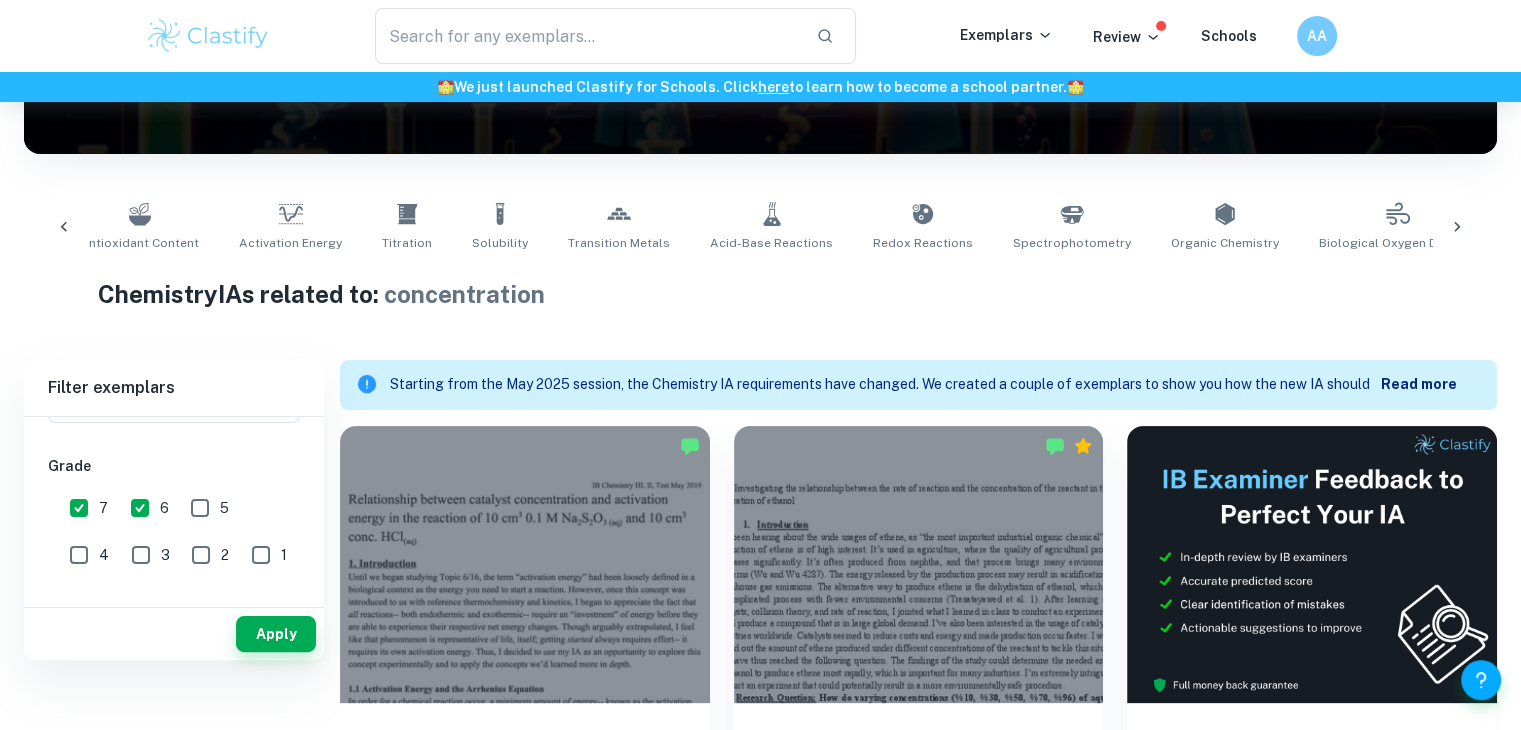 scroll, scrollTop: 0, scrollLeft: 0, axis: both 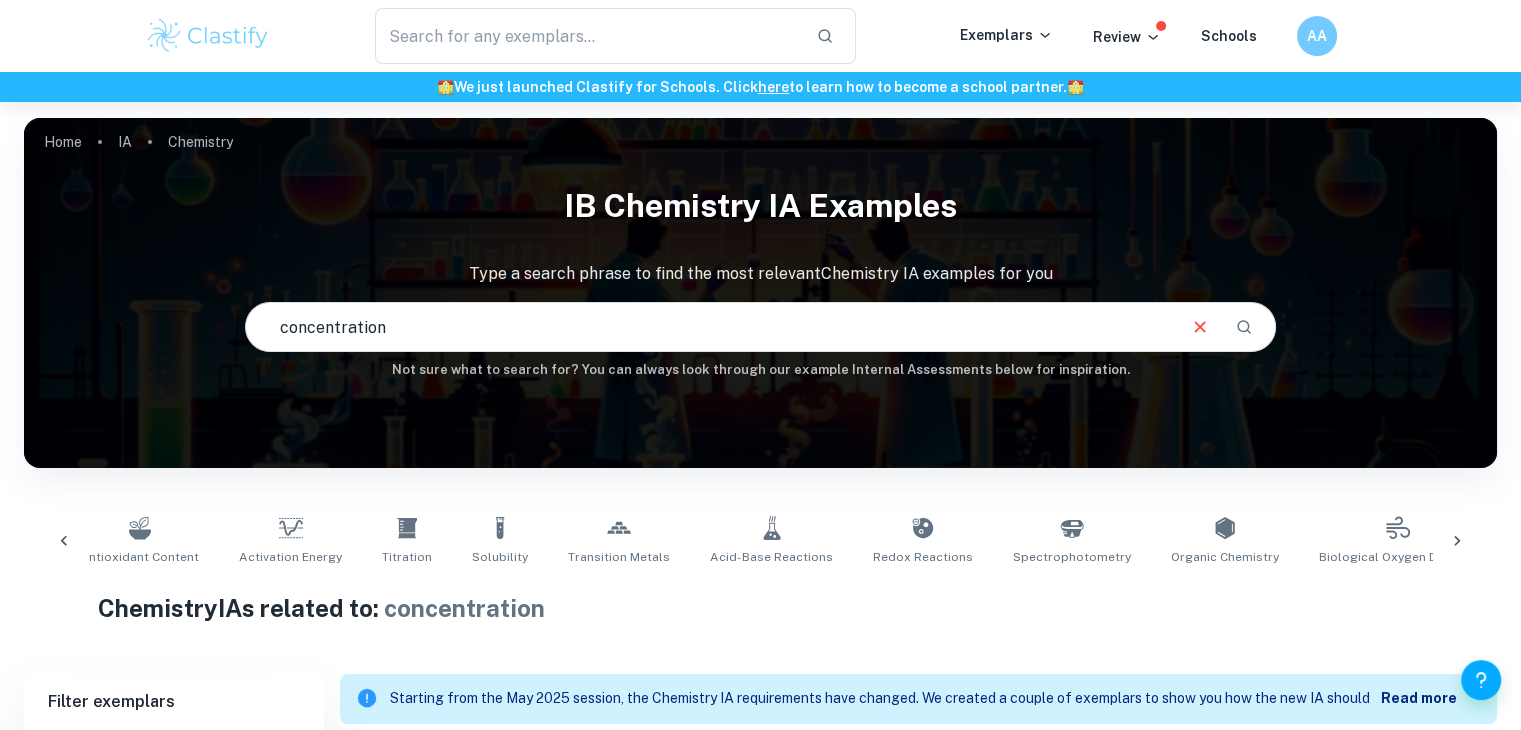 click on "concentration" at bounding box center [709, 327] 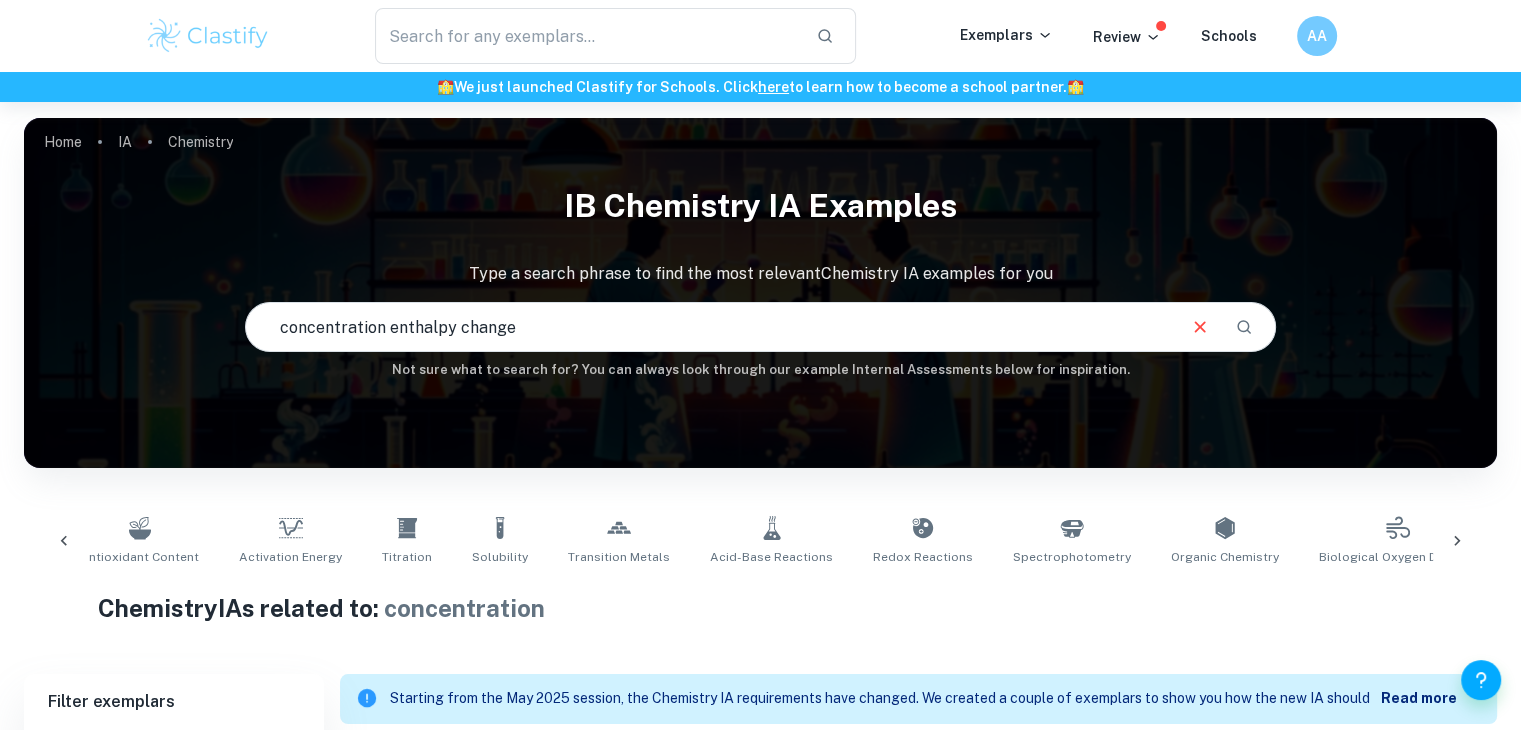 type on "concentration enthalpy change" 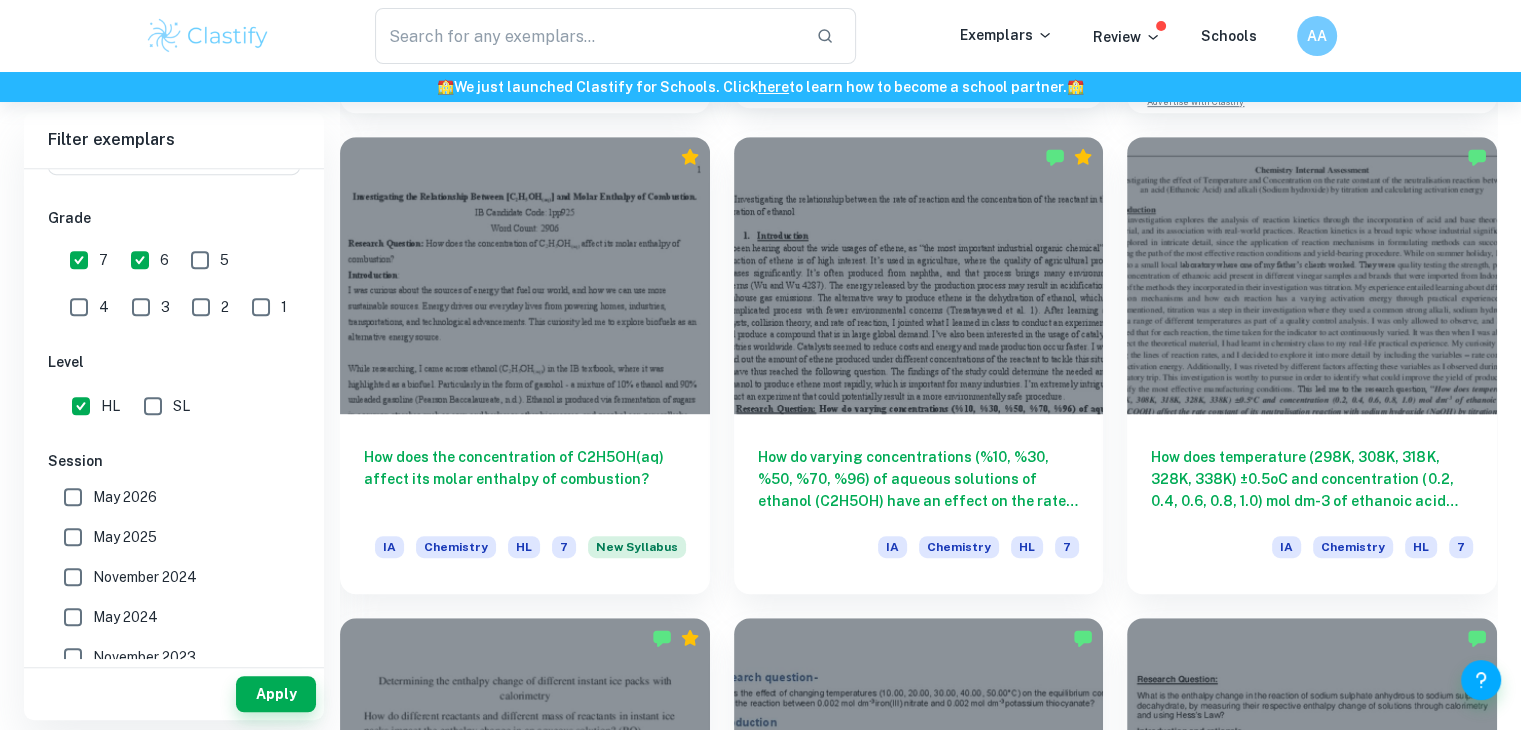 scroll, scrollTop: 1089, scrollLeft: 0, axis: vertical 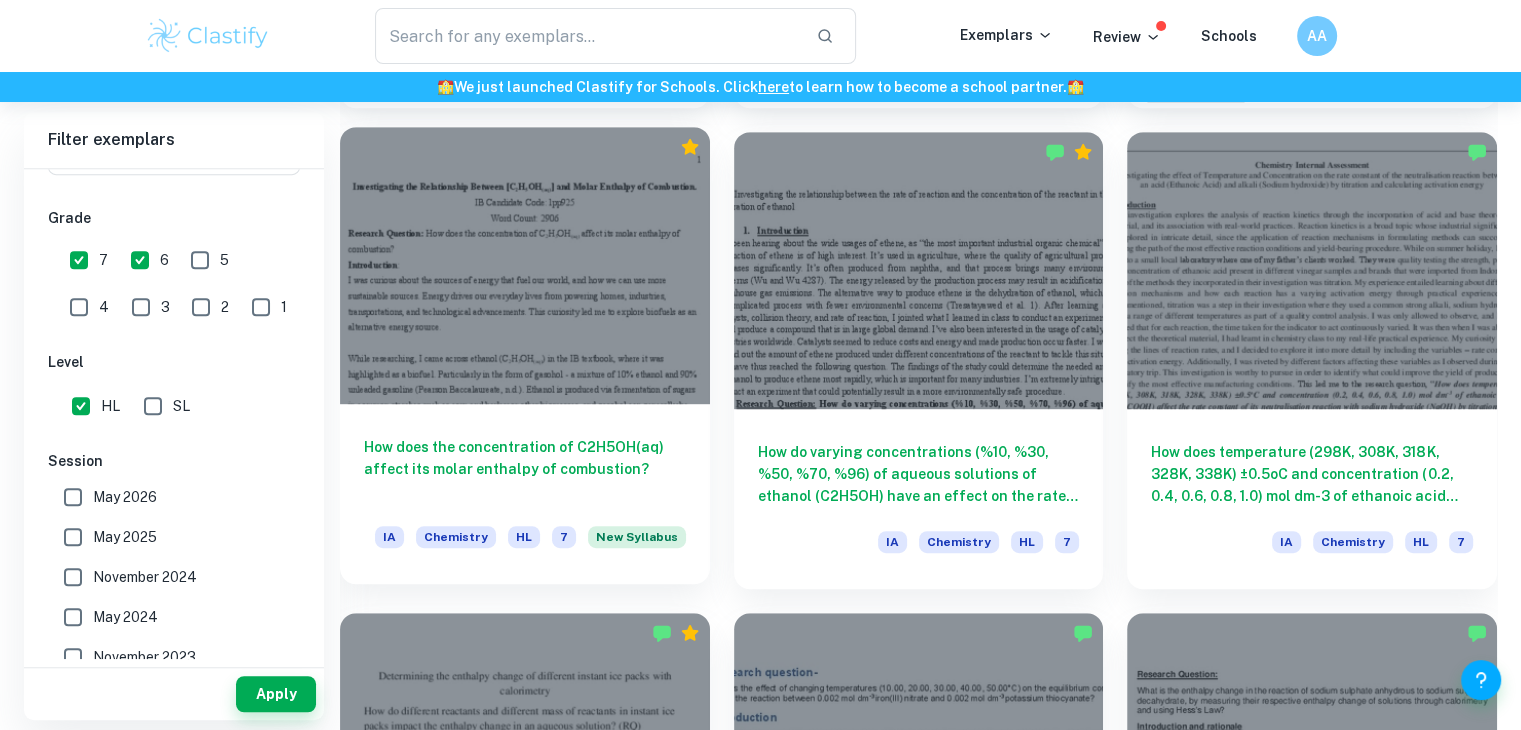 click on "How does the concentration of C2H5OH(aq) affect its molar enthalpy of combustion? IA Chemistry HL 7 New Syllabus" at bounding box center [525, 494] 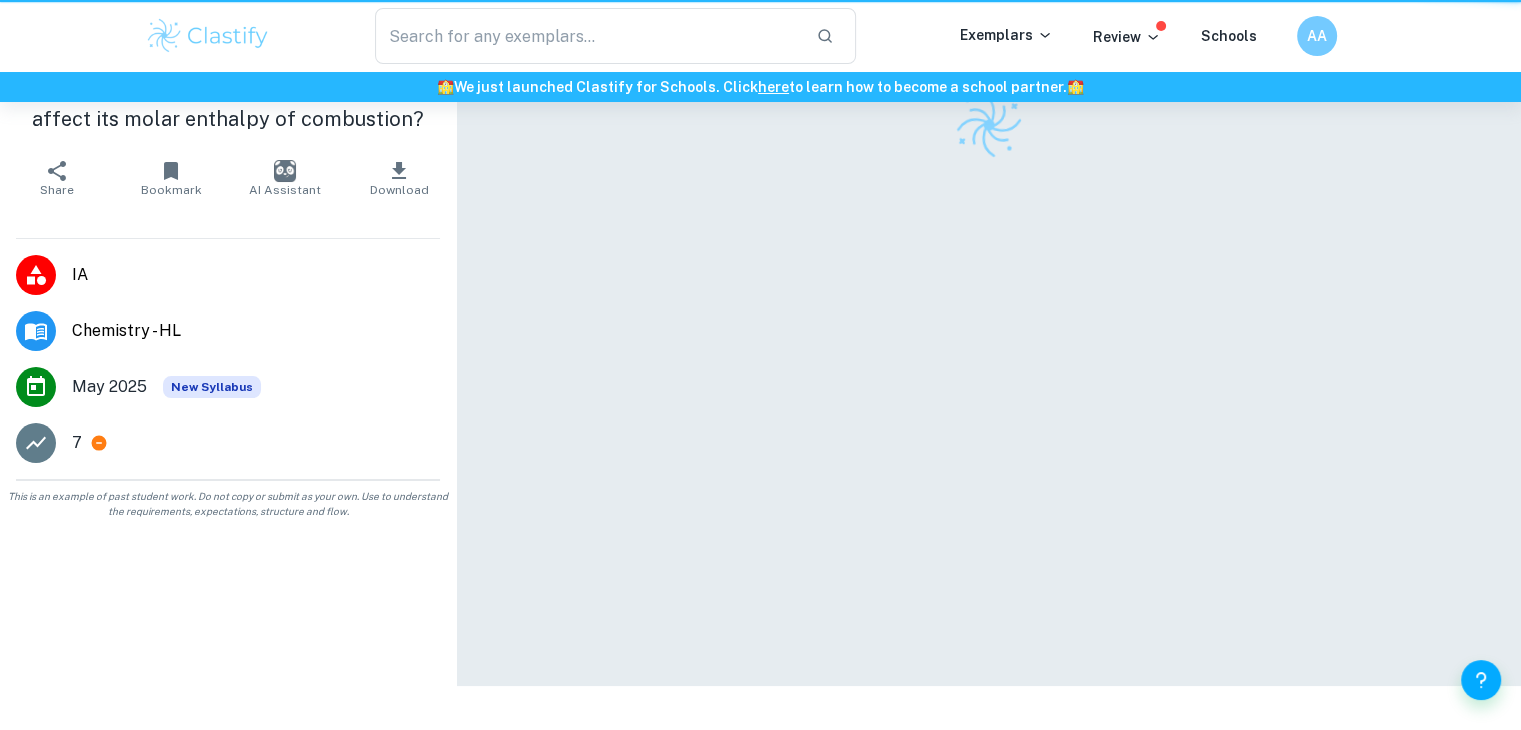 scroll, scrollTop: 0, scrollLeft: 0, axis: both 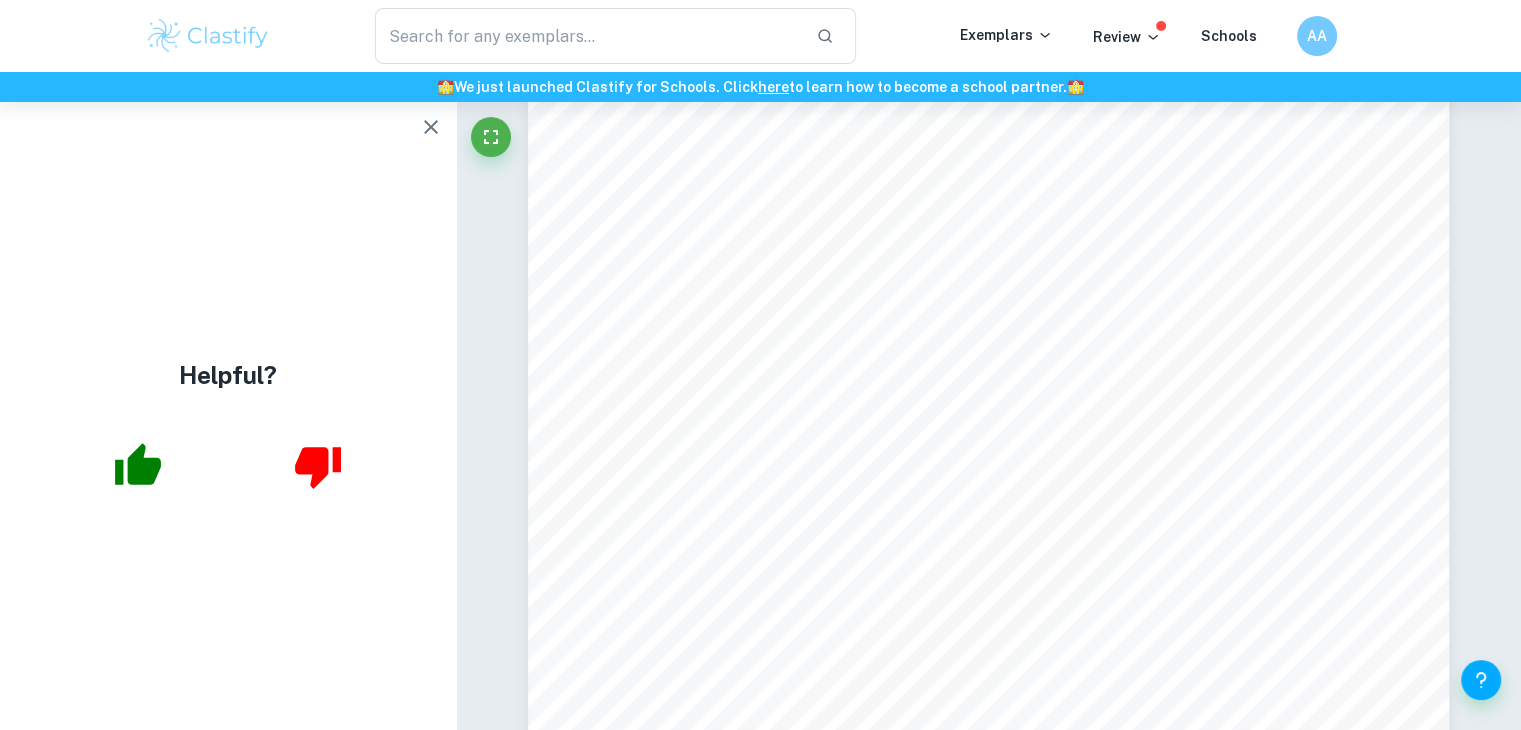 click 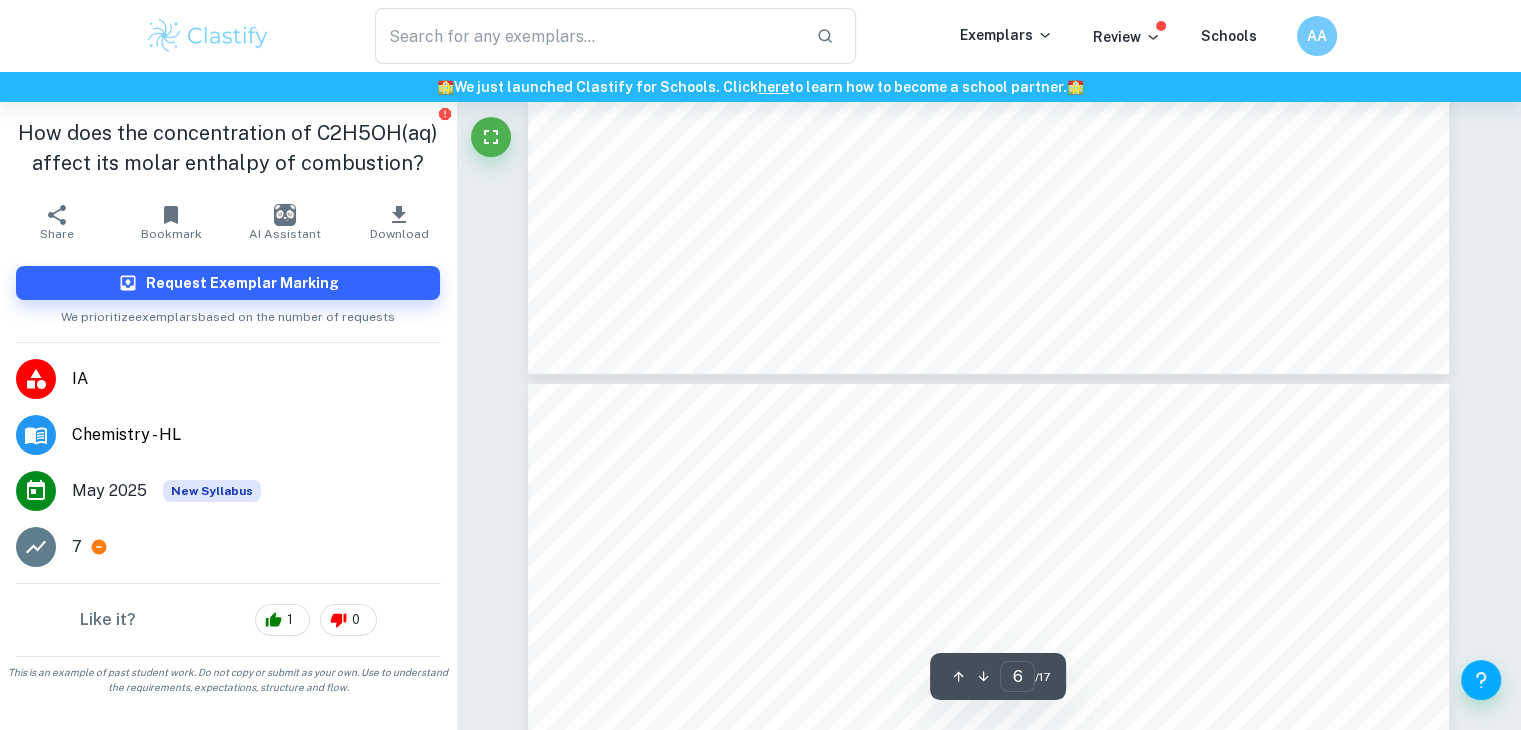 type on "7" 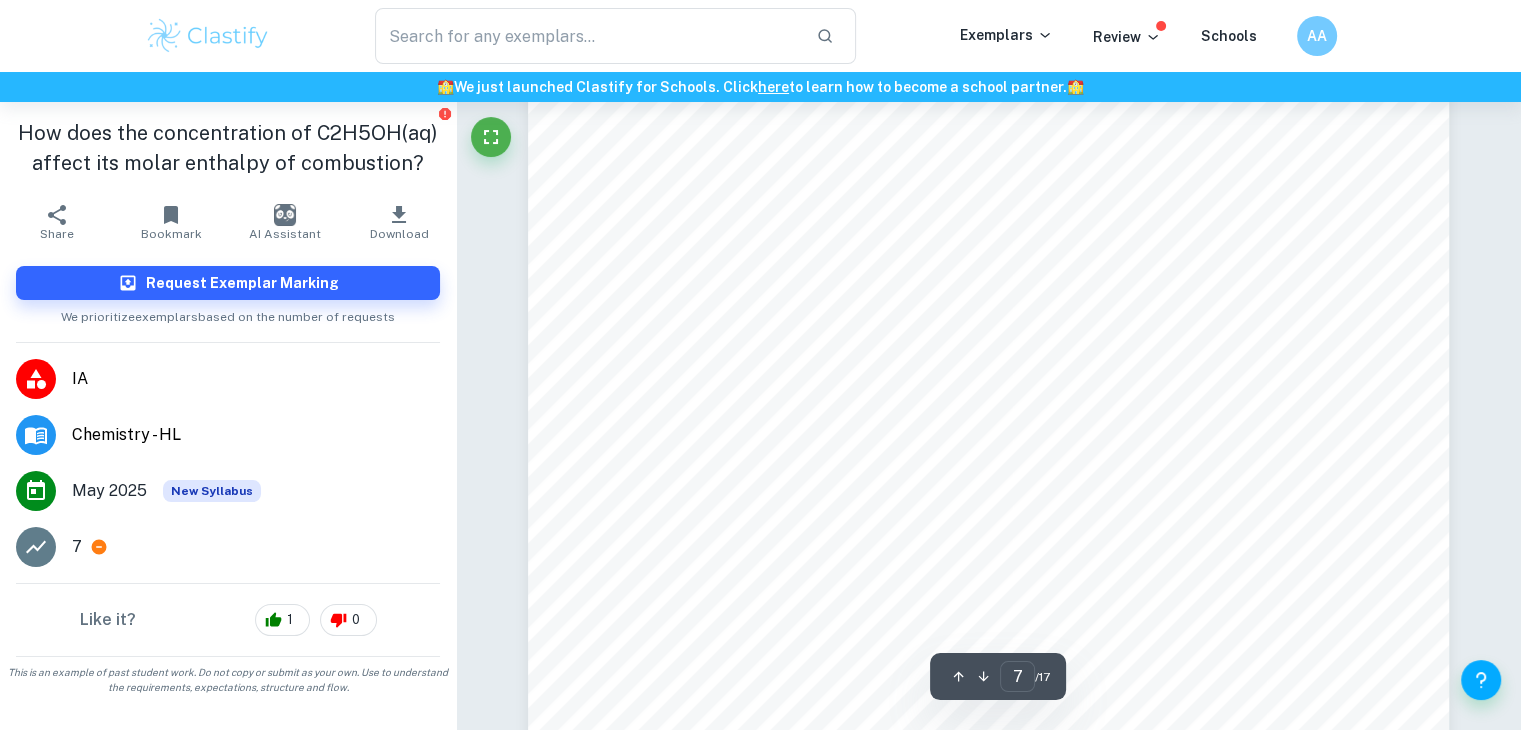 scroll, scrollTop: 7534, scrollLeft: 0, axis: vertical 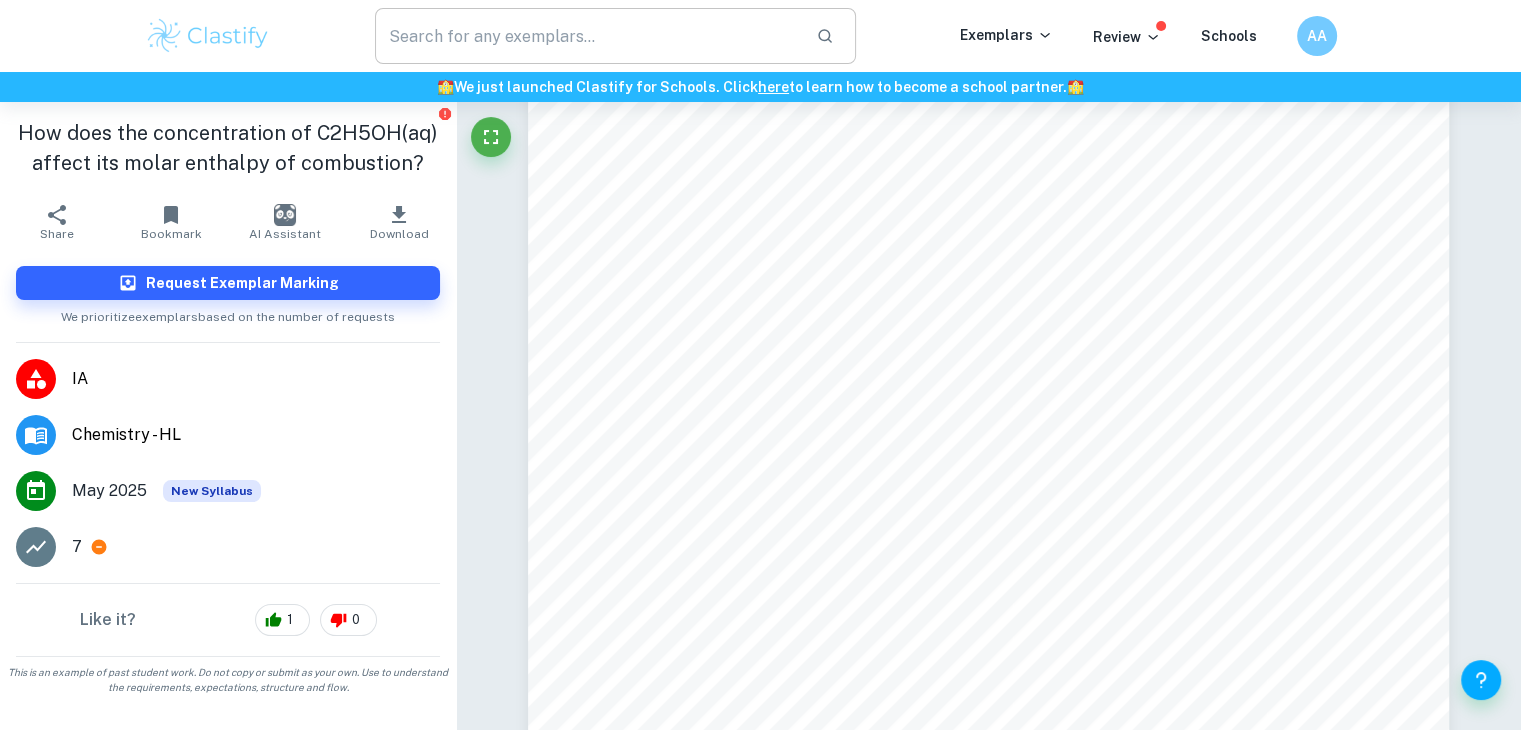 click at bounding box center [588, 36] 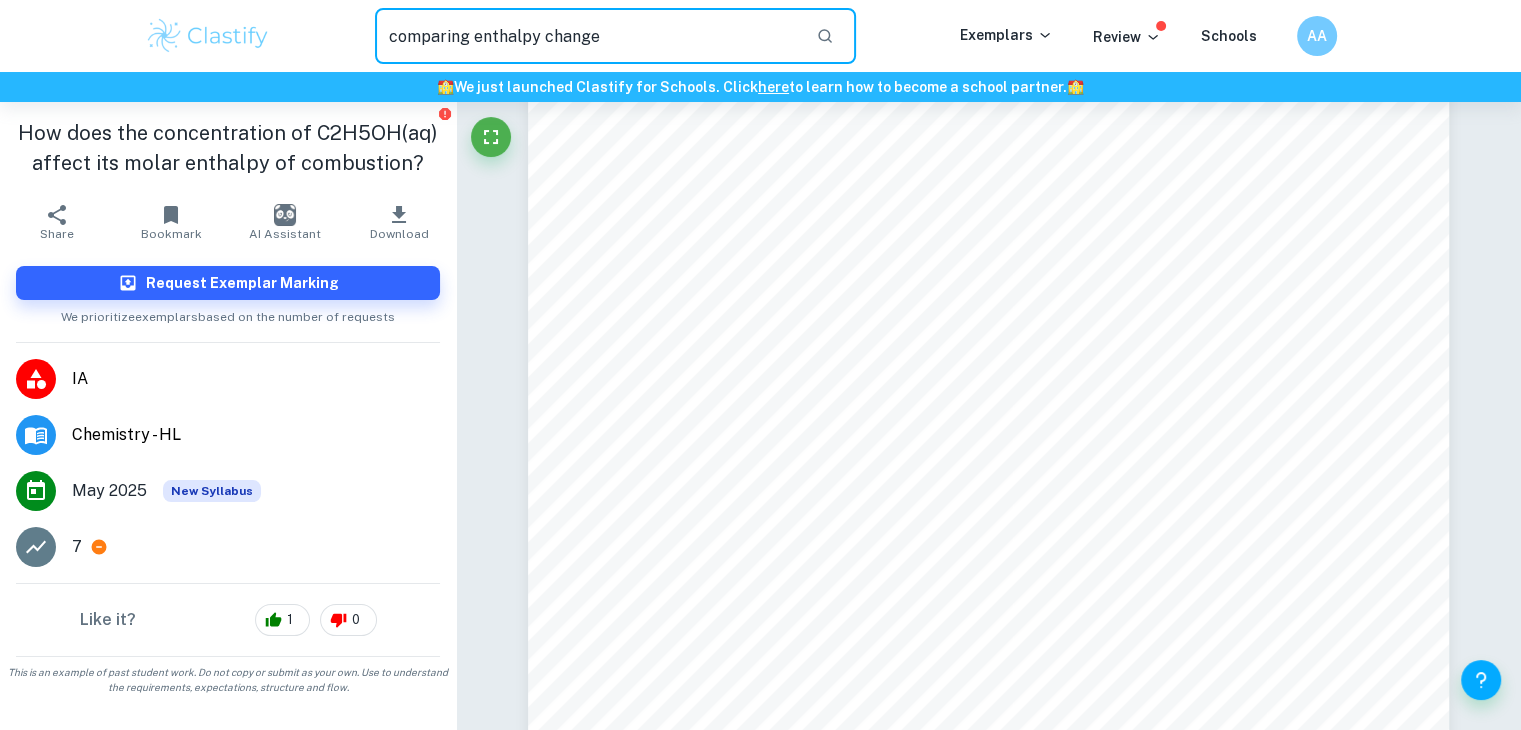 type on "comparing enthalpy change" 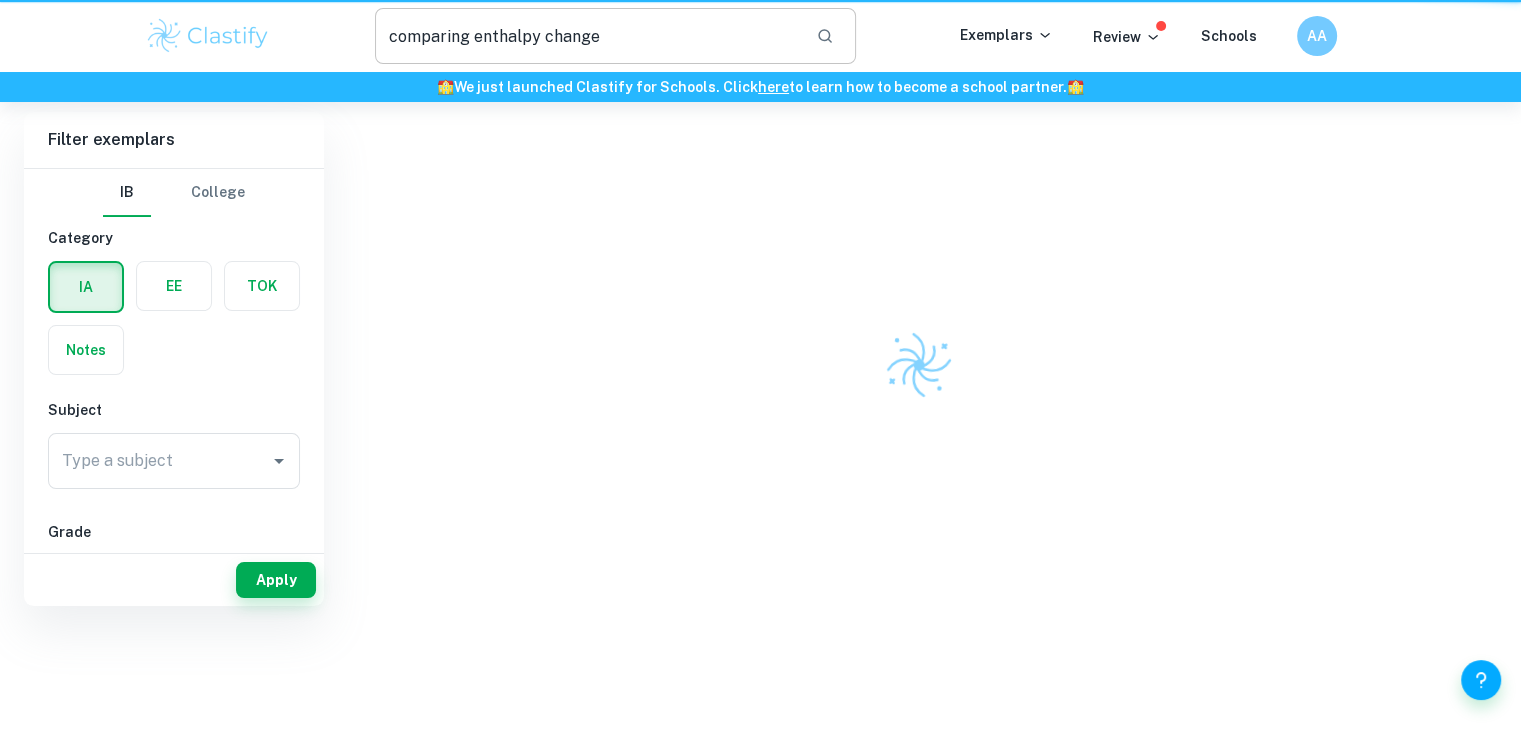 scroll, scrollTop: 0, scrollLeft: 0, axis: both 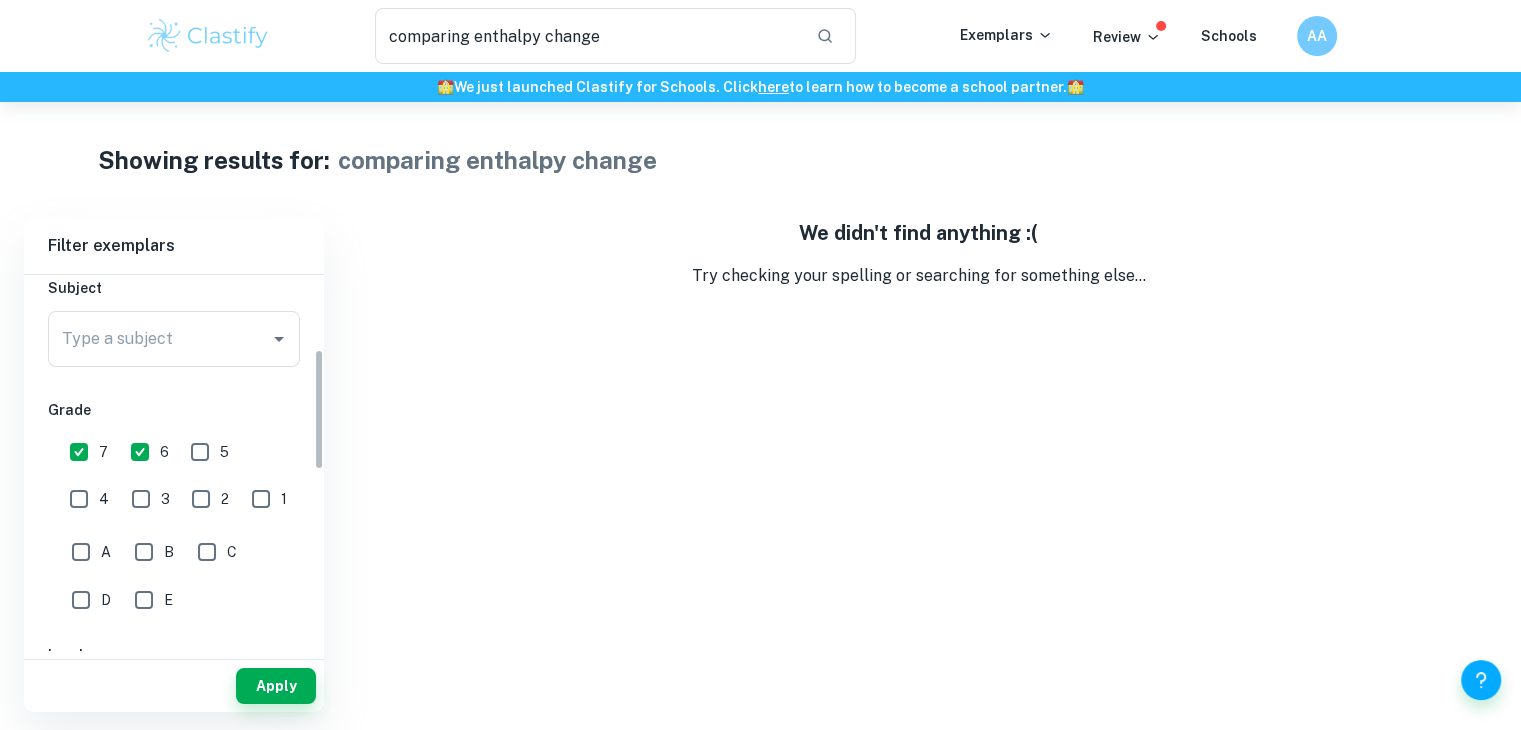 click on "7" at bounding box center [79, 452] 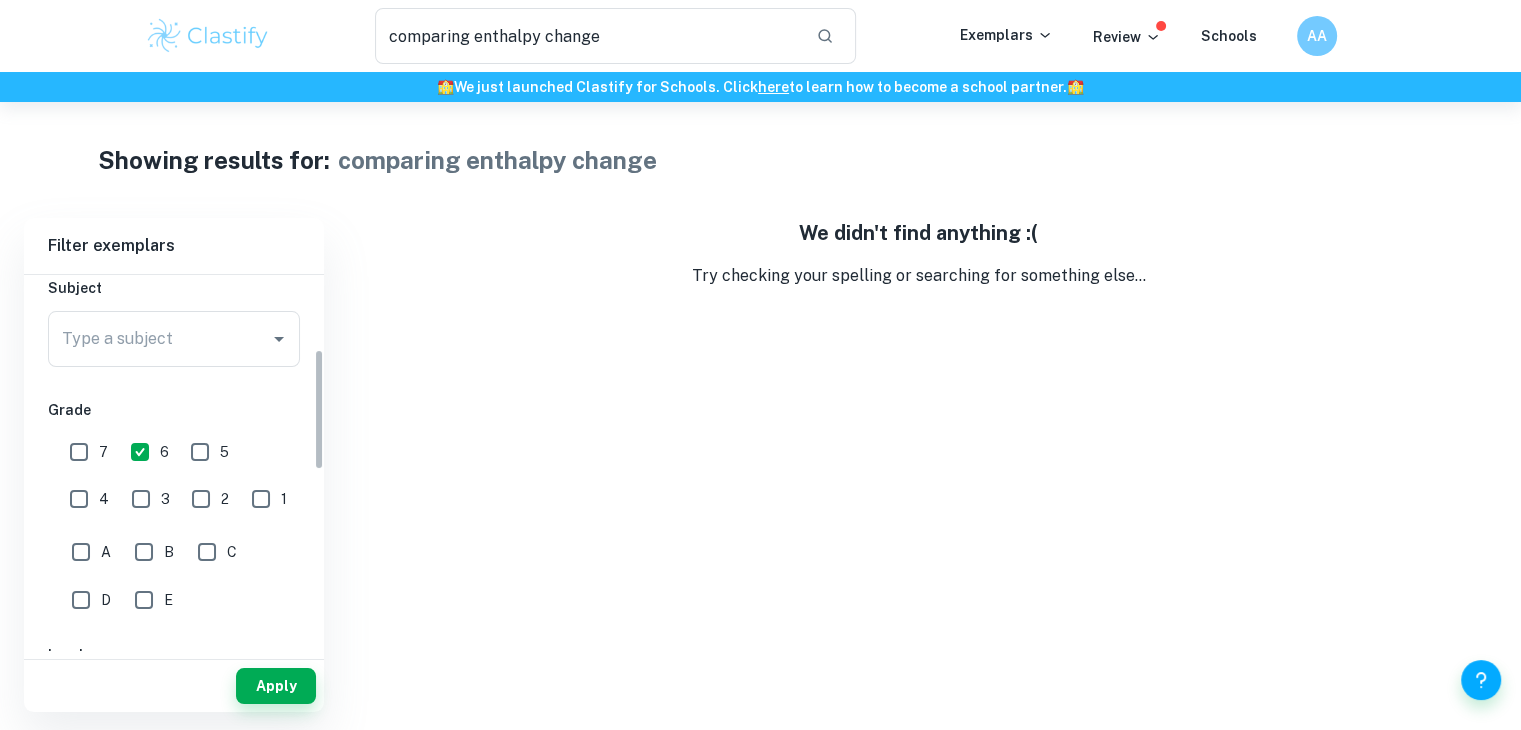 click on "6" at bounding box center [140, 452] 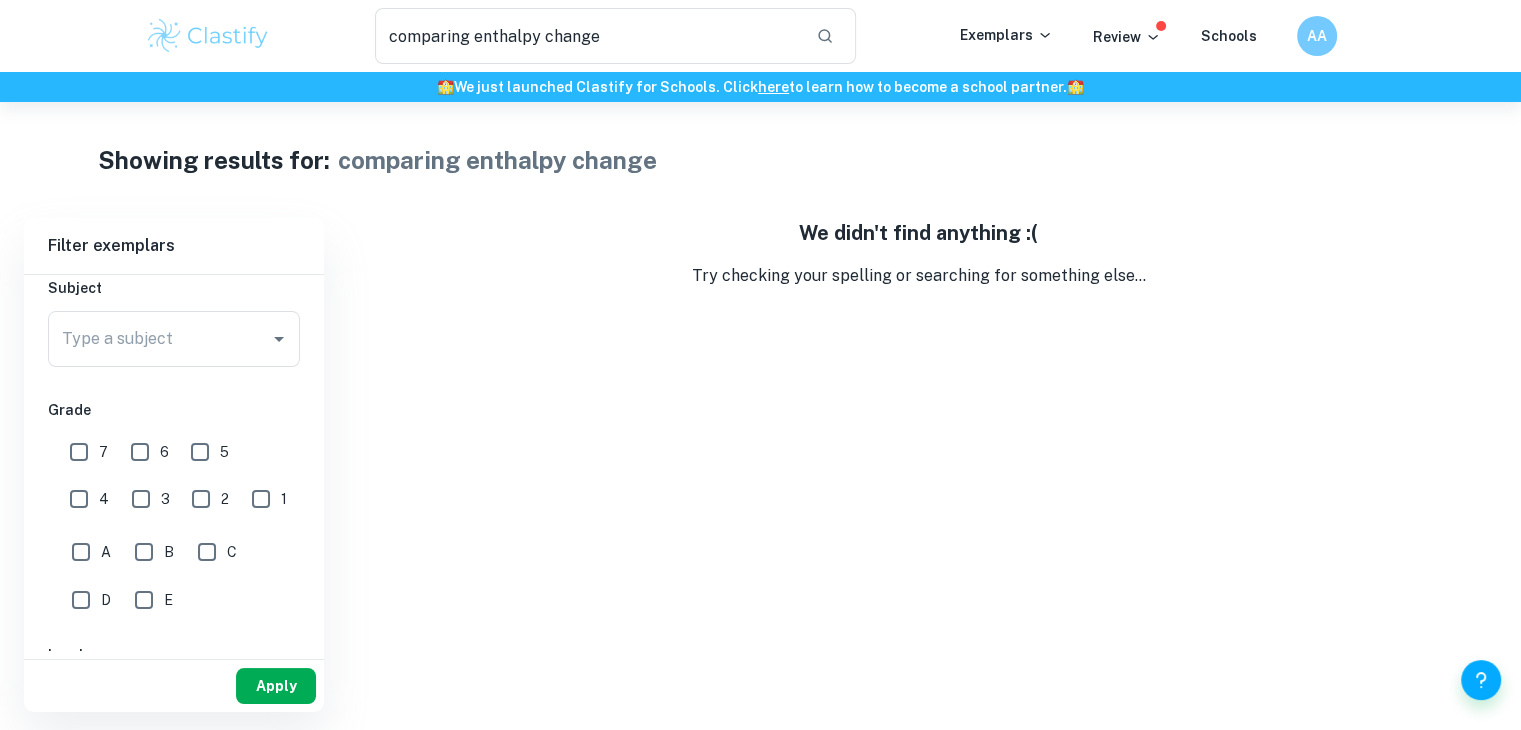 click on "Apply" at bounding box center [276, 686] 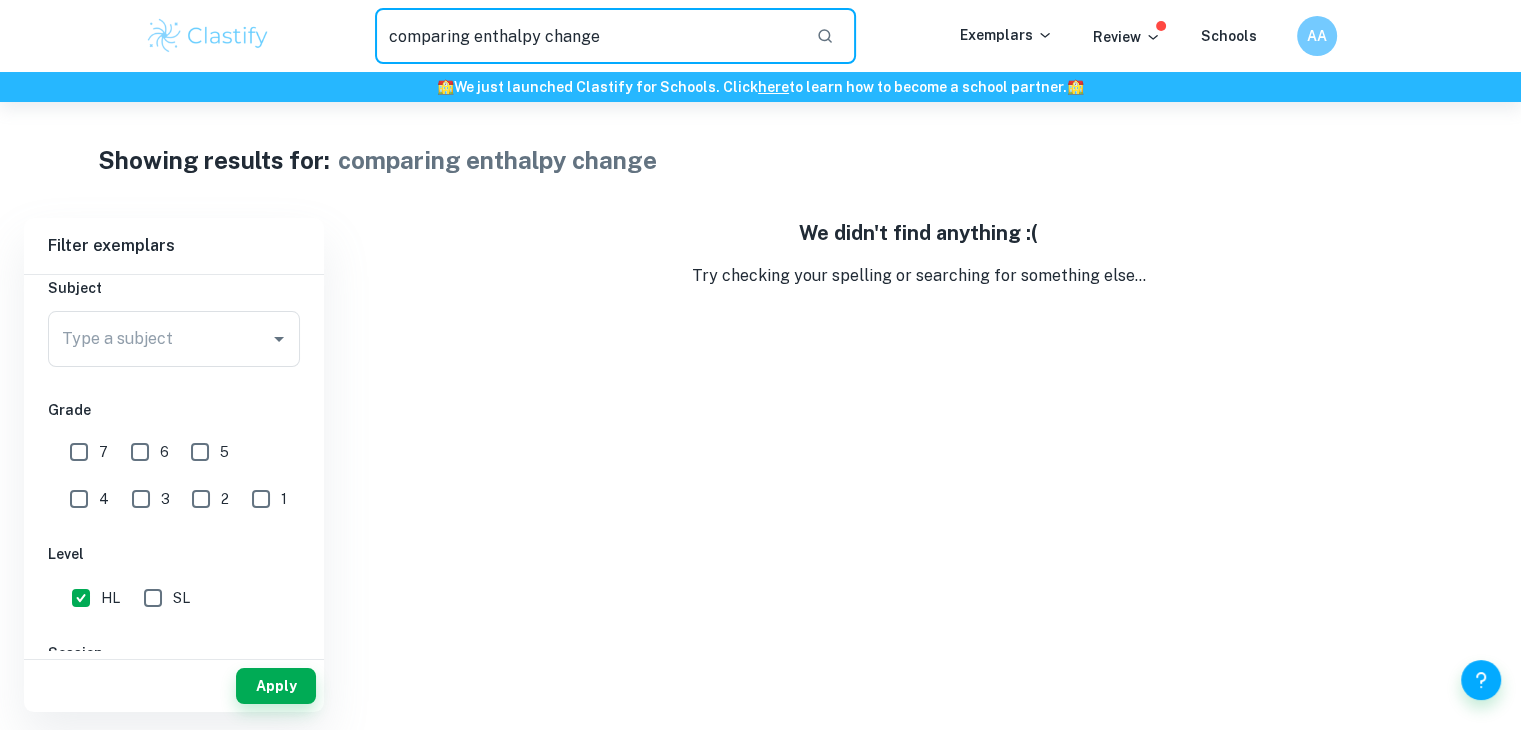 drag, startPoint x: 624, startPoint y: 36, endPoint x: 357, endPoint y: 54, distance: 267.60605 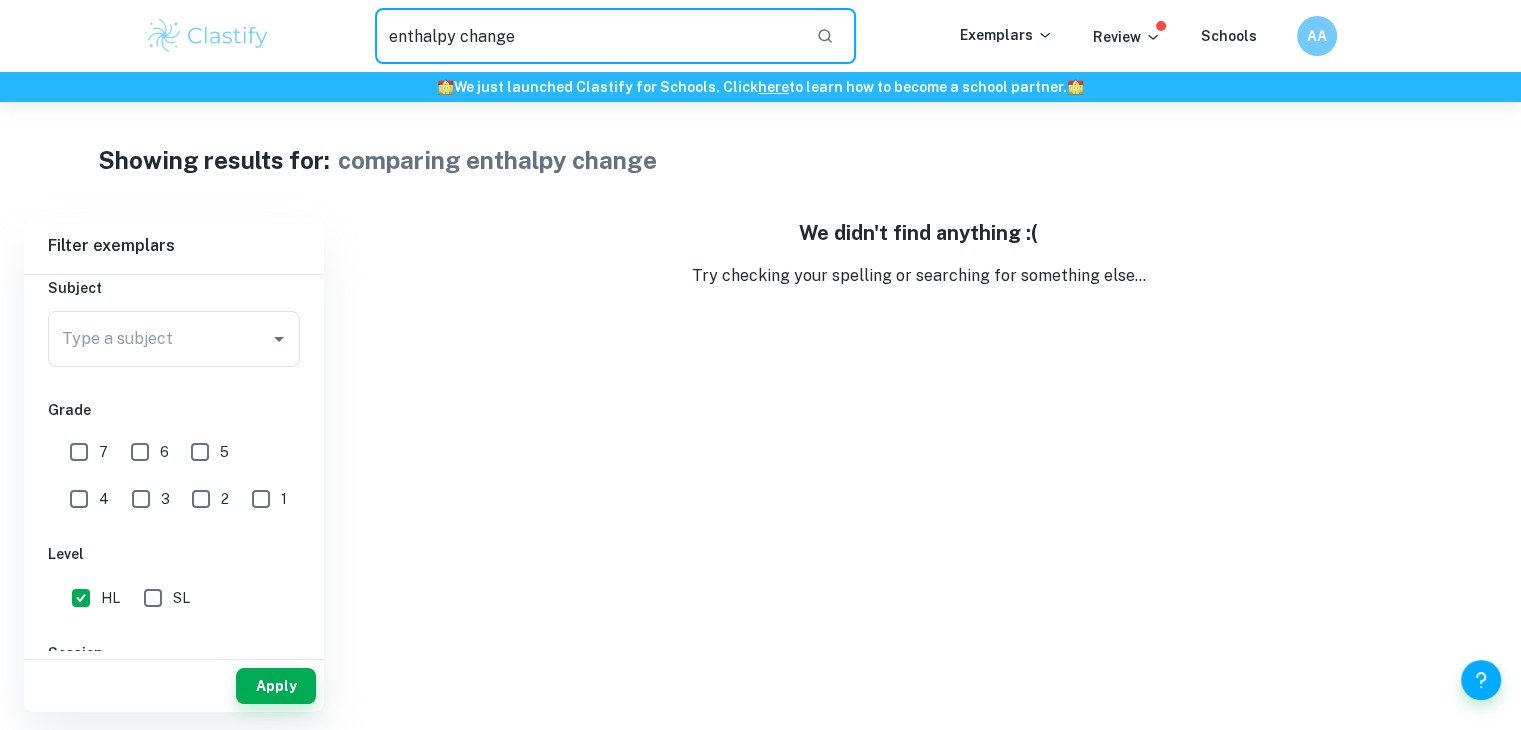 type on "enthalpy change" 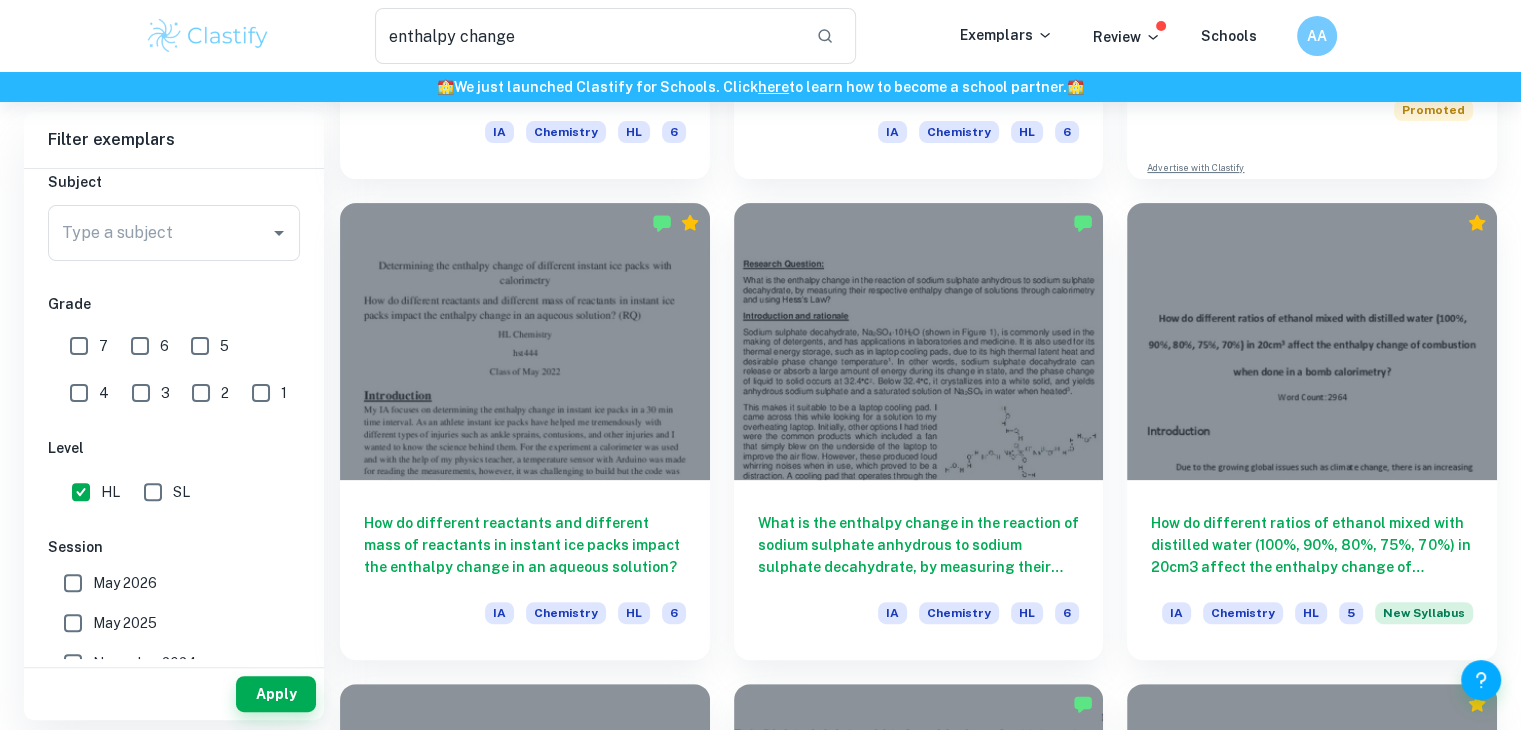 scroll, scrollTop: 494, scrollLeft: 0, axis: vertical 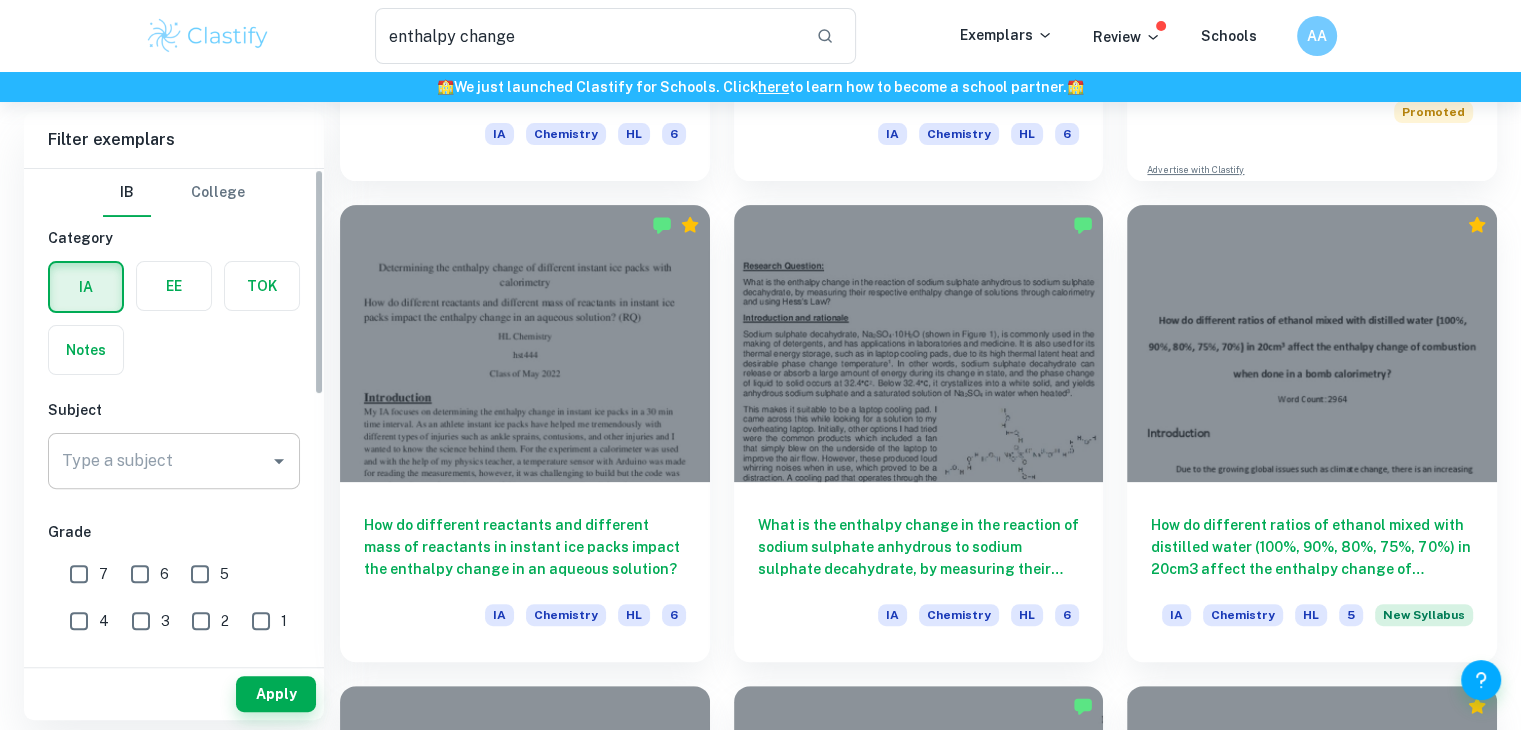 click on "Type a subject" at bounding box center (159, 461) 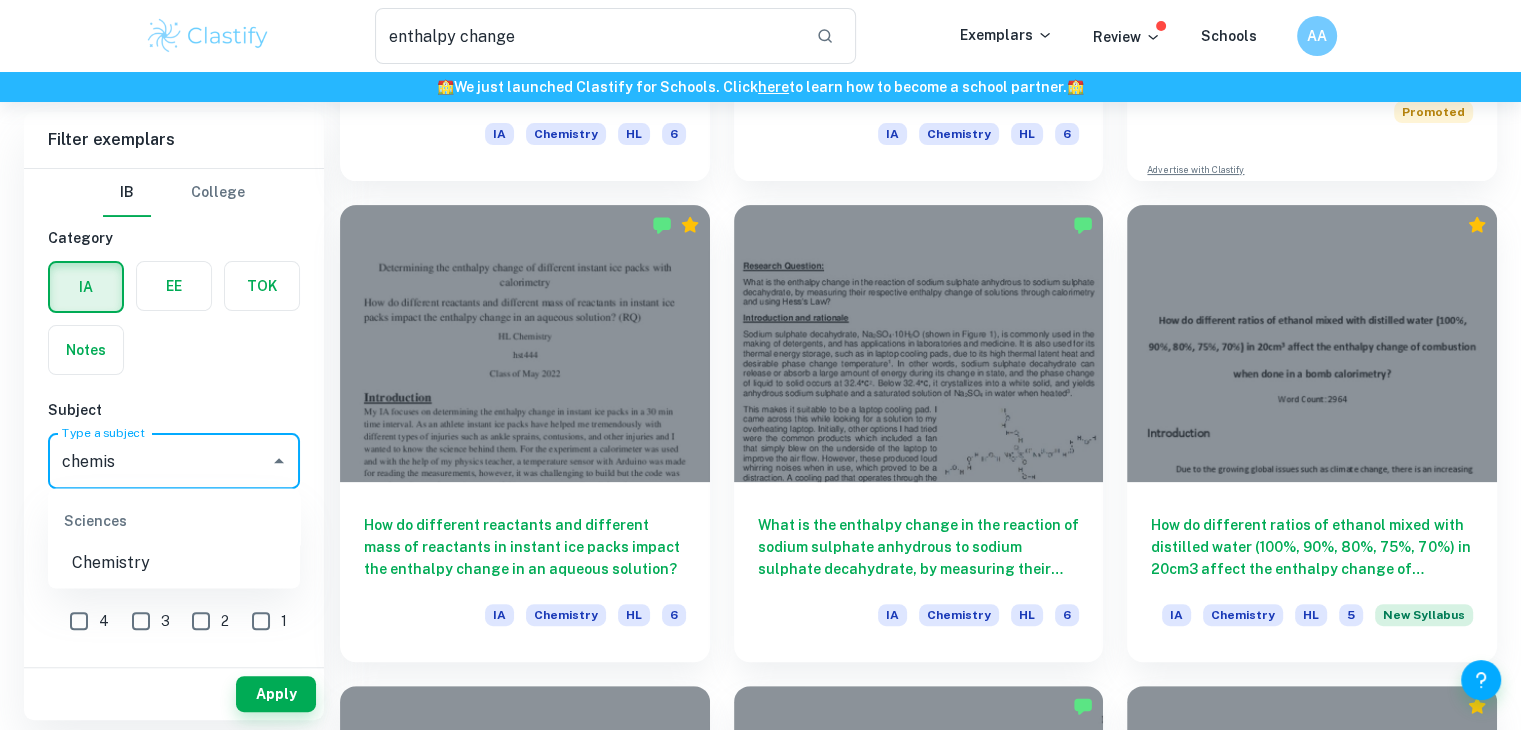 click on "Chemistry" at bounding box center (174, 562) 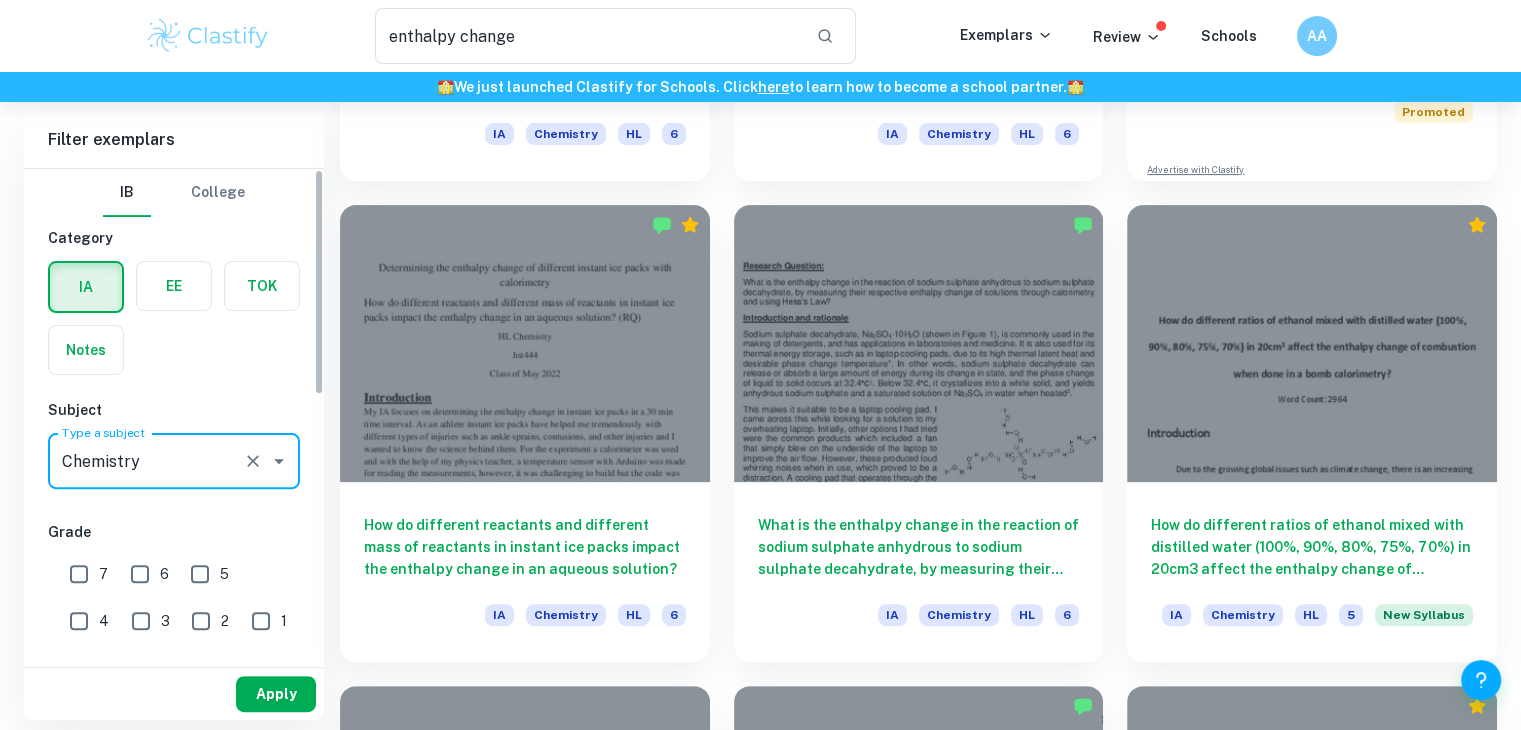 type on "Chemistry" 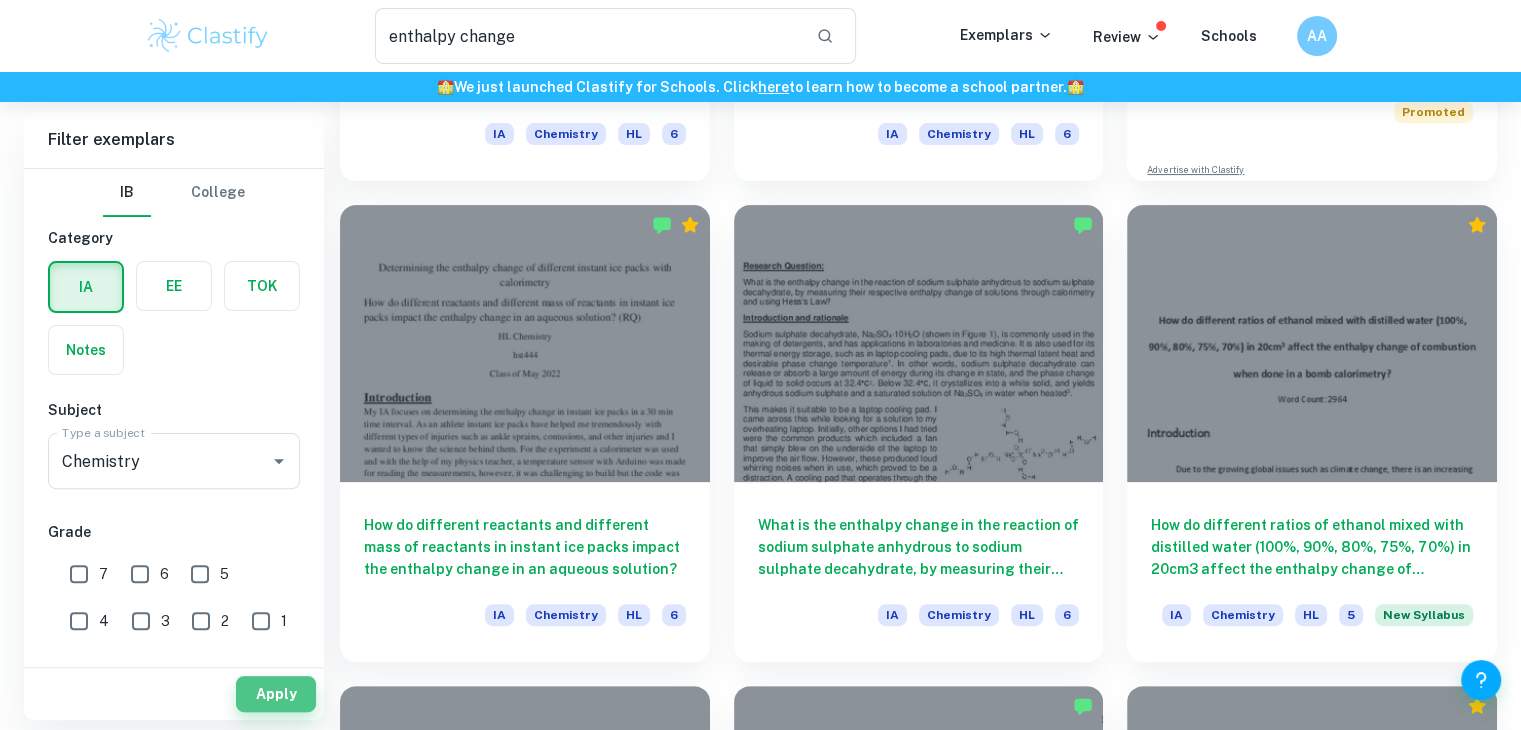 click on "Apply" at bounding box center (276, 694) 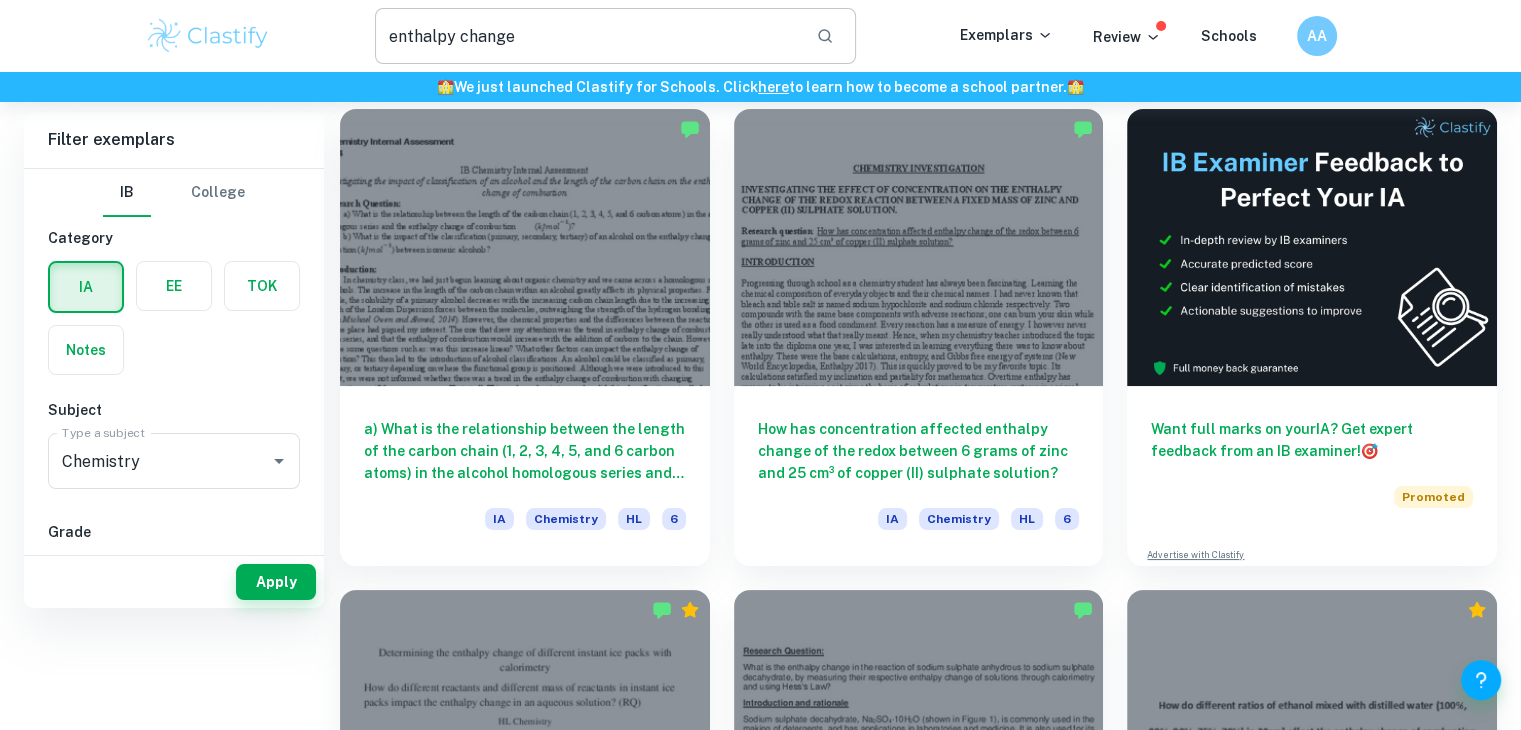 scroll, scrollTop: 0, scrollLeft: 0, axis: both 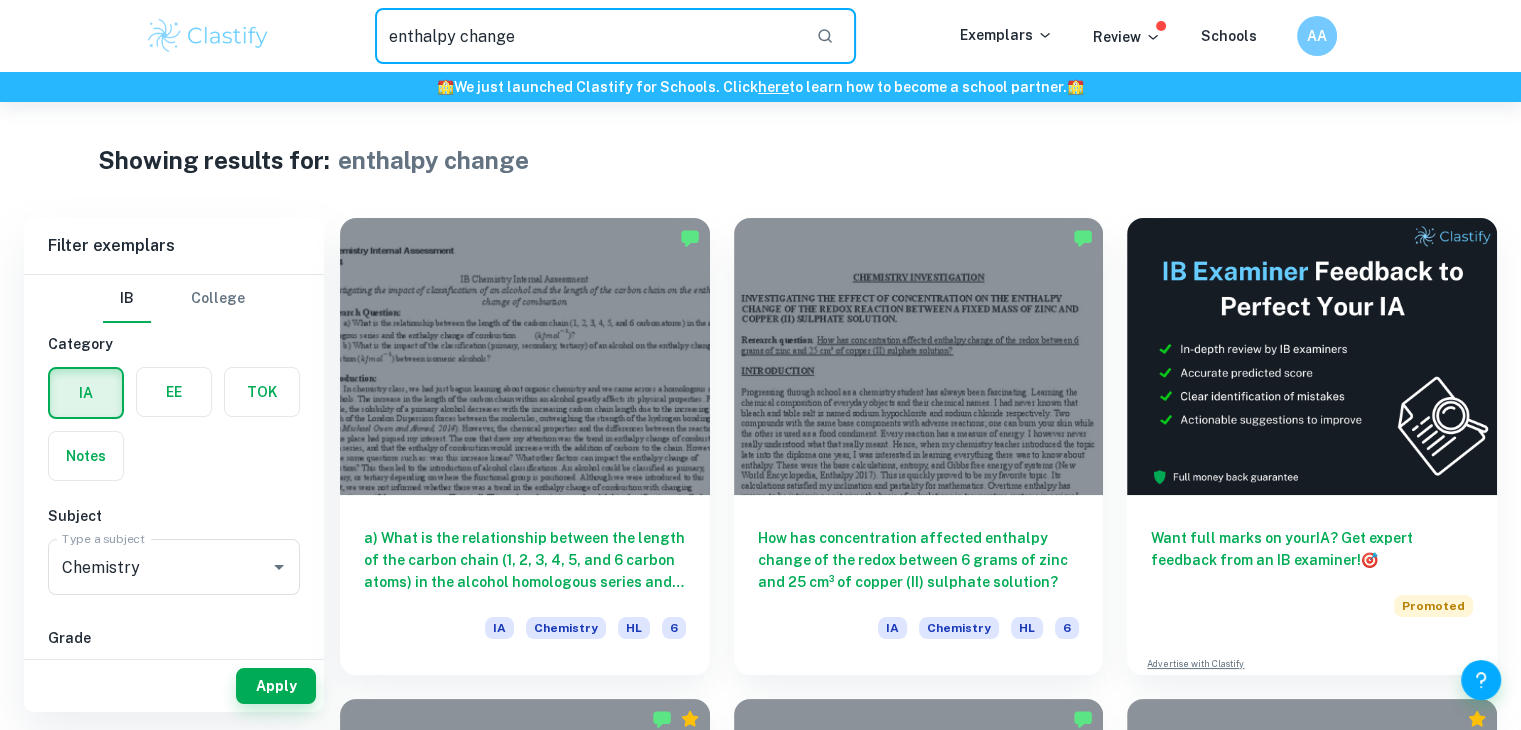 click on "enthalpy change" at bounding box center (588, 36) 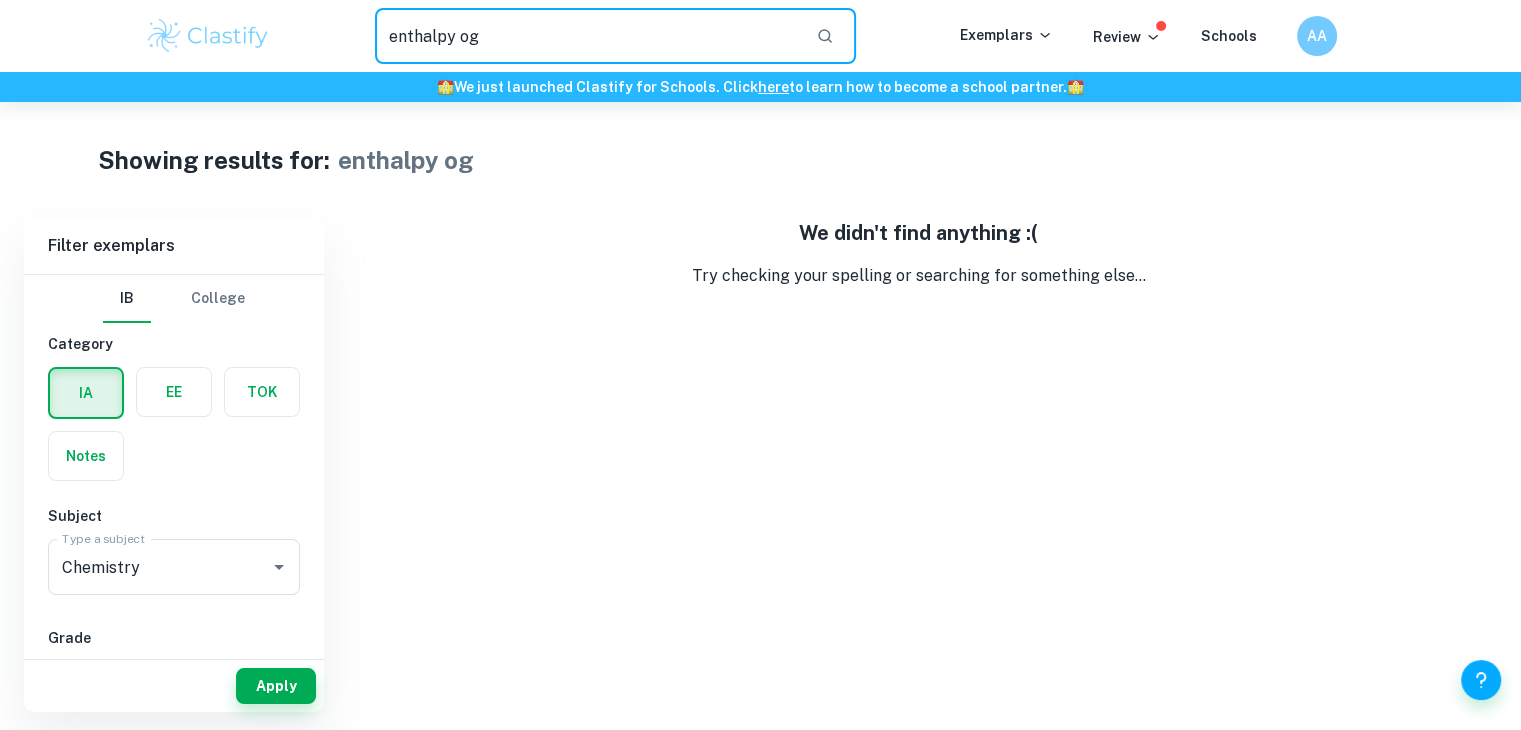 click on "enthalpy og" at bounding box center (588, 36) 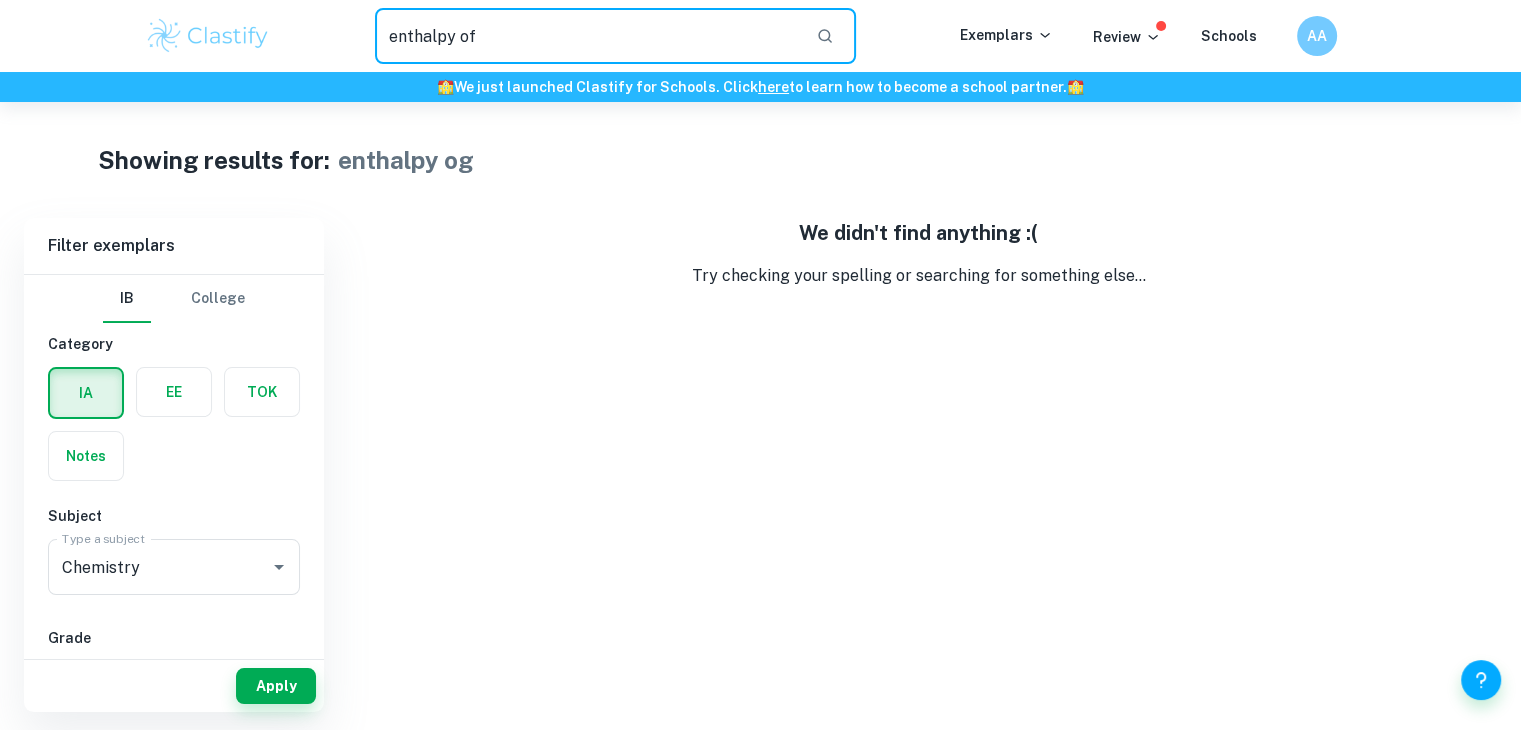 type on "enthalpy of" 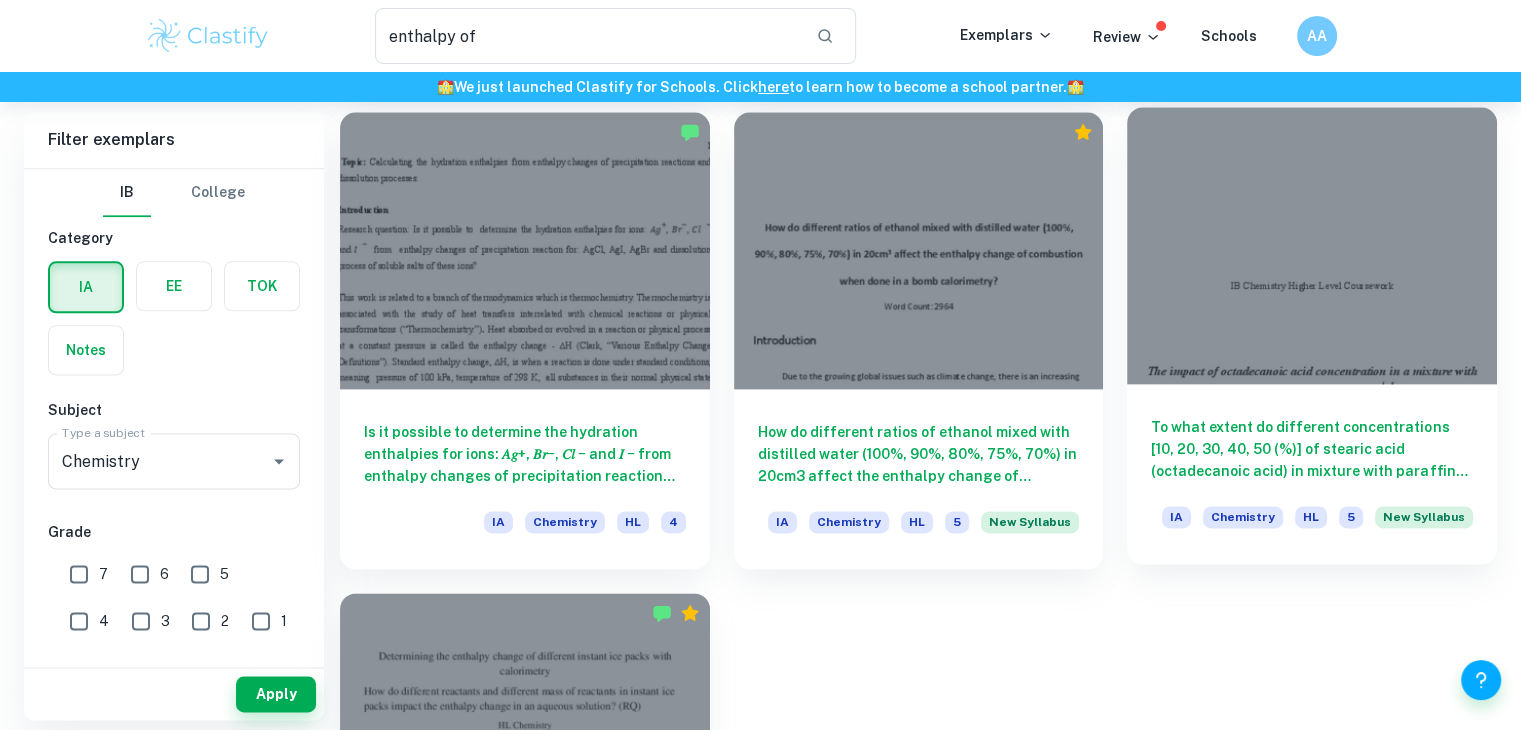 scroll, scrollTop: 2512, scrollLeft: 0, axis: vertical 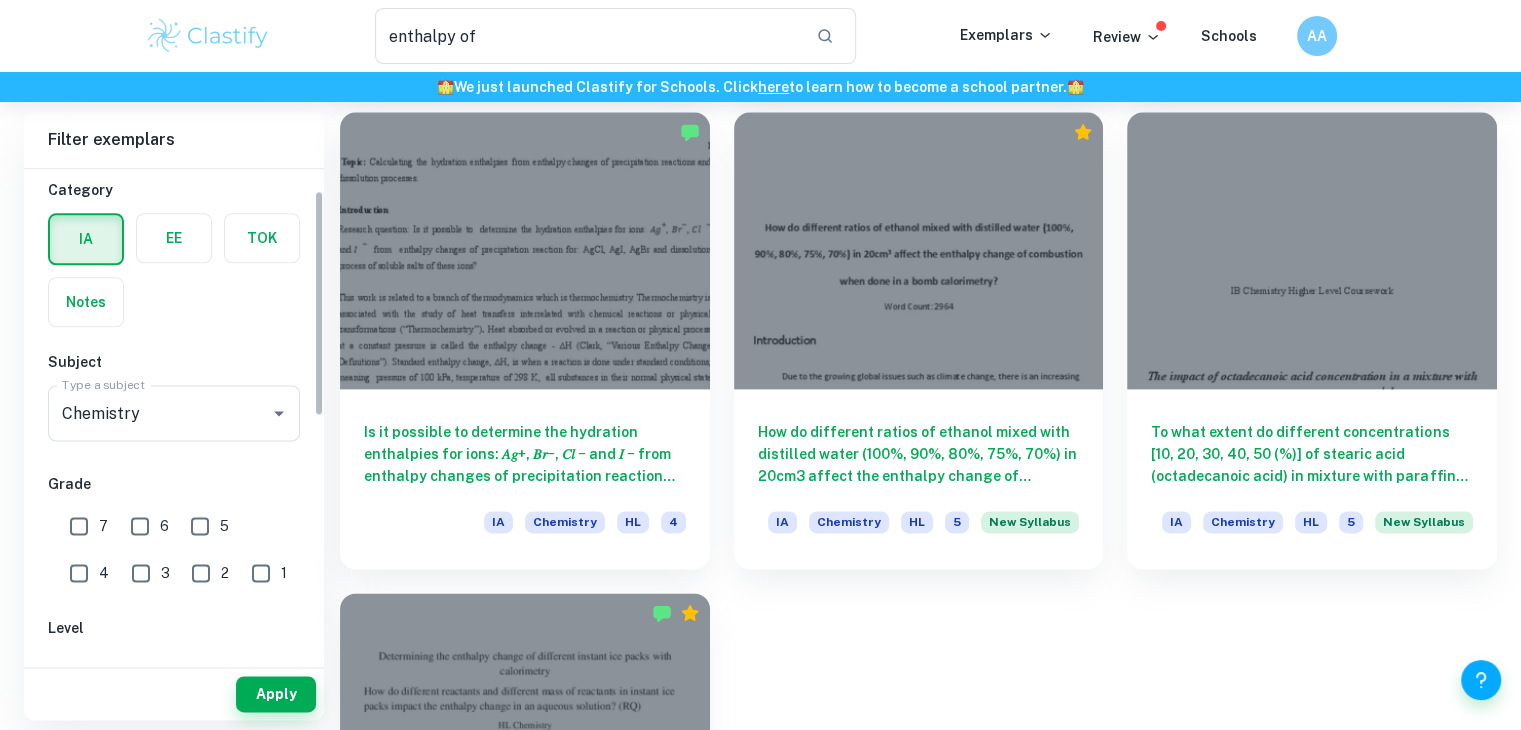 click on "7" at bounding box center (79, 526) 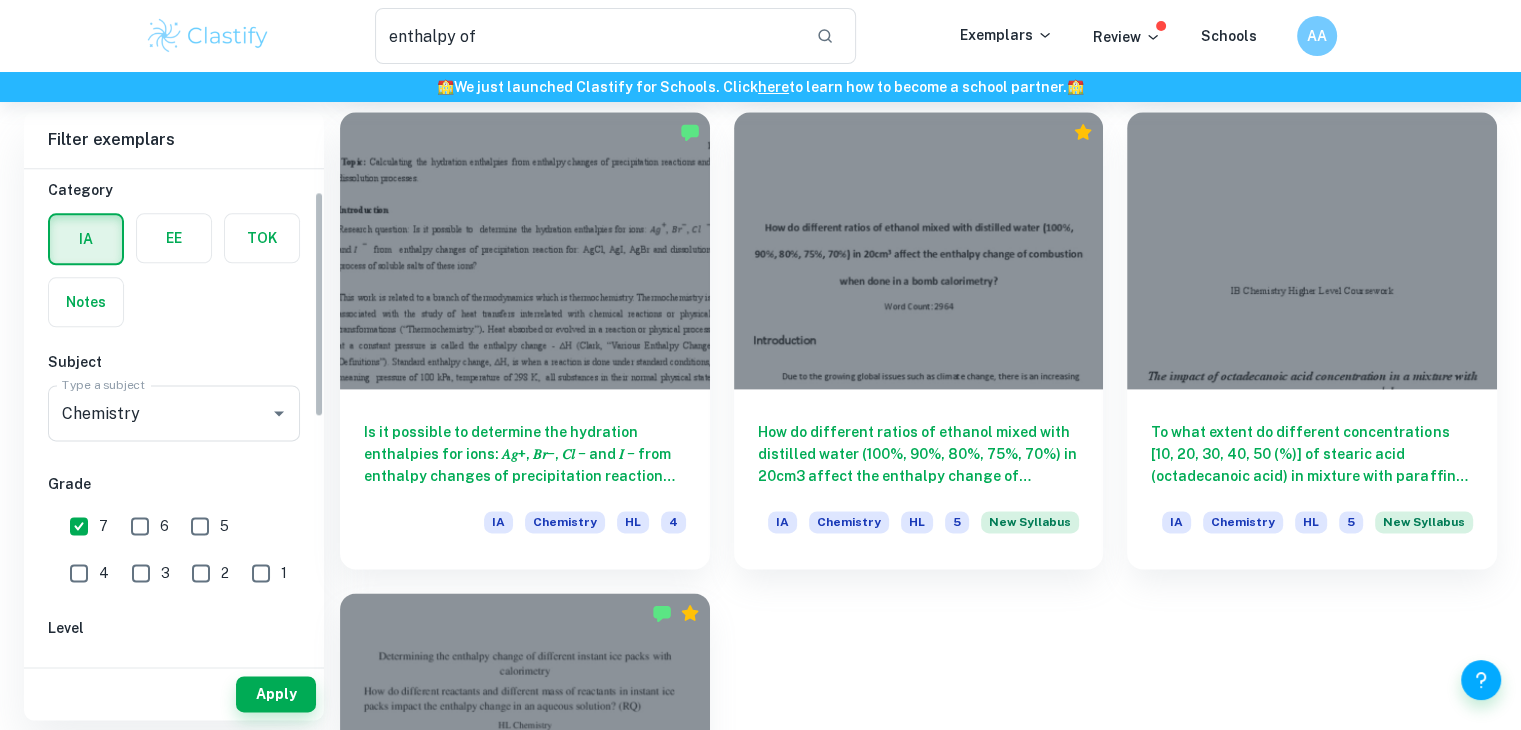 click on "6" at bounding box center [140, 526] 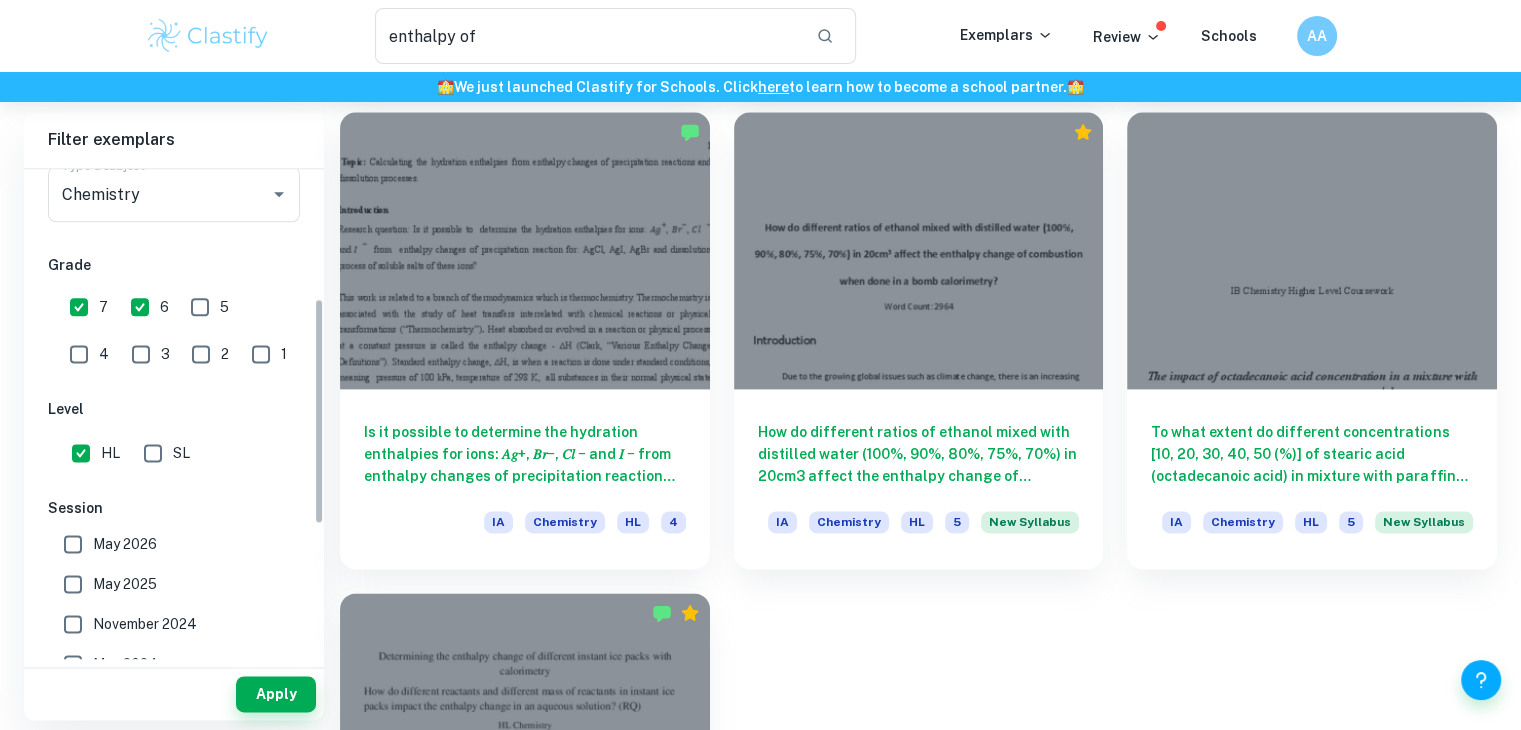 scroll, scrollTop: 280, scrollLeft: 0, axis: vertical 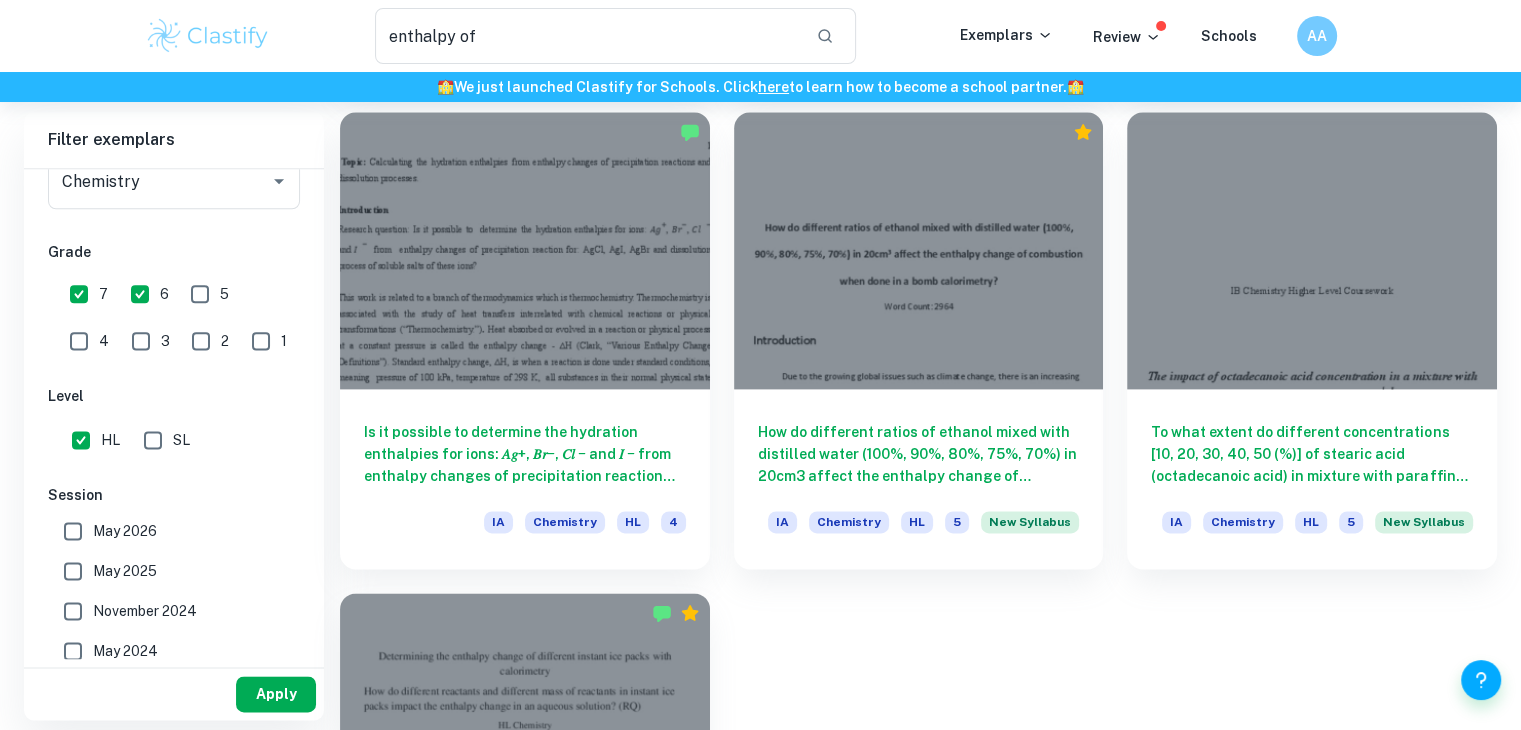 click on "Apply" at bounding box center (276, 694) 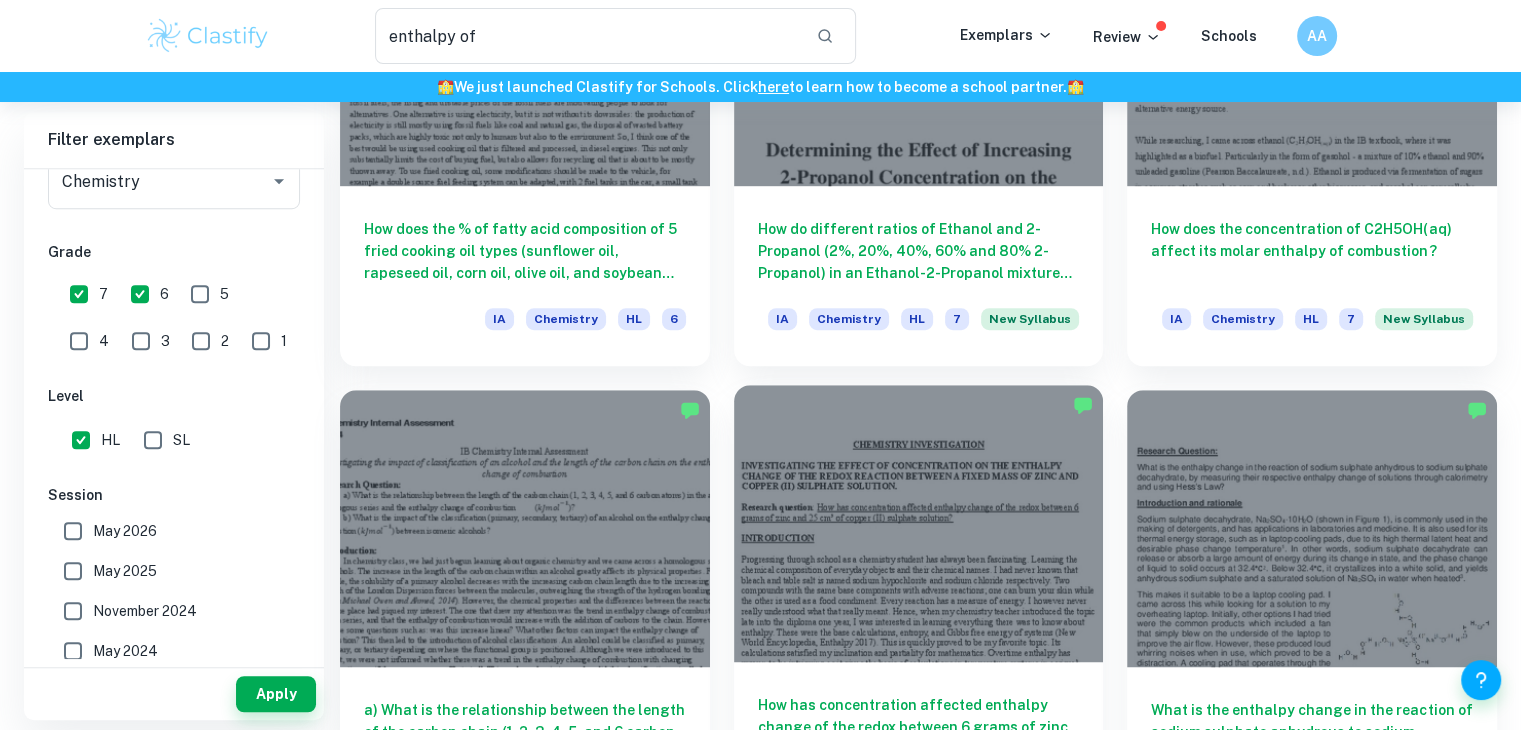 scroll, scrollTop: 1252, scrollLeft: 0, axis: vertical 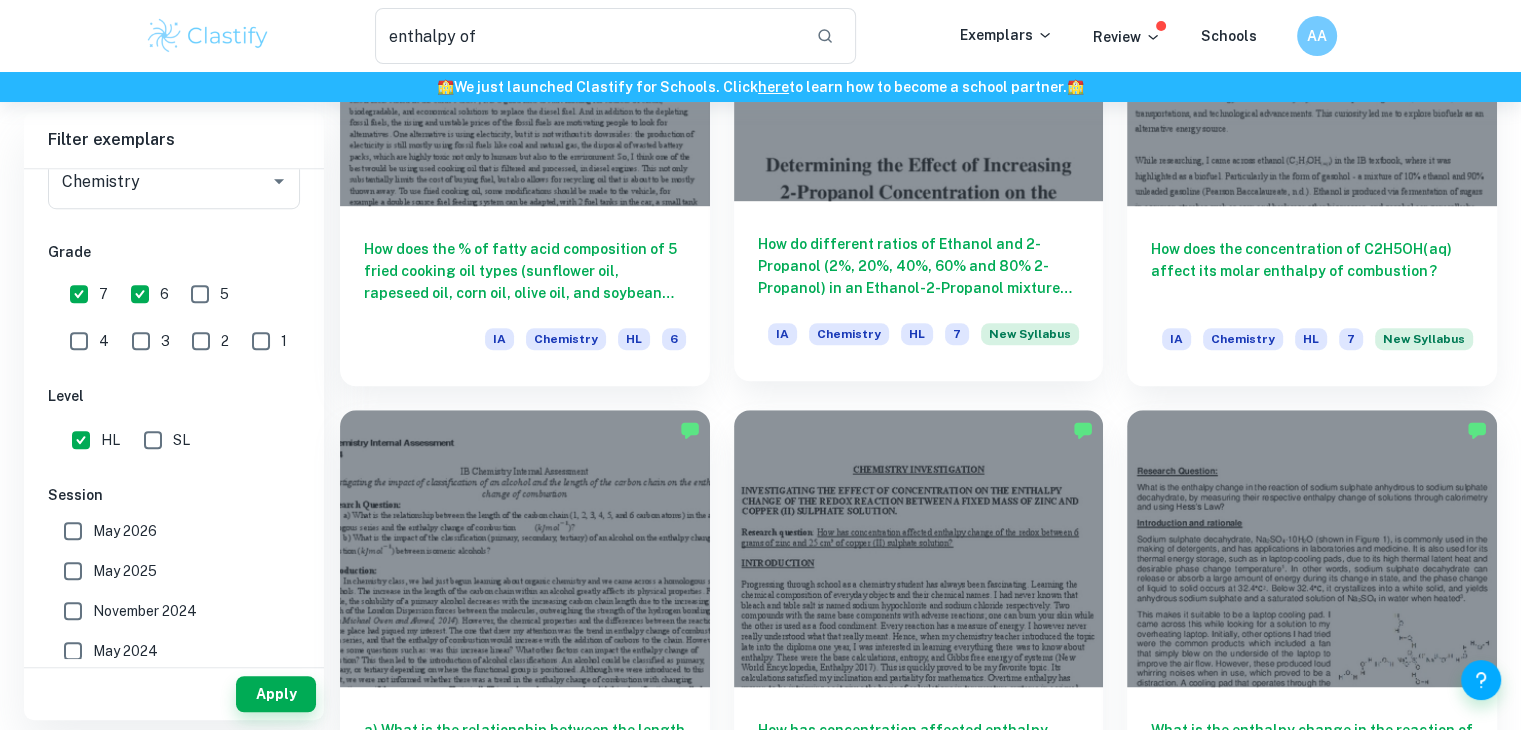 click at bounding box center [919, 61] 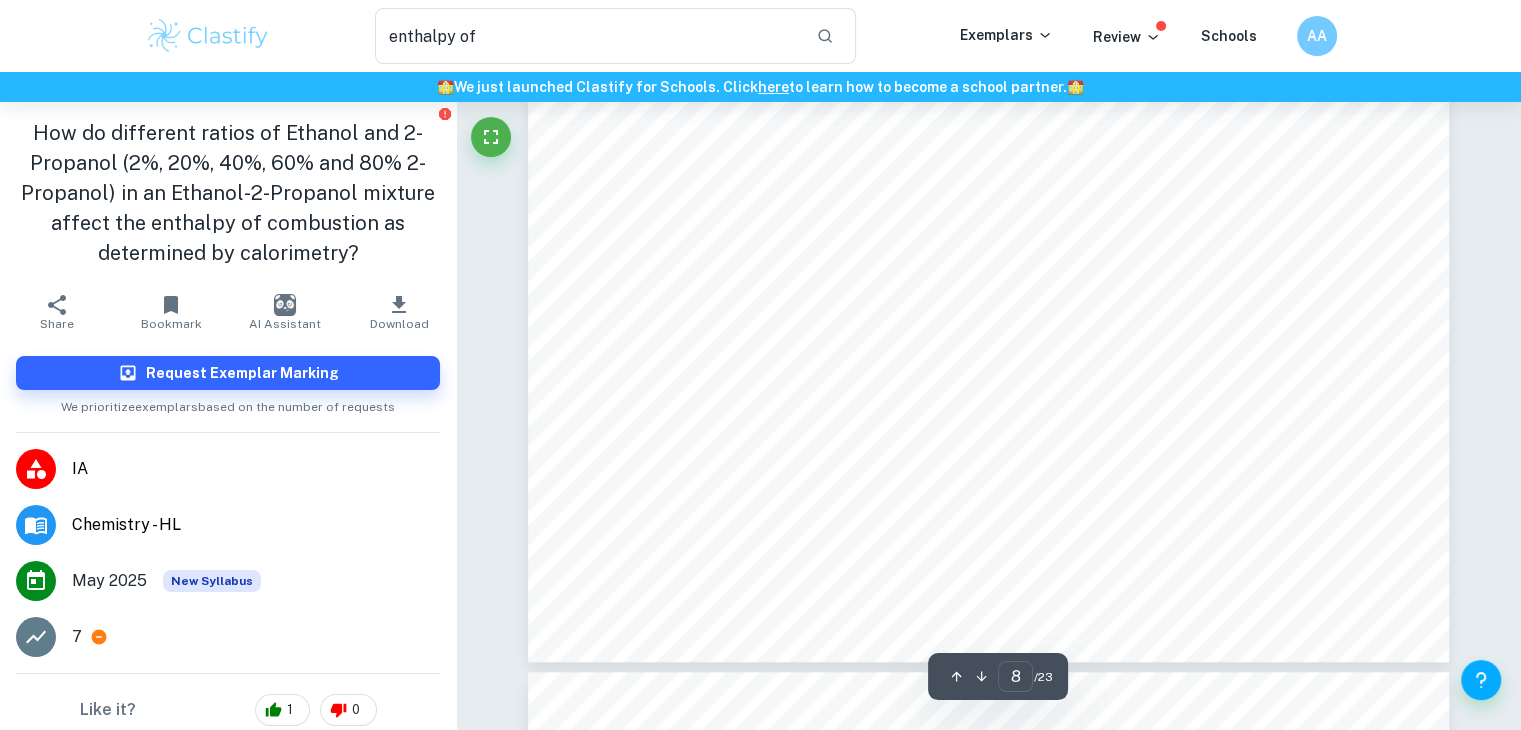 scroll, scrollTop: 9215, scrollLeft: 0, axis: vertical 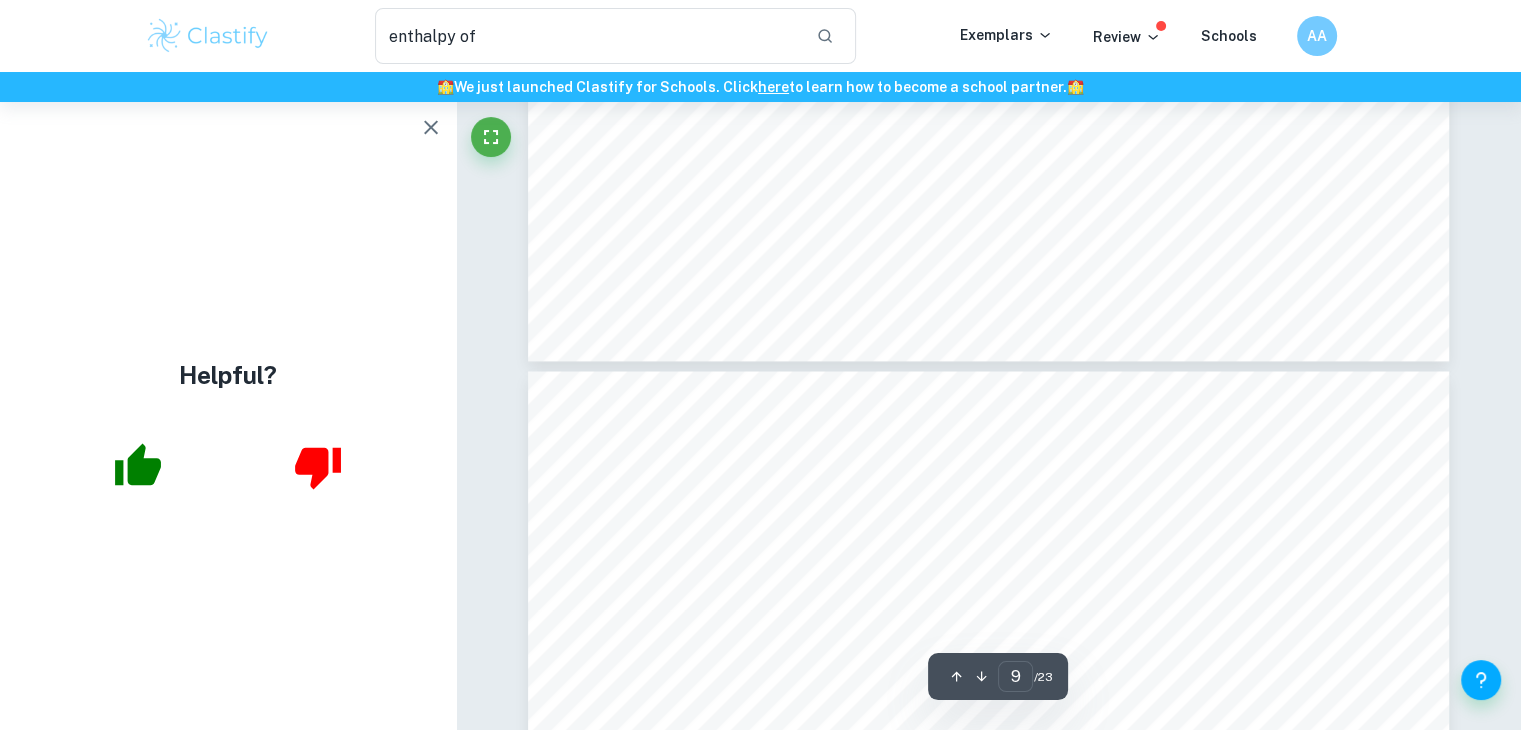 type on "10" 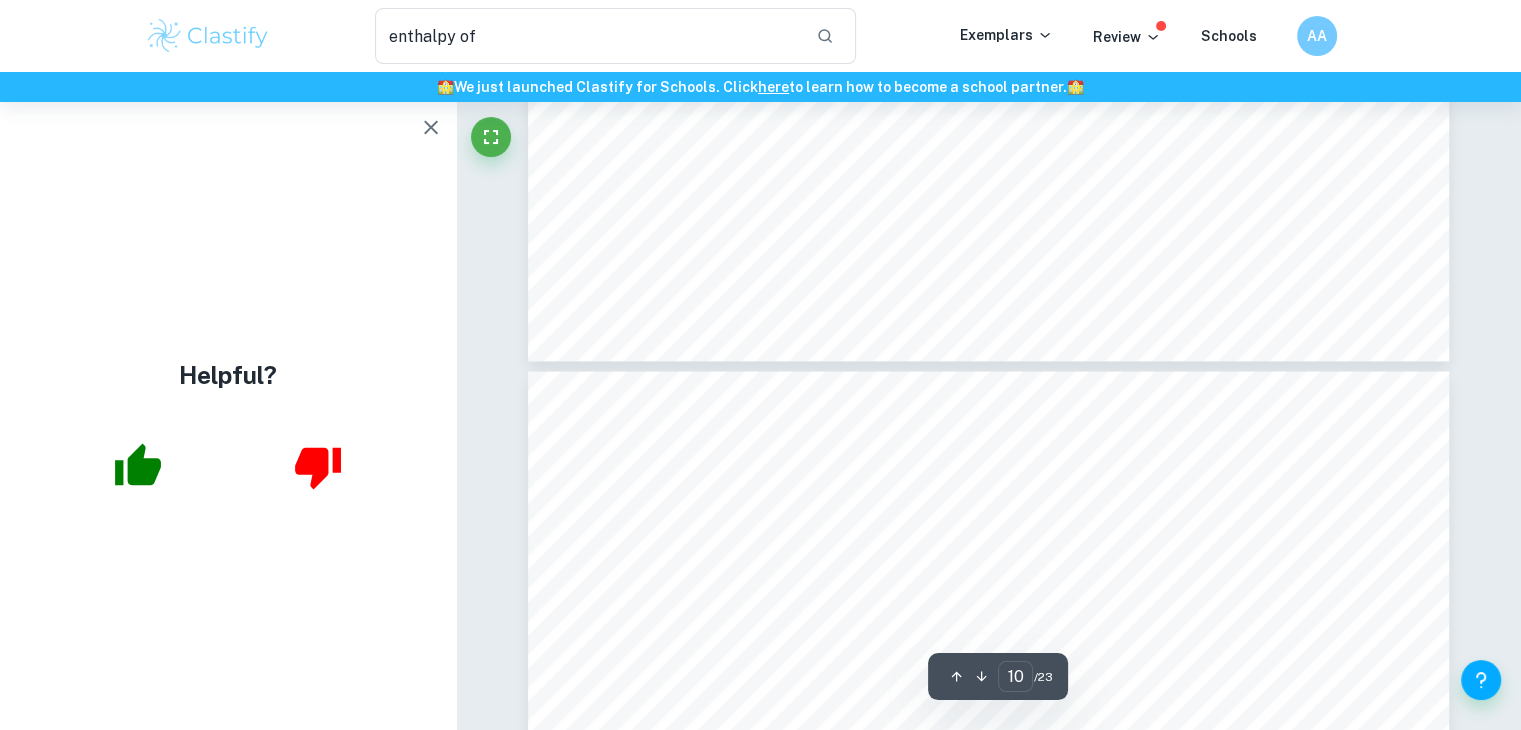 scroll, scrollTop: 10719, scrollLeft: 0, axis: vertical 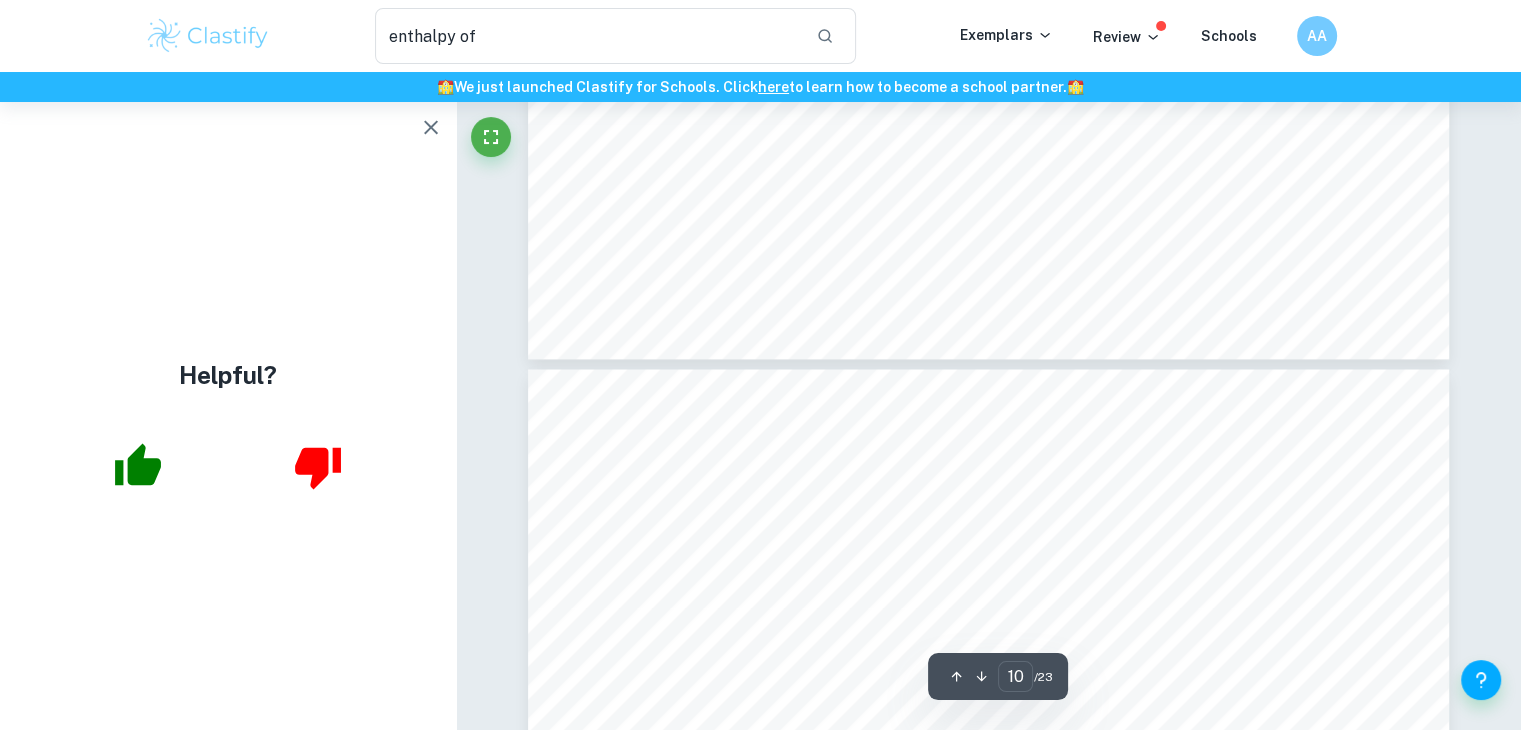 click on "Helpful?" at bounding box center [228, 416] 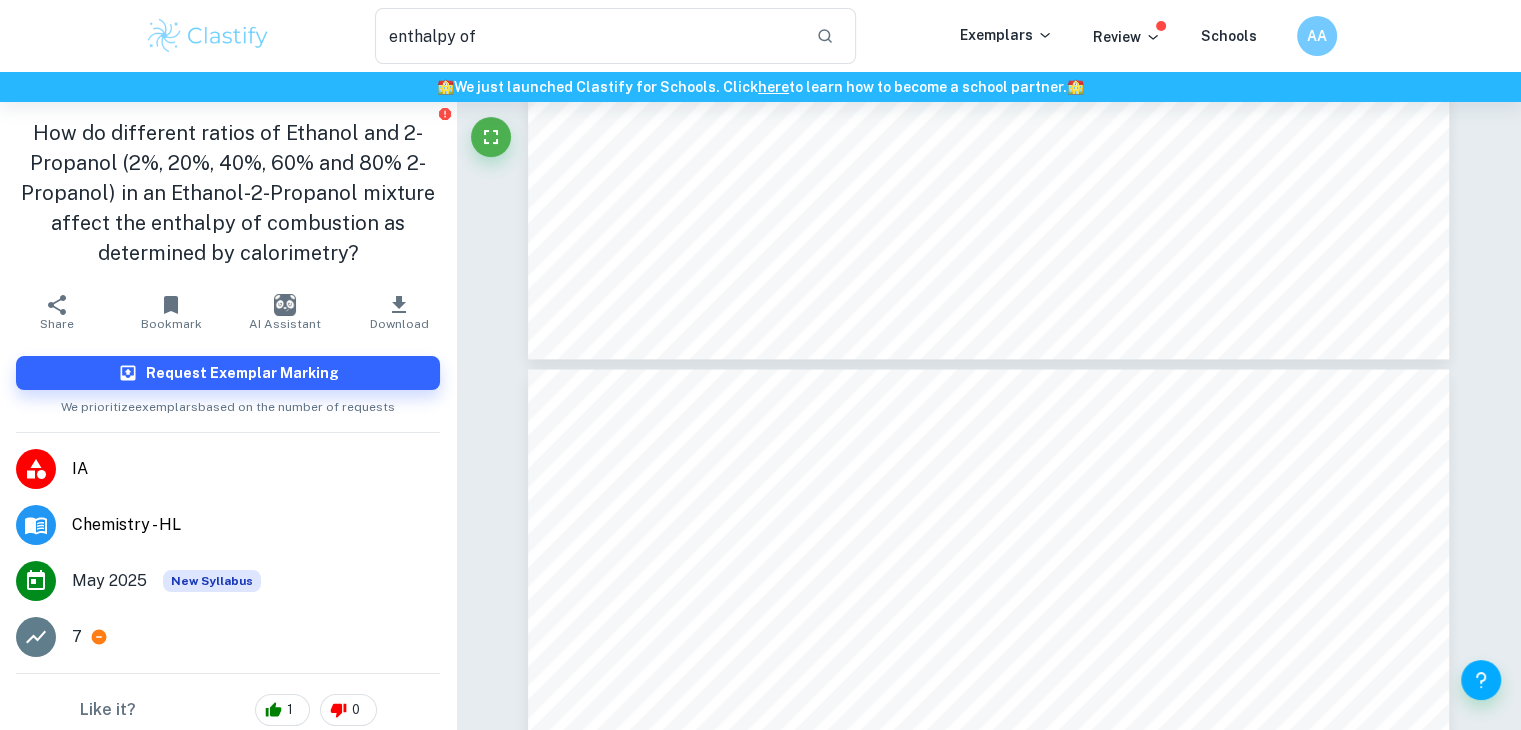 scroll, scrollTop: 62, scrollLeft: 0, axis: vertical 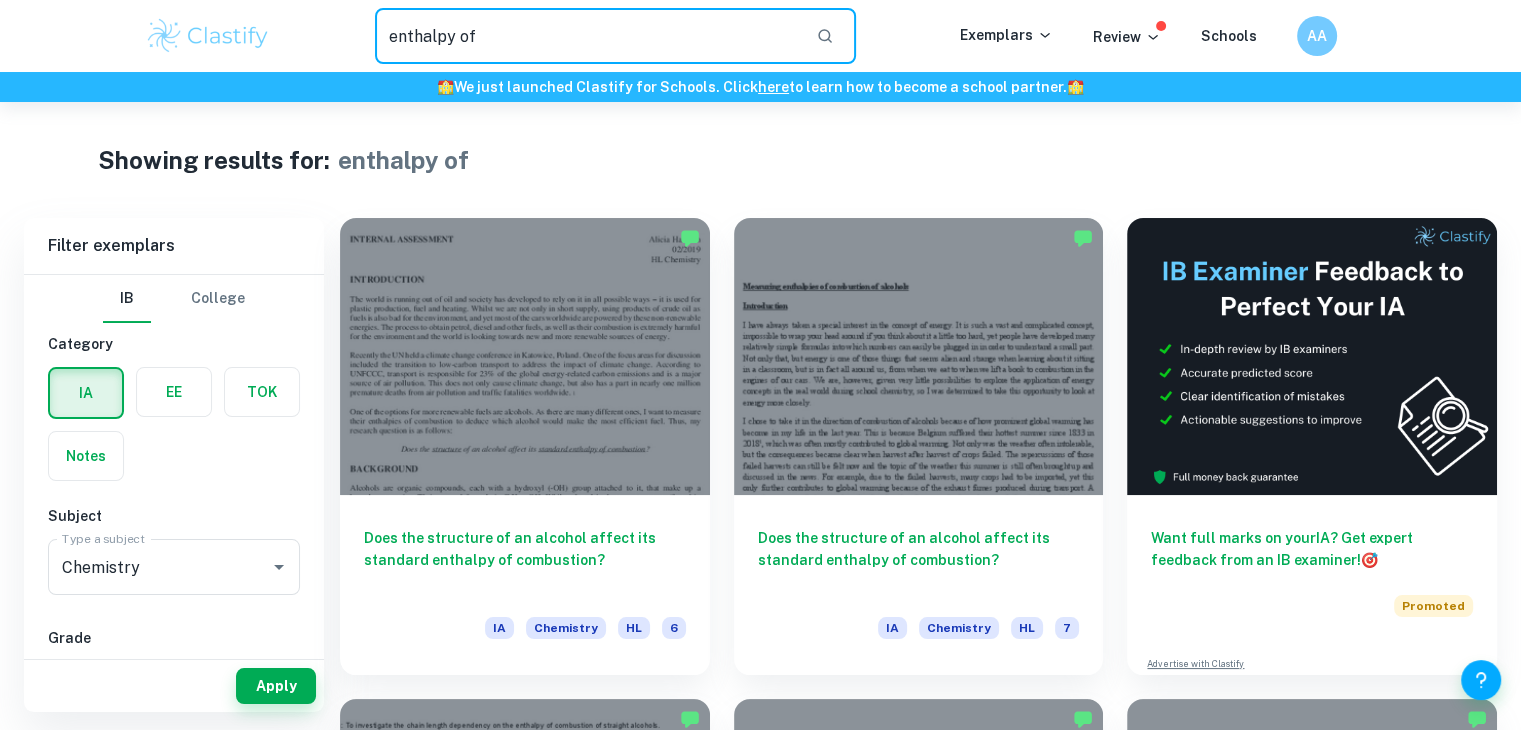 click on "enthalpy of" at bounding box center (588, 36) 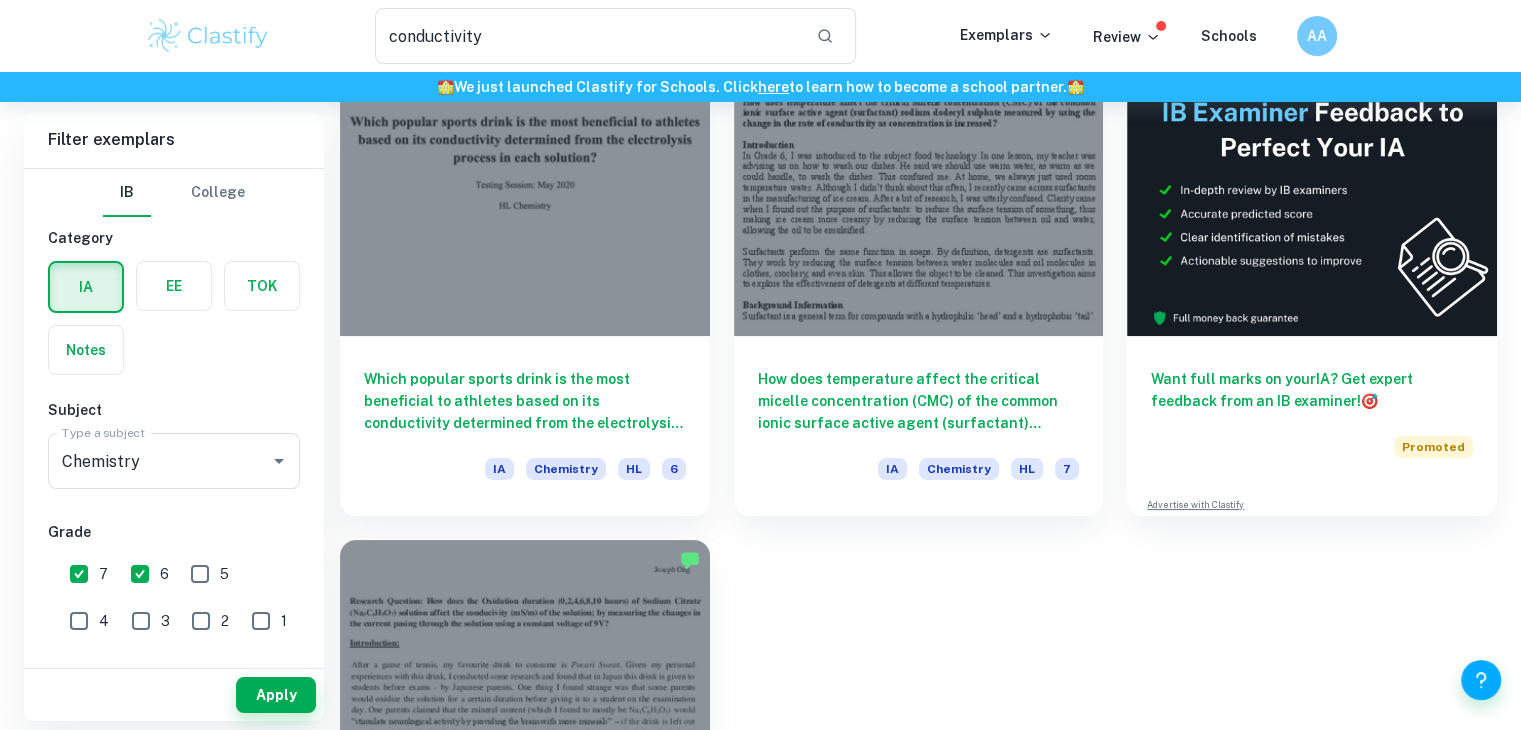 scroll, scrollTop: 51, scrollLeft: 0, axis: vertical 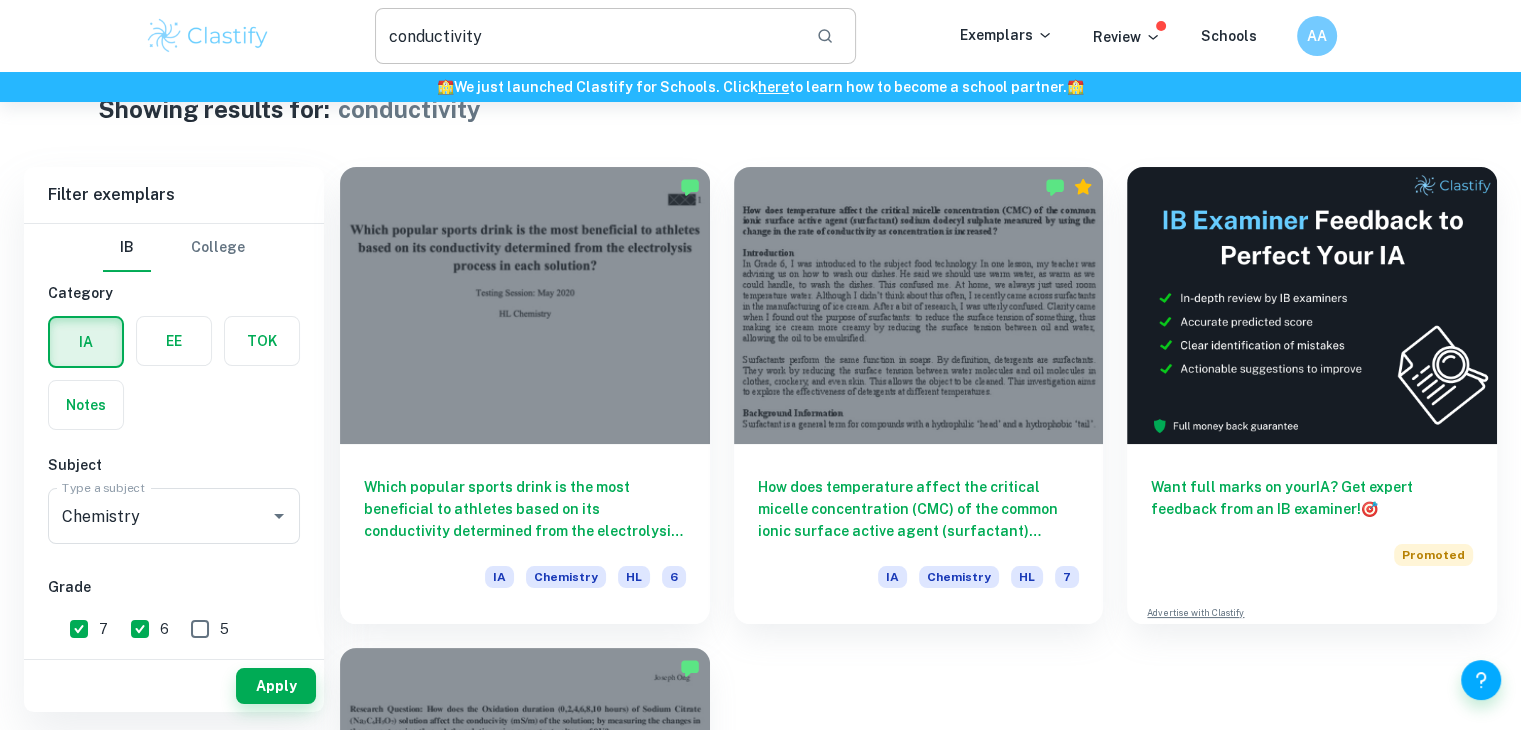 click on "conductivity" at bounding box center (588, 36) 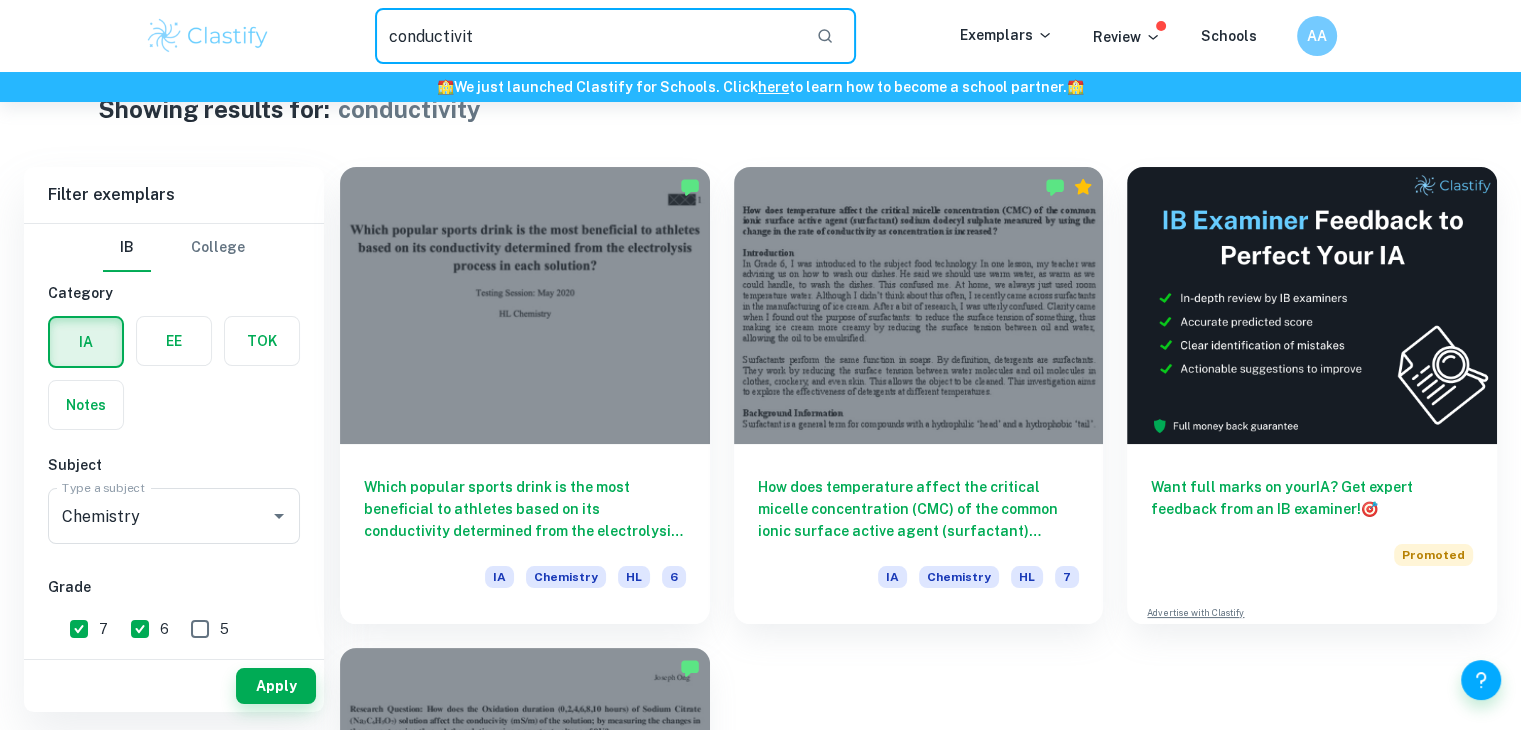 type on "conductivity" 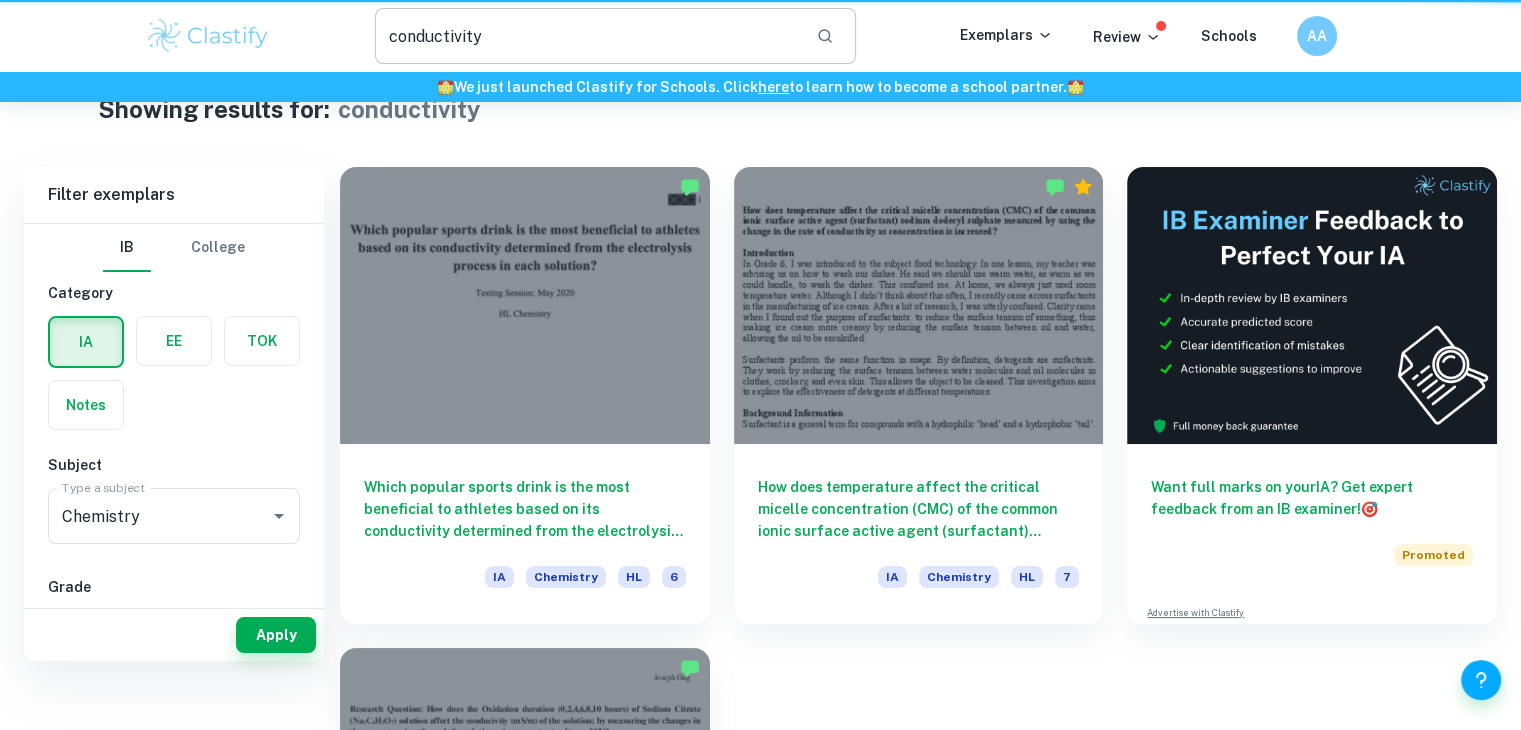scroll, scrollTop: 0, scrollLeft: 0, axis: both 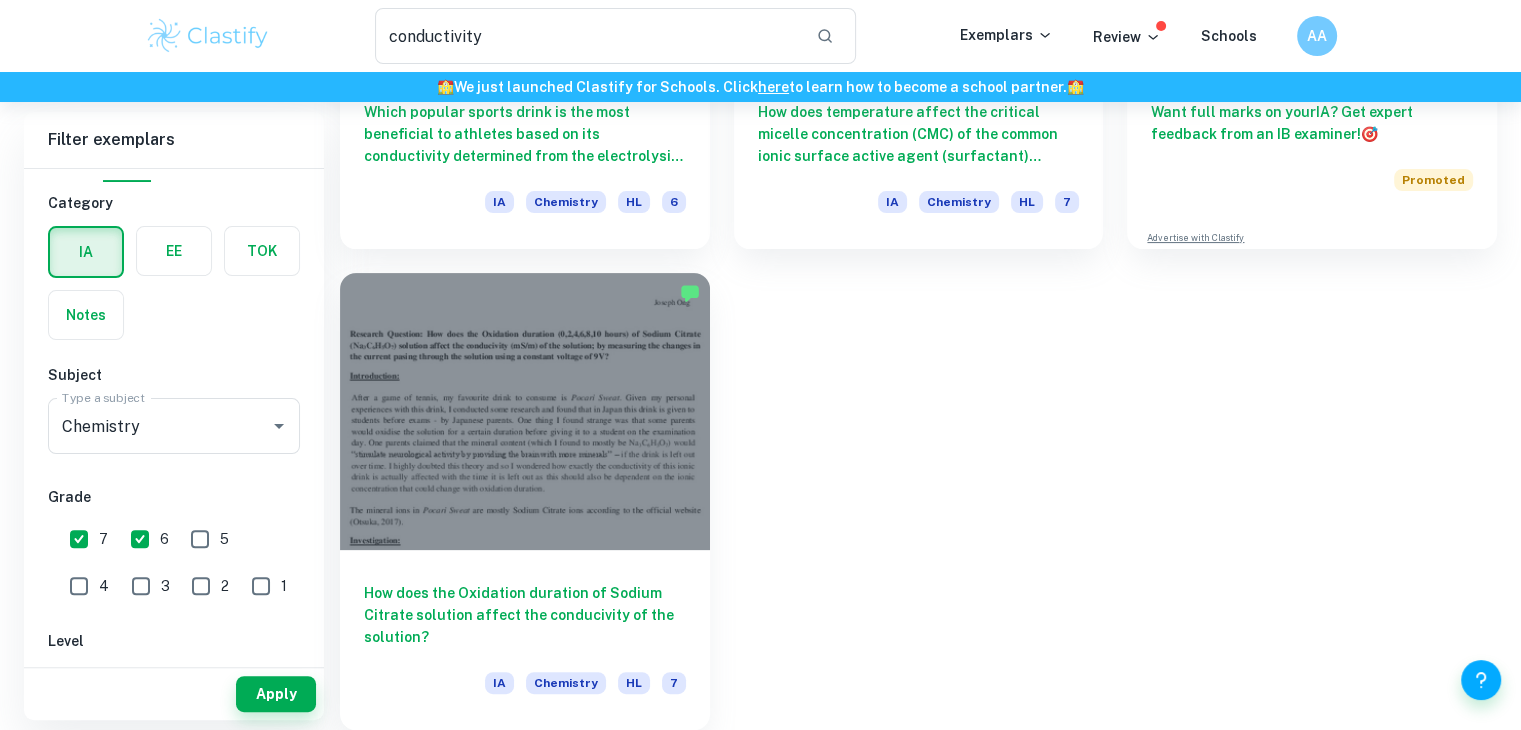 drag, startPoint x: 791, startPoint y: 340, endPoint x: 769, endPoint y: 304, distance: 42.190044 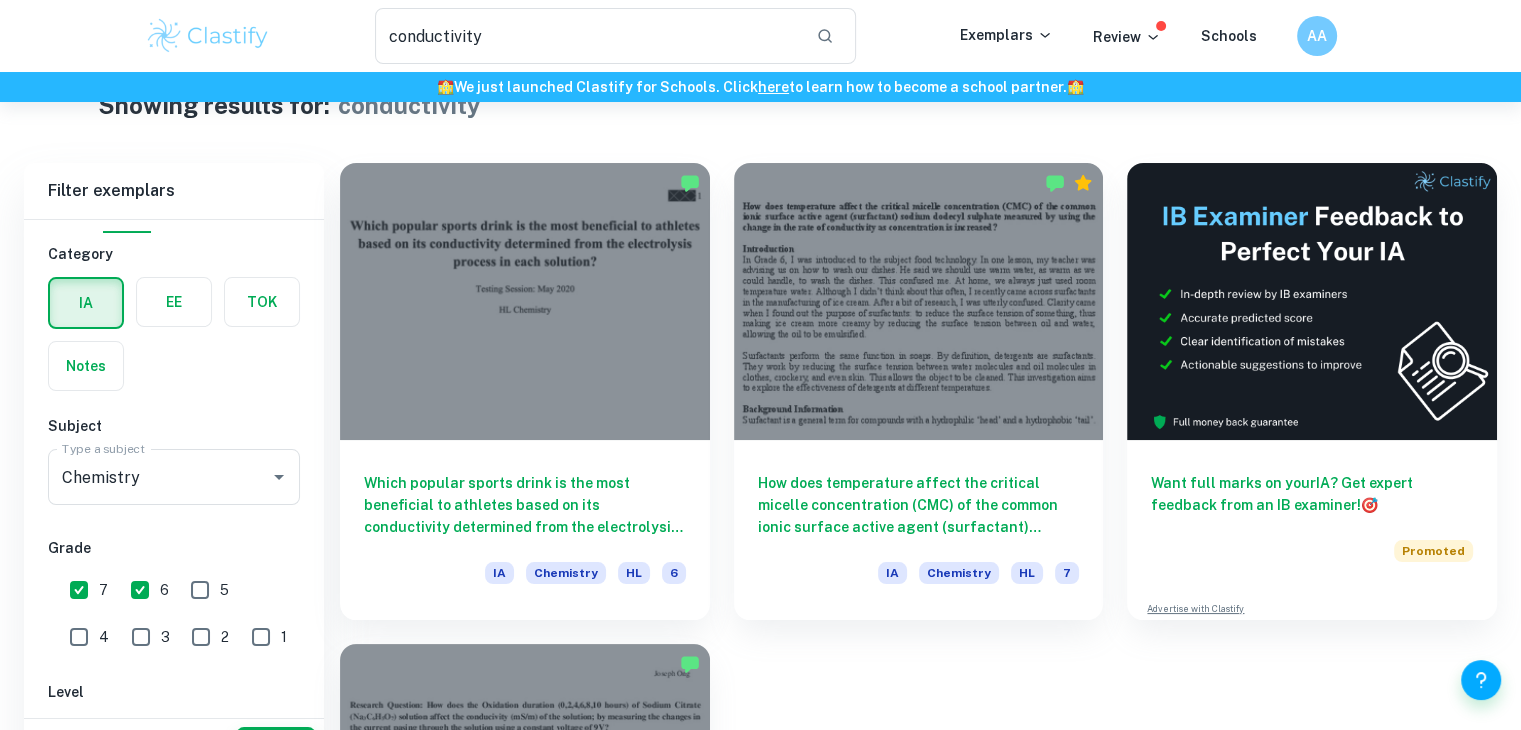 scroll, scrollTop: 427, scrollLeft: 0, axis: vertical 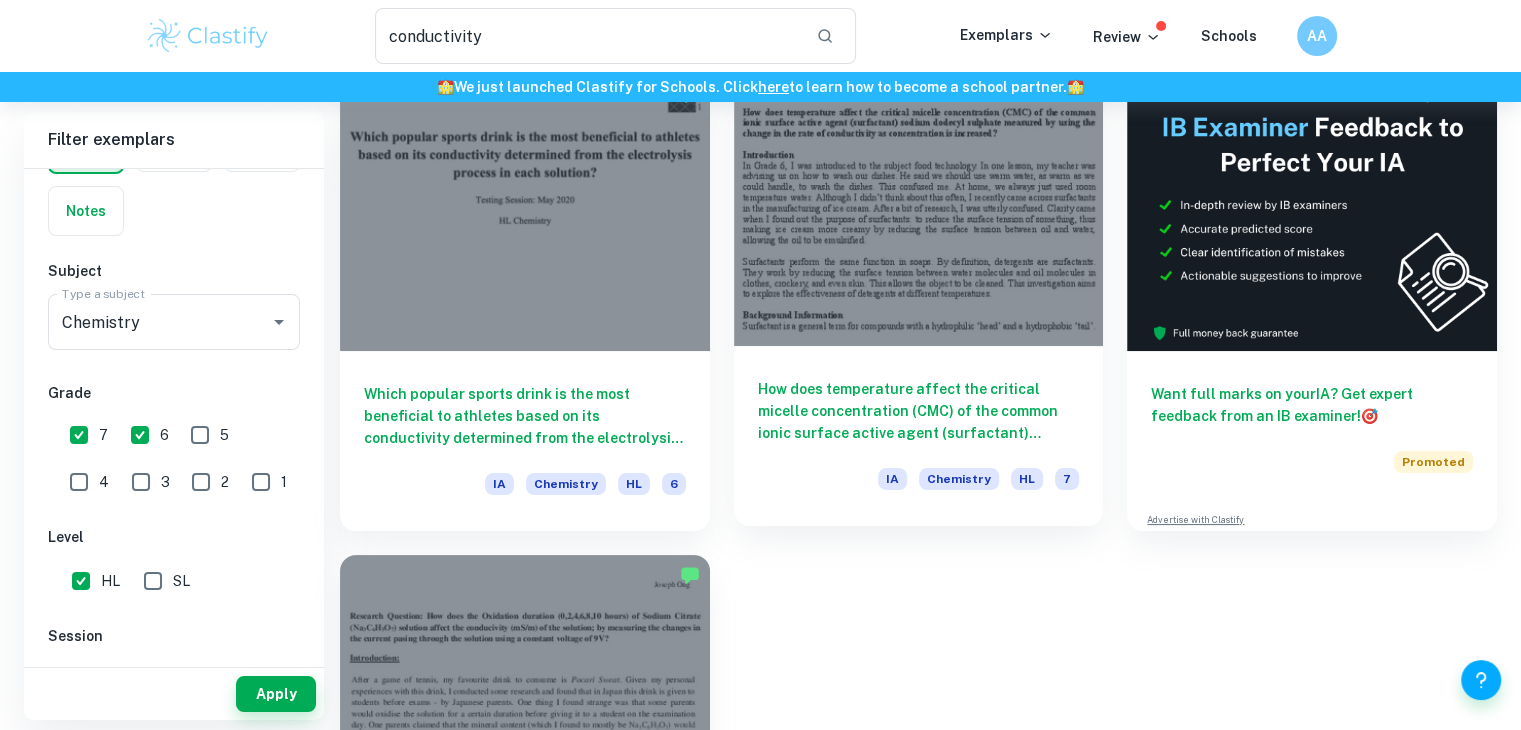 click on "How does temperature affect the critical micelle concentration (CMC) of the common ionic surface active agent (surfactant) sodium dodecyl sulphate measured by using the change in the rate of conductivity as concentration is increased? IA Chemistry HL 7" at bounding box center [919, 436] 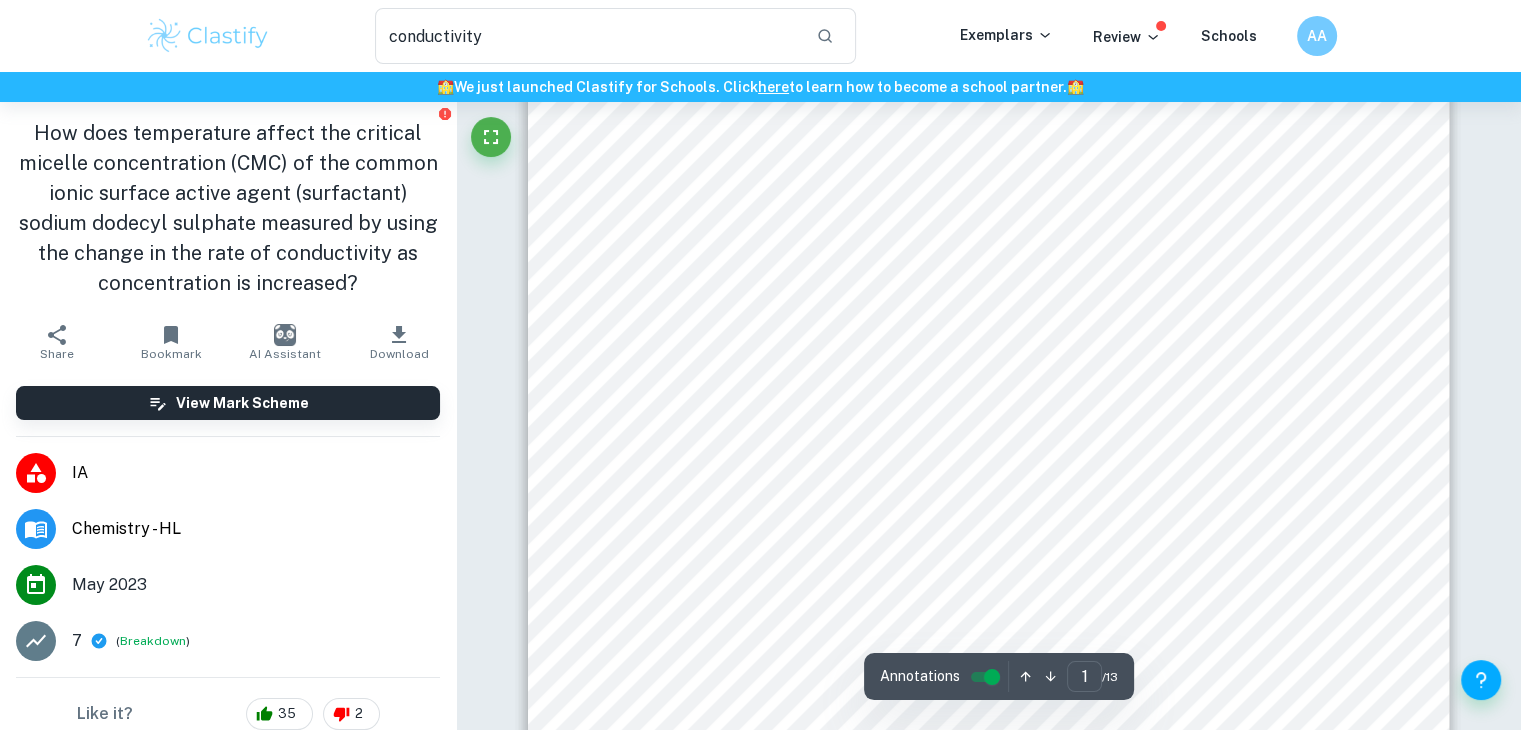 scroll, scrollTop: 1016, scrollLeft: 0, axis: vertical 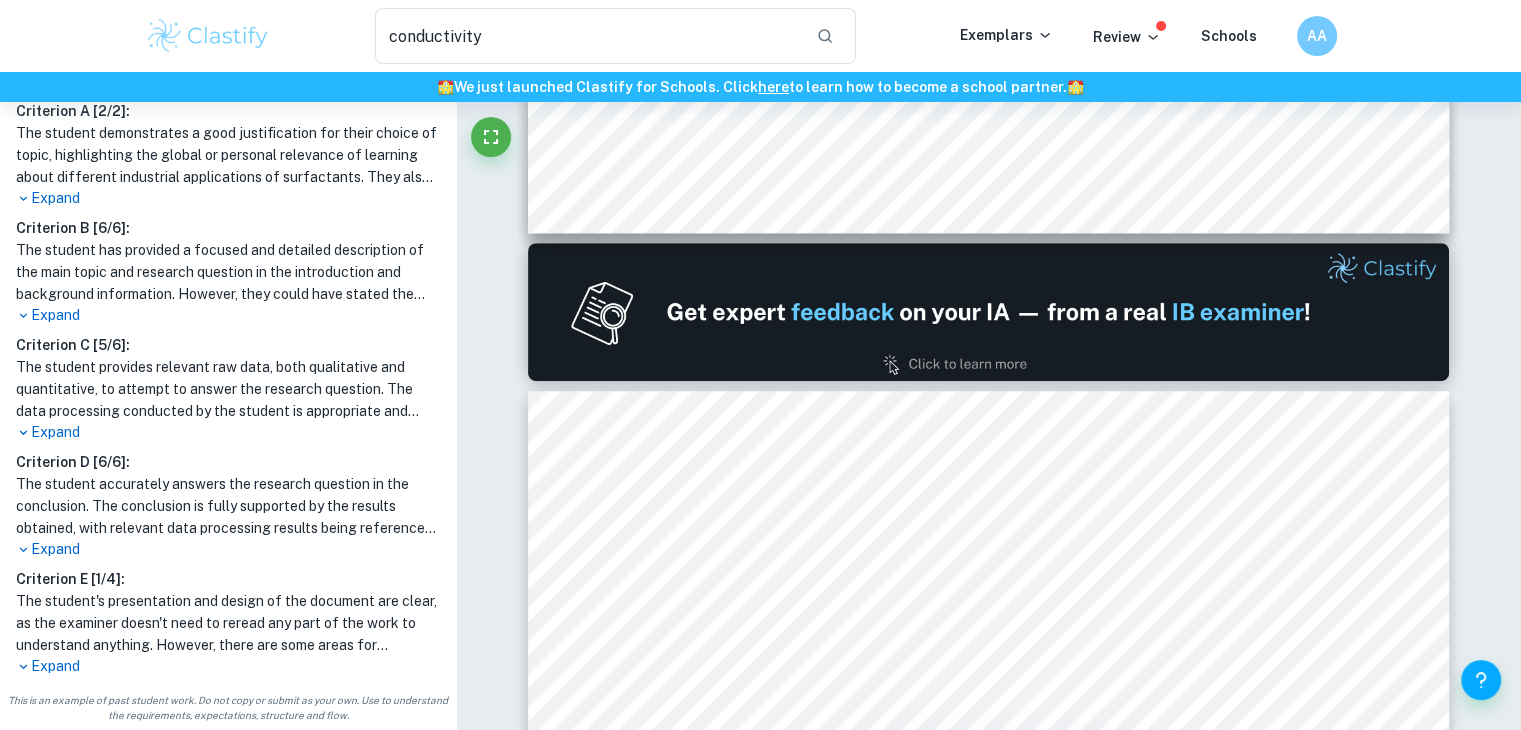 click on "Expand" at bounding box center [228, 666] 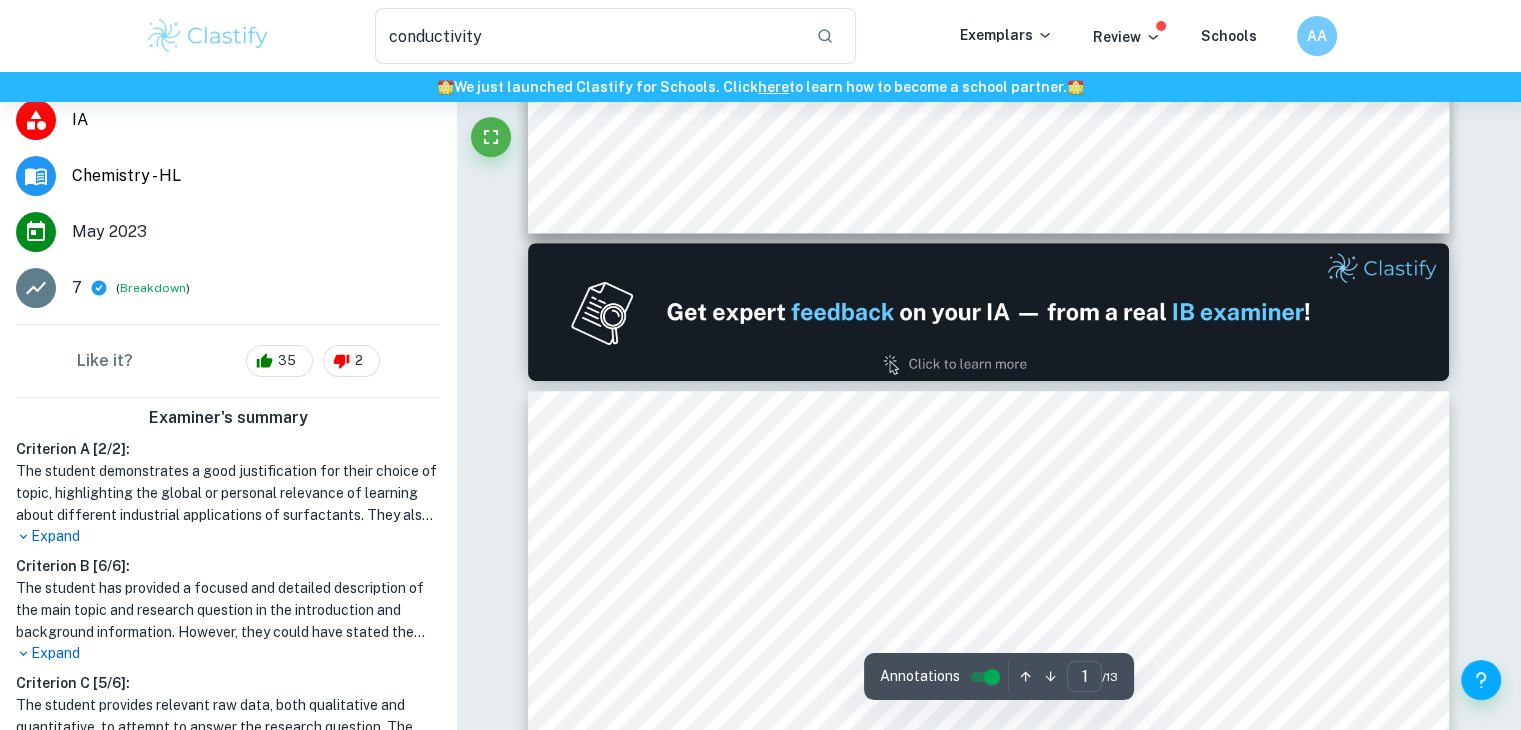 scroll, scrollTop: 350, scrollLeft: 0, axis: vertical 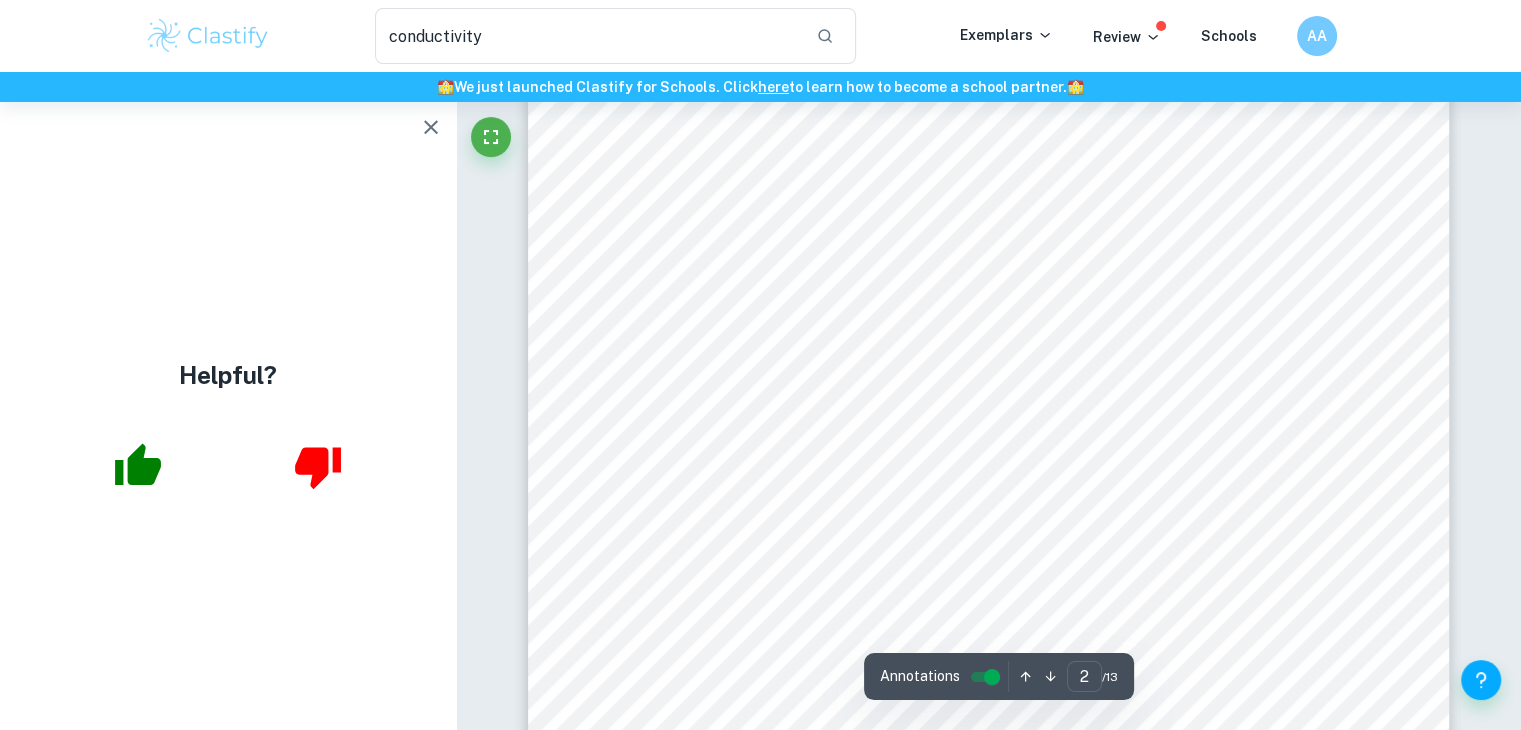 click at bounding box center (431, 127) 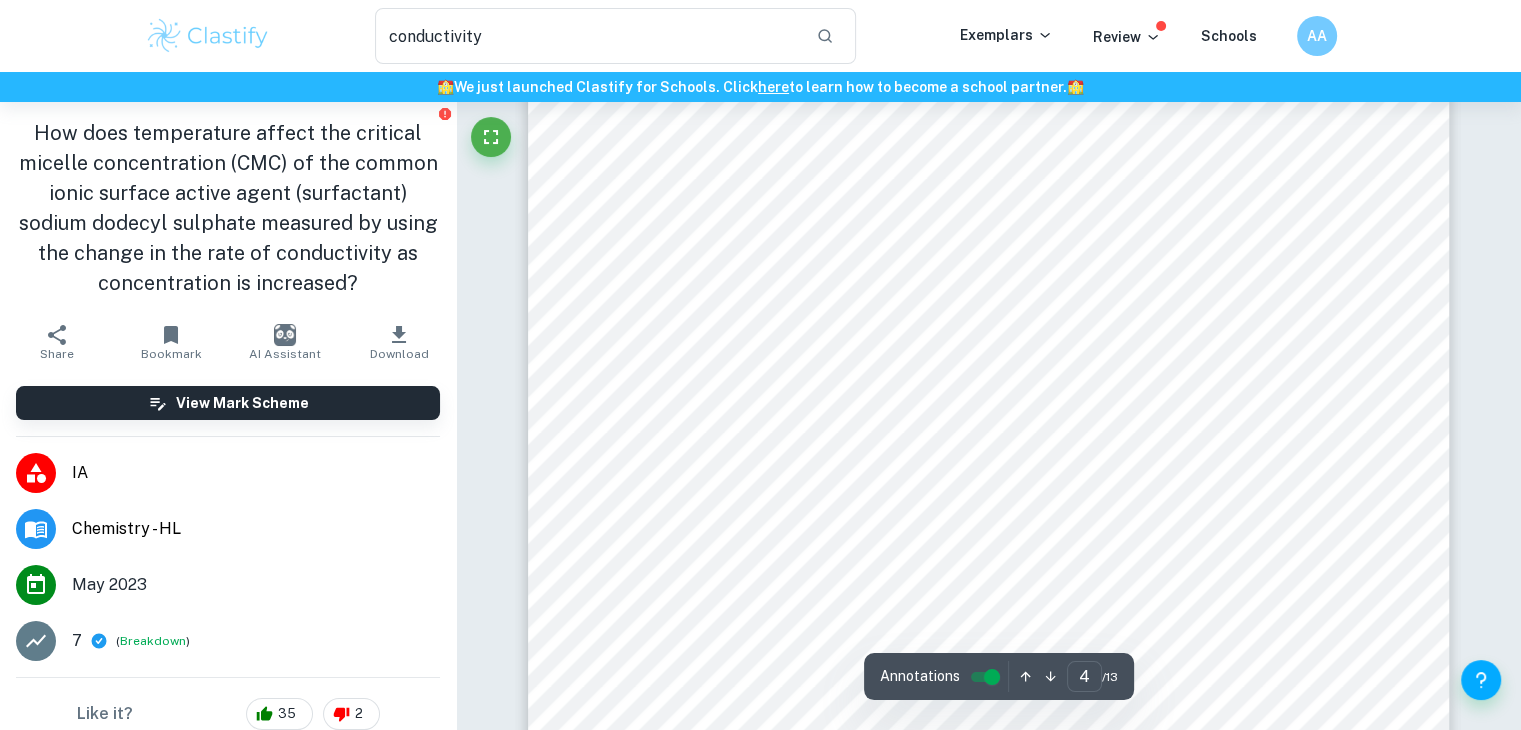 scroll, scrollTop: 4788, scrollLeft: 0, axis: vertical 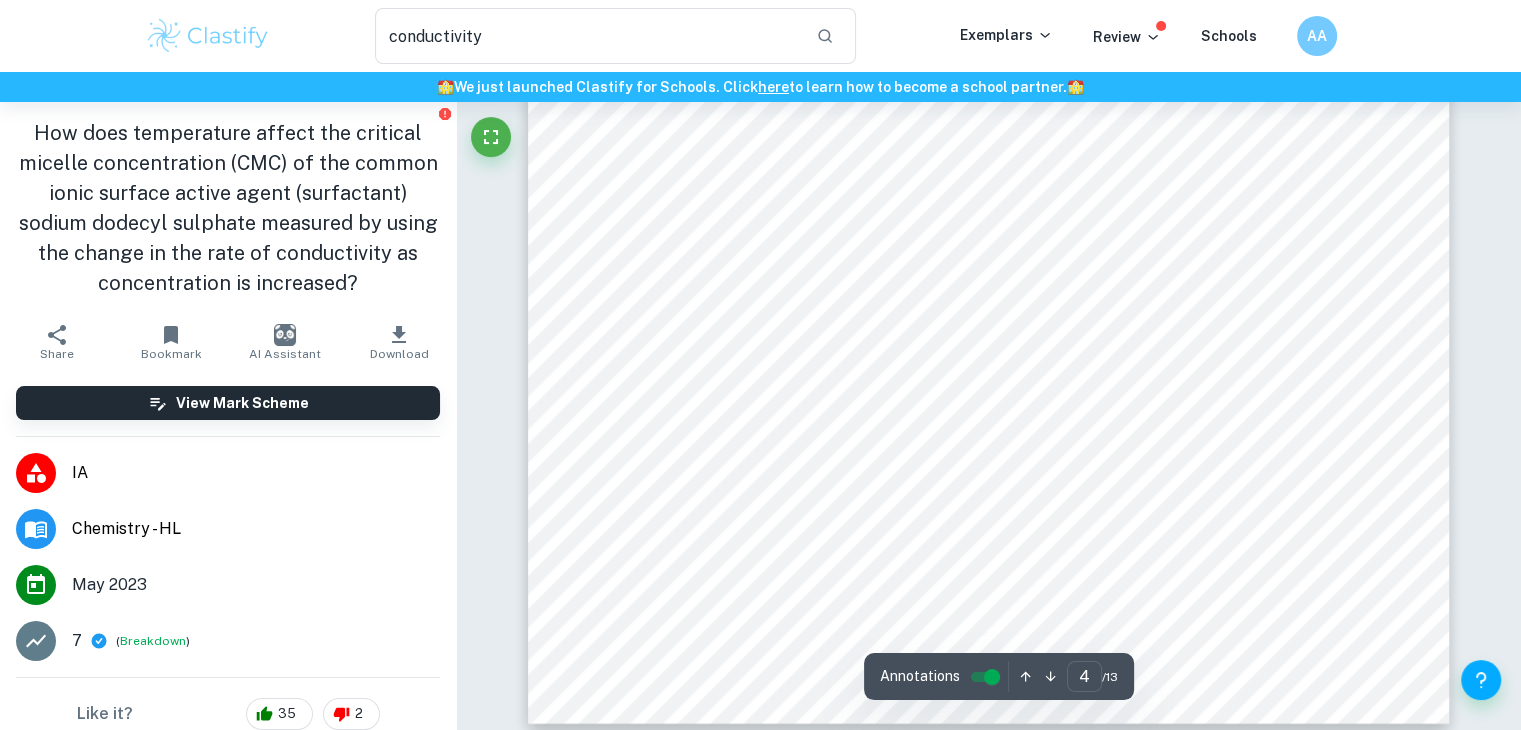 type on "5" 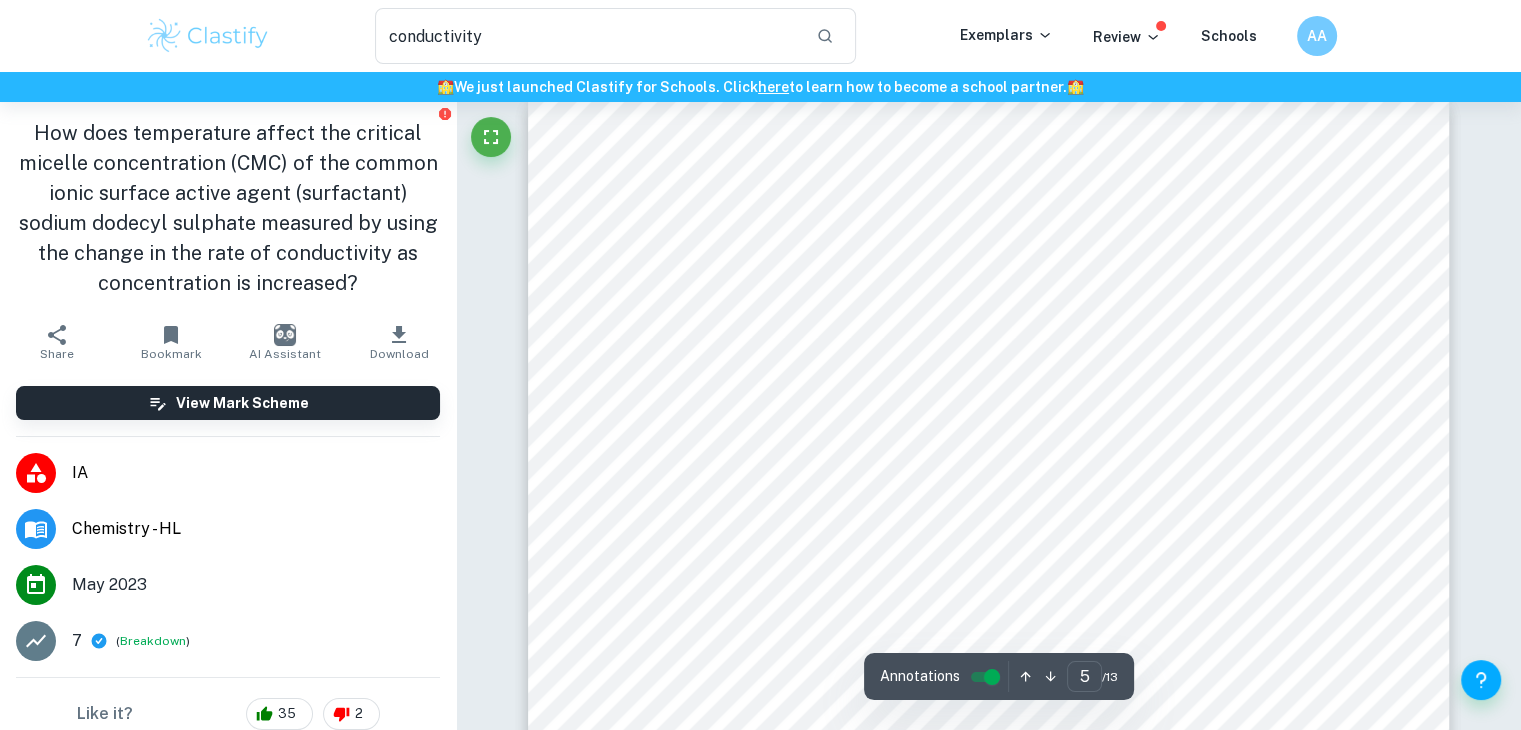 scroll, scrollTop: 5475, scrollLeft: 0, axis: vertical 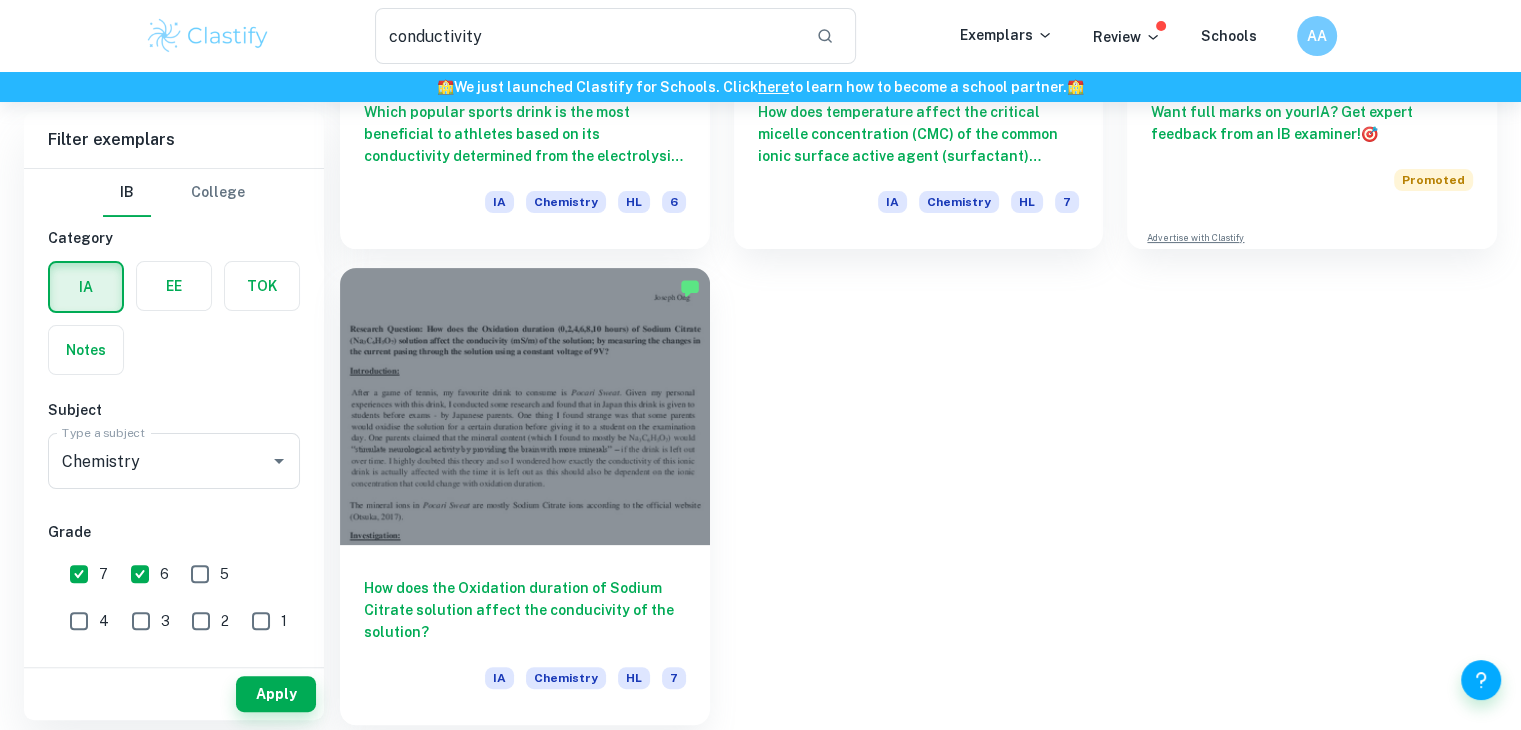 click on "How does the Oxidation duration of Sodium Citrate solution affect the conducivity of the solution? IA Chemistry HL 7" at bounding box center [525, 635] 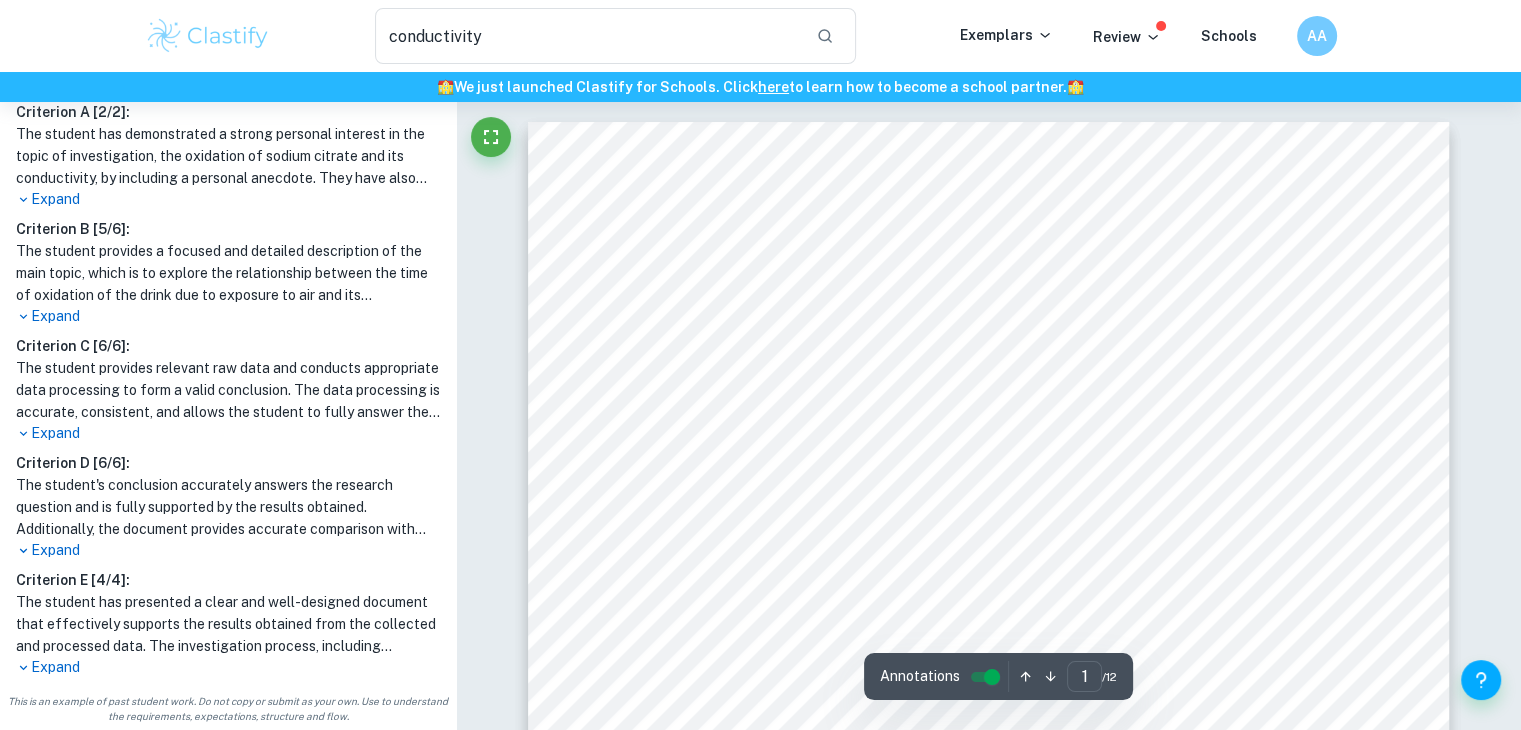 scroll, scrollTop: 545, scrollLeft: 0, axis: vertical 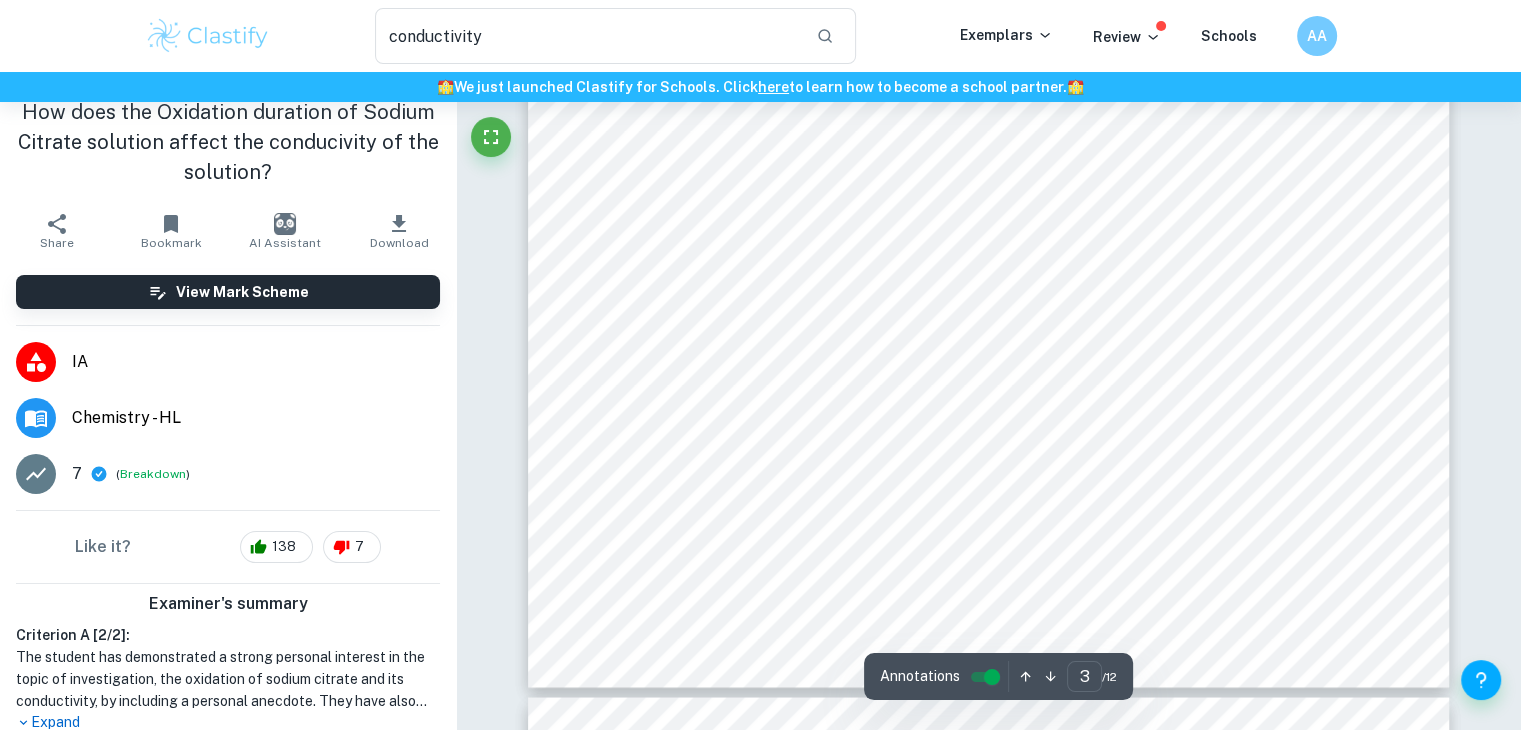 type on "4" 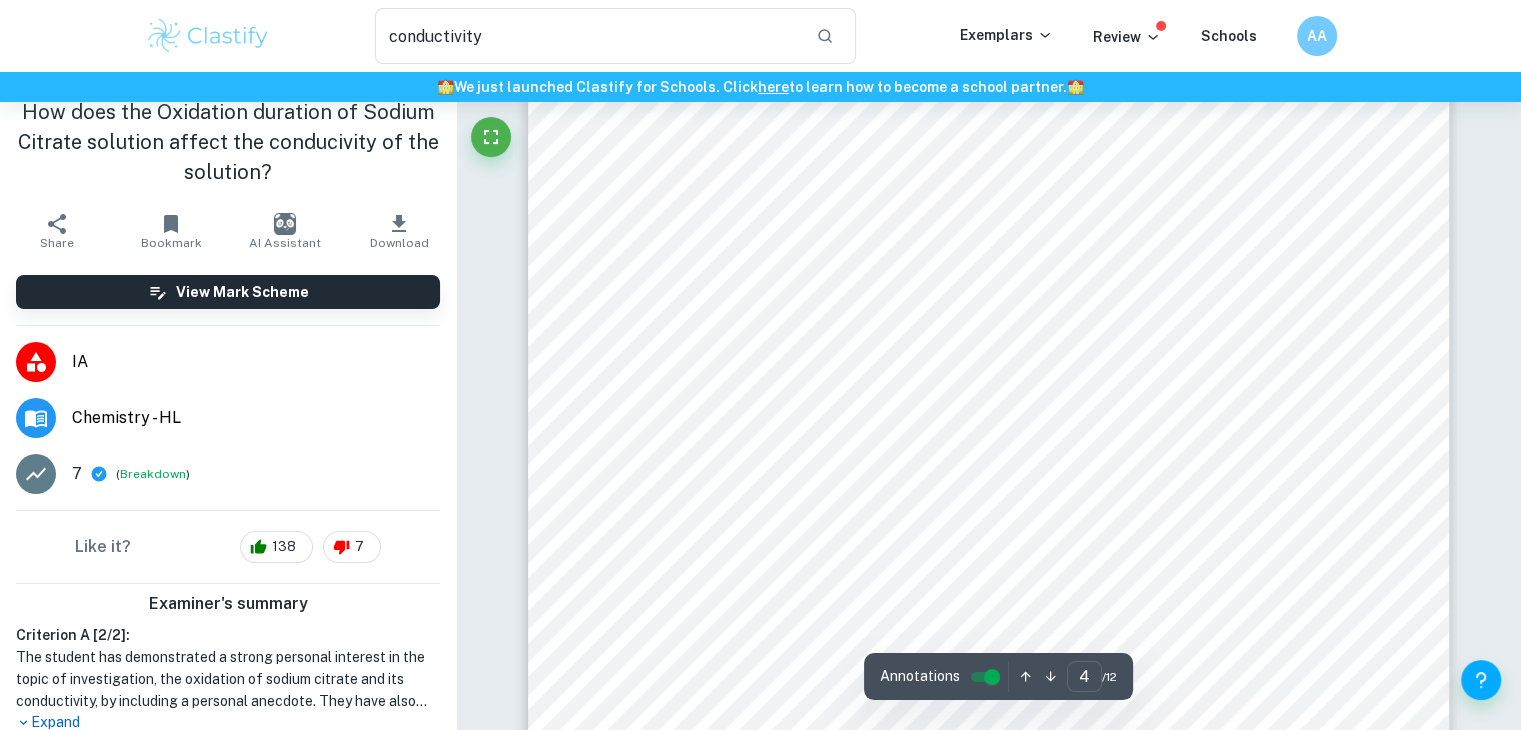 scroll, scrollTop: 4679, scrollLeft: 0, axis: vertical 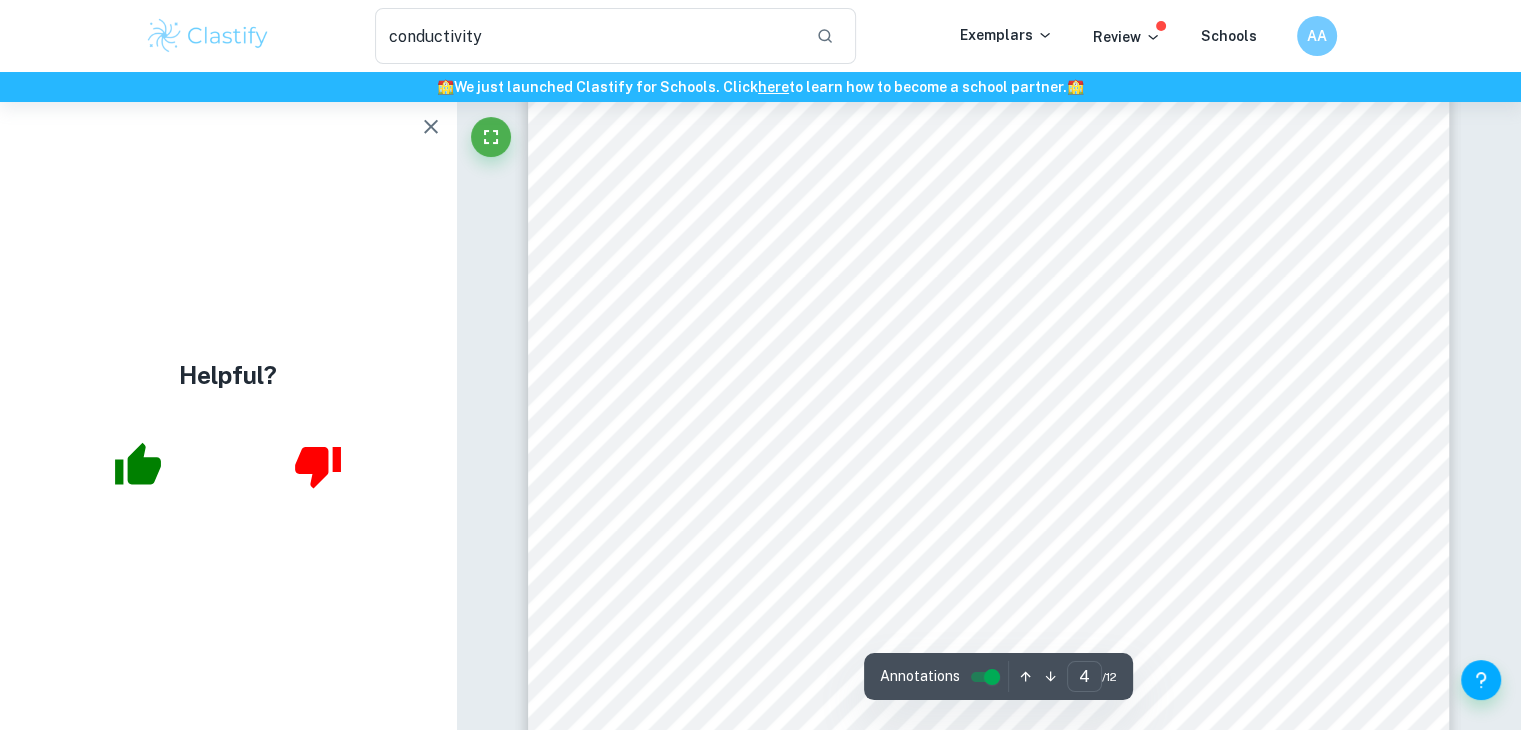 click at bounding box center (431, 127) 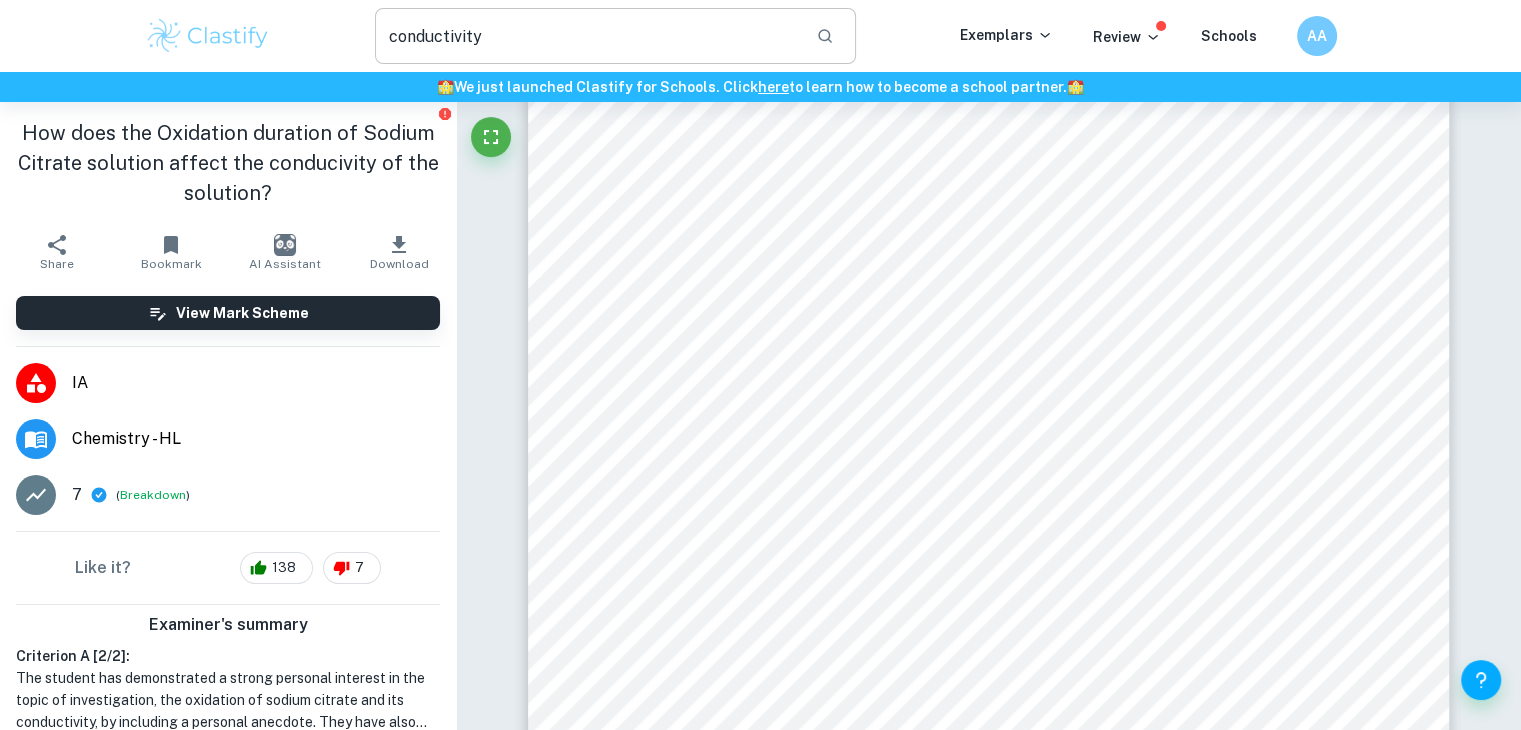 click on "conductivity" at bounding box center (588, 36) 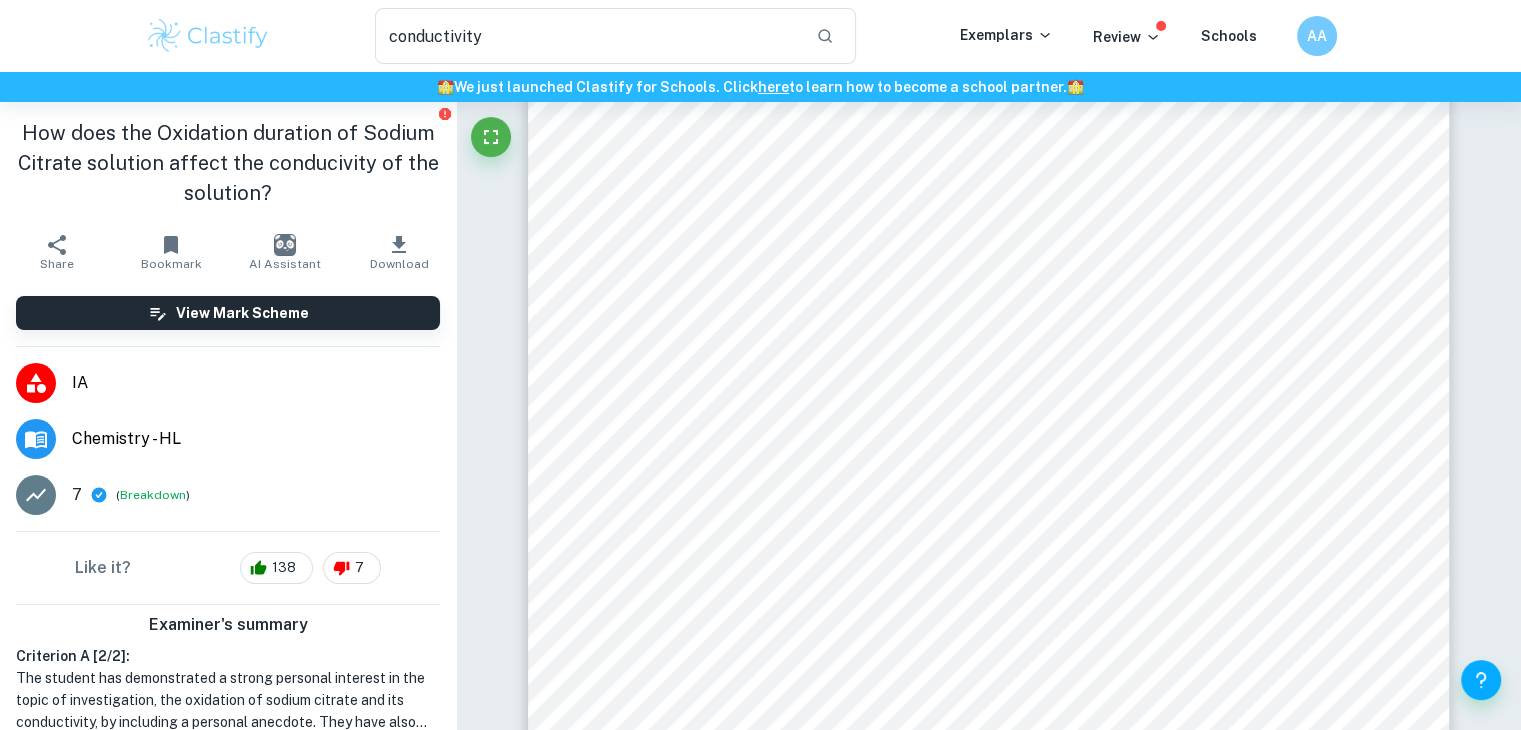 click at bounding box center (208, 36) 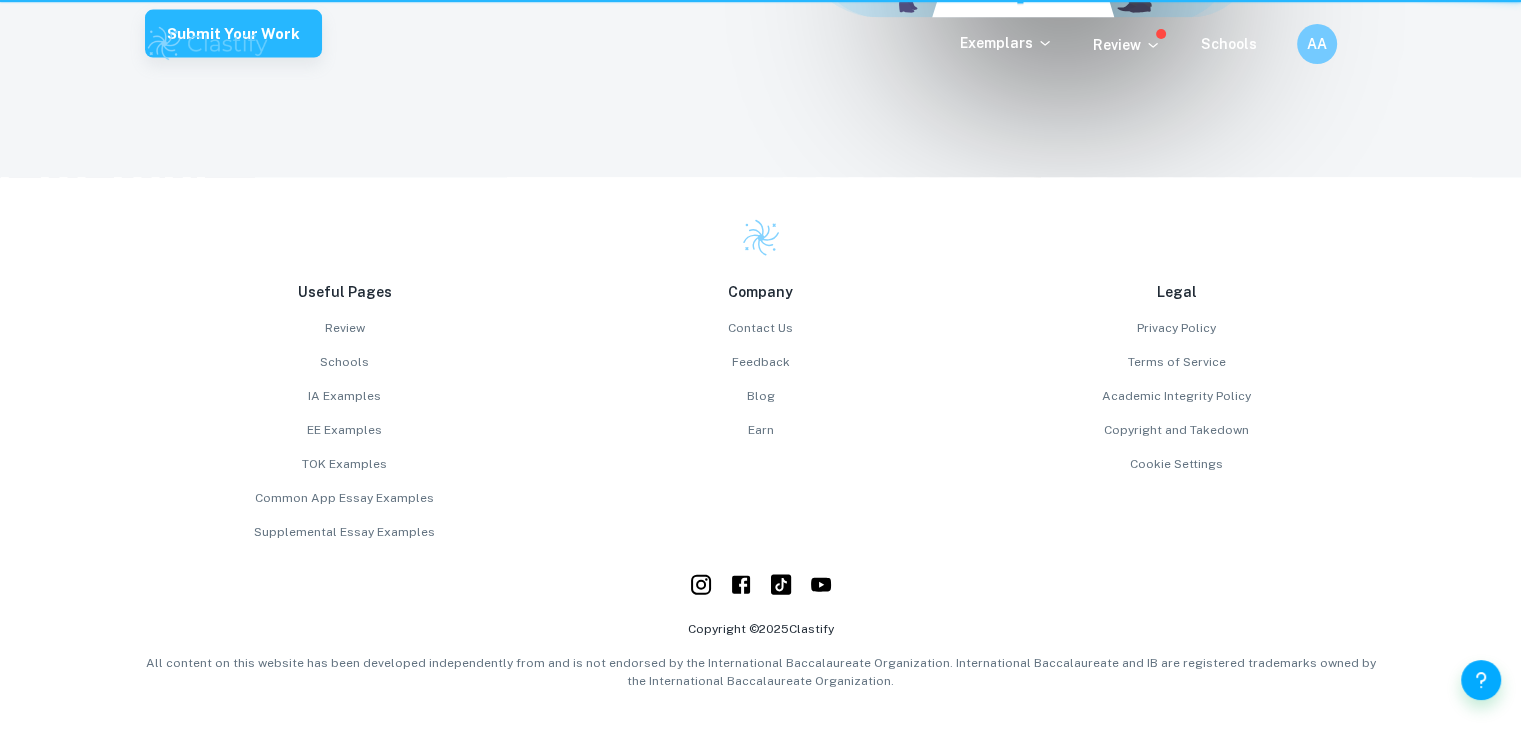 scroll, scrollTop: 0, scrollLeft: 0, axis: both 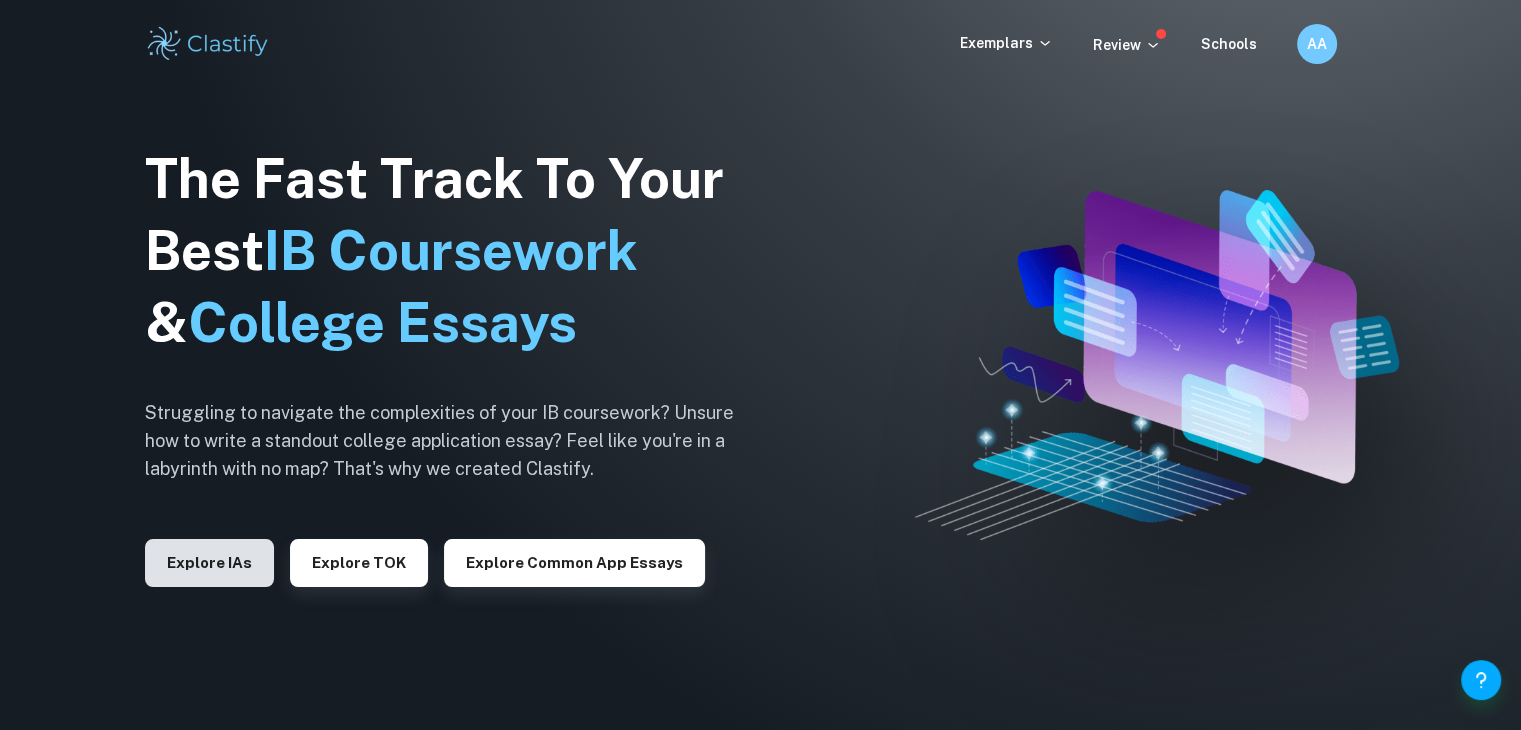 click on "Explore IAs" at bounding box center [209, 563] 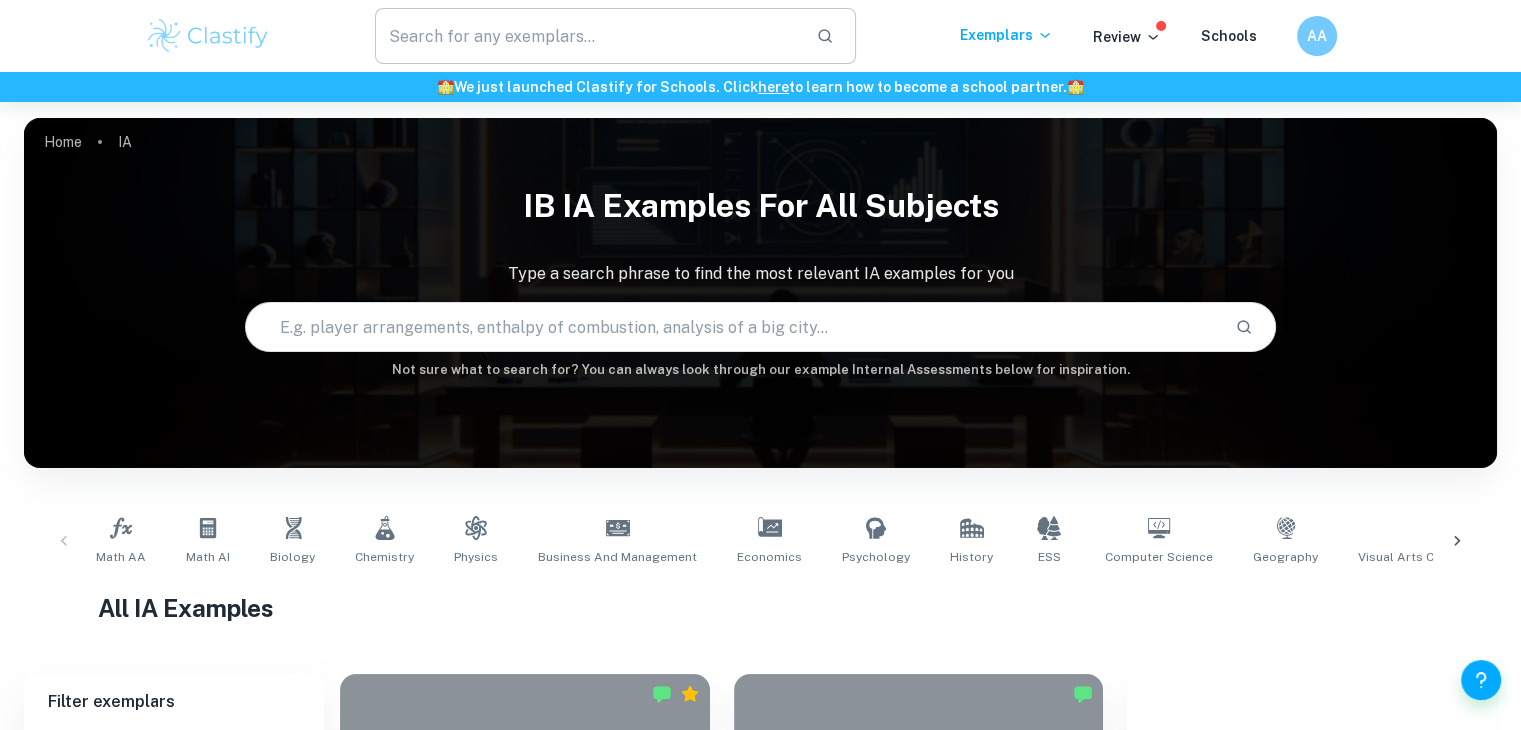 click at bounding box center [588, 36] 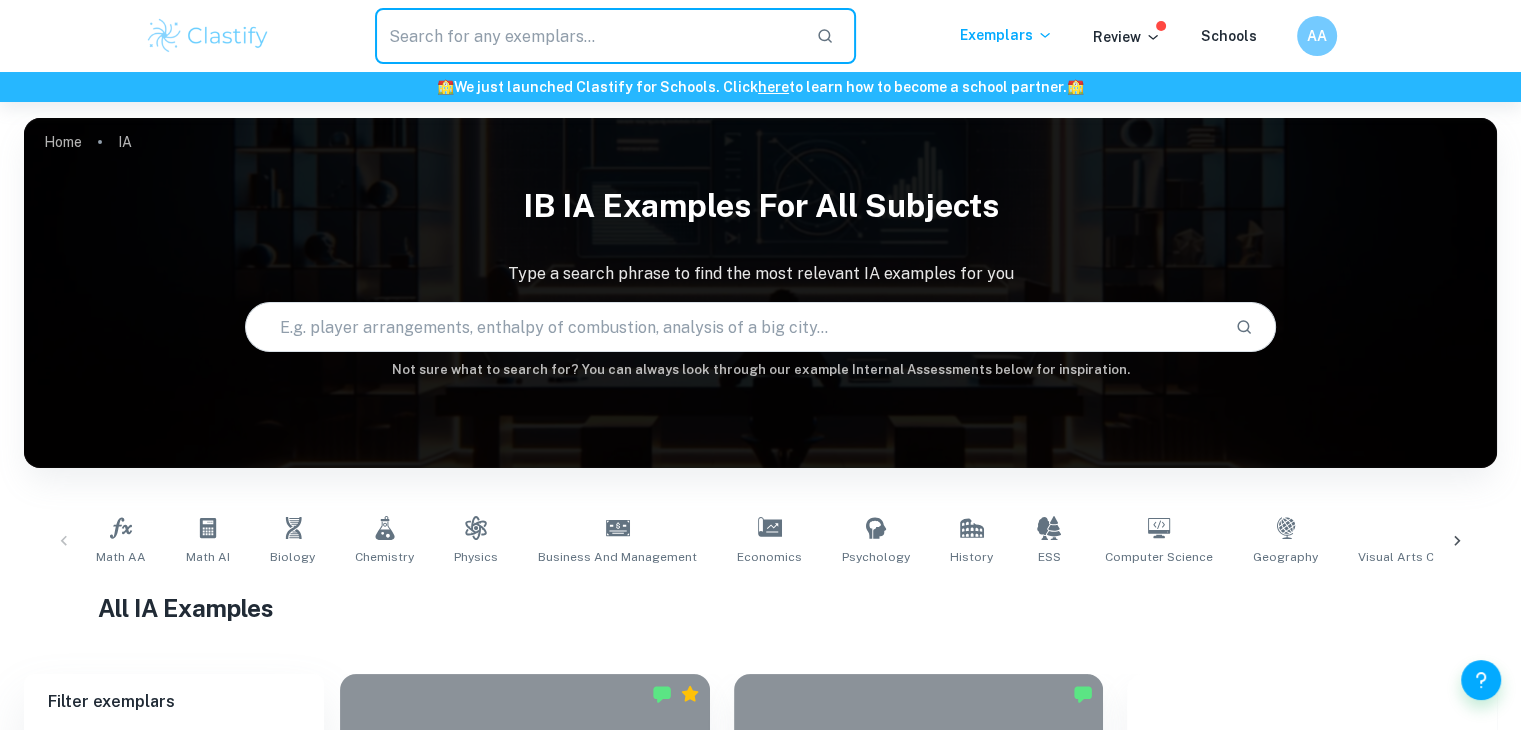 paste on "[LAST]" 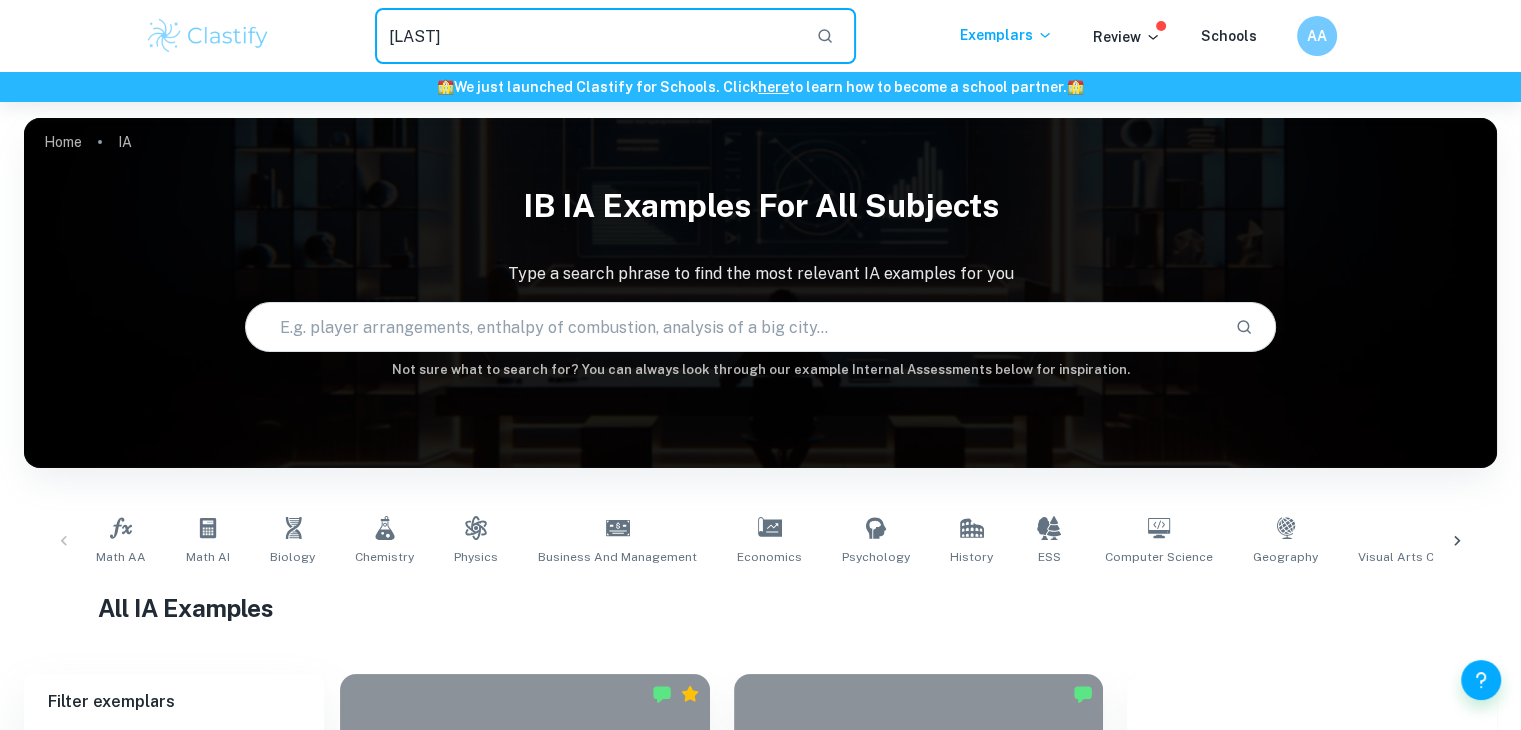 type on "[LAST]" 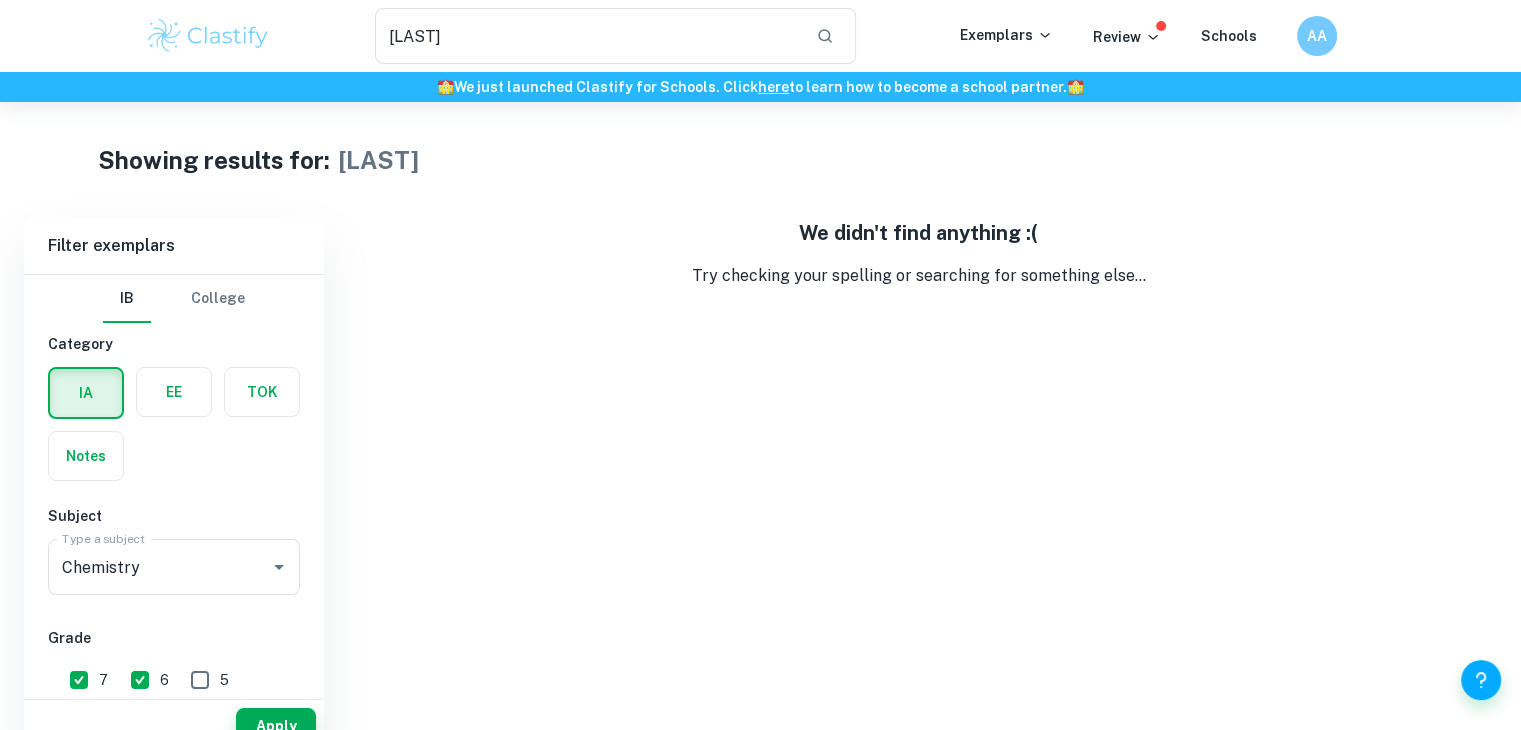 scroll, scrollTop: 102, scrollLeft: 0, axis: vertical 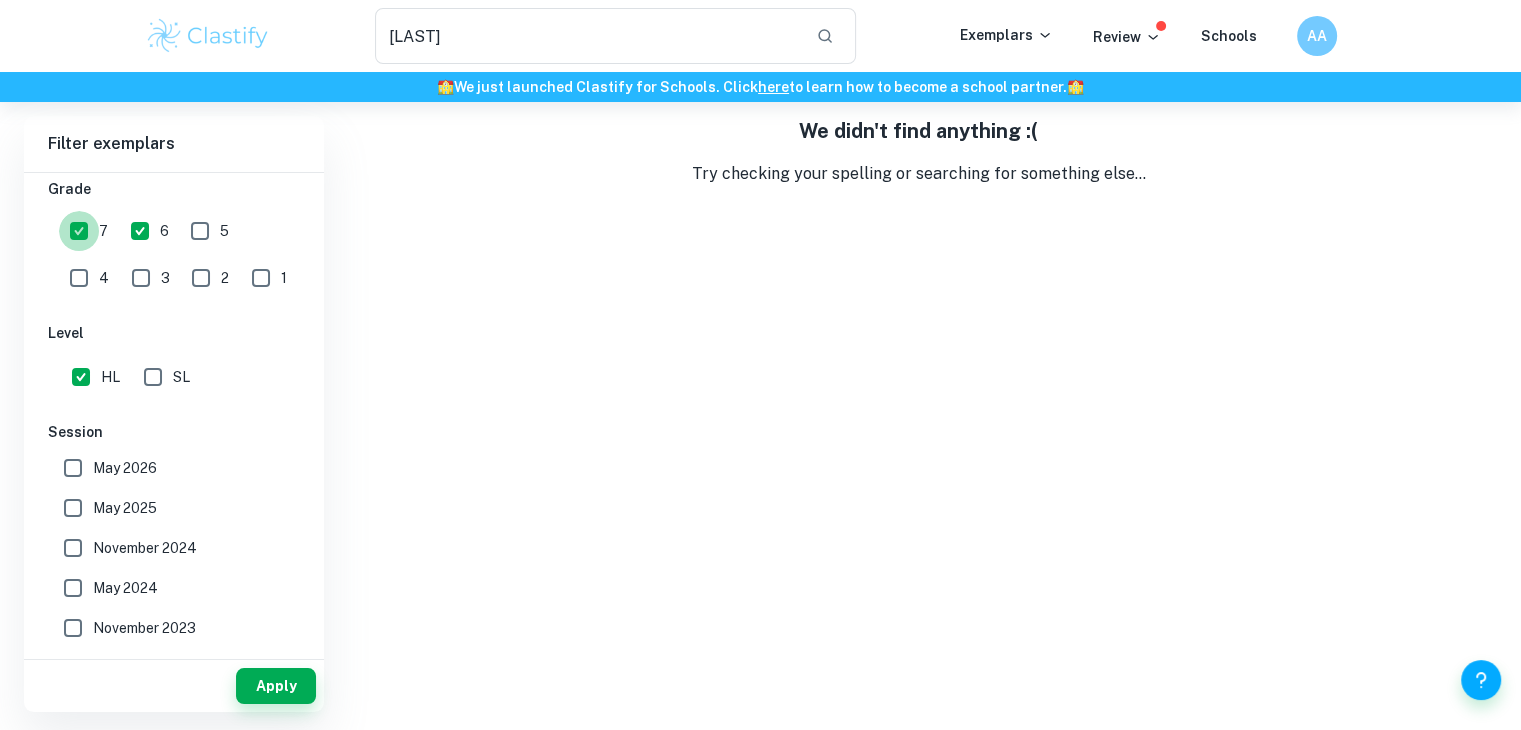 click on "7" at bounding box center [79, 231] 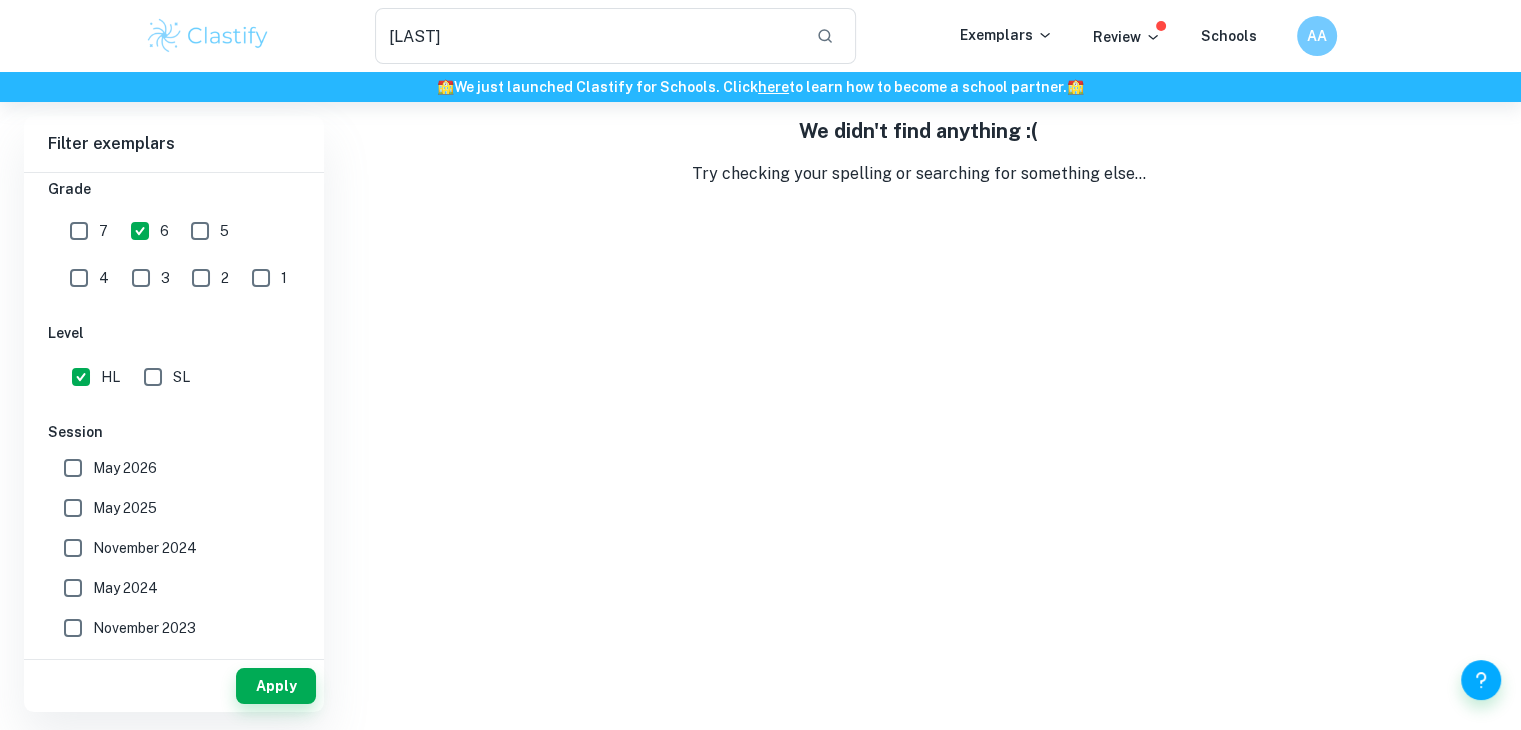 click on "6" at bounding box center [140, 231] 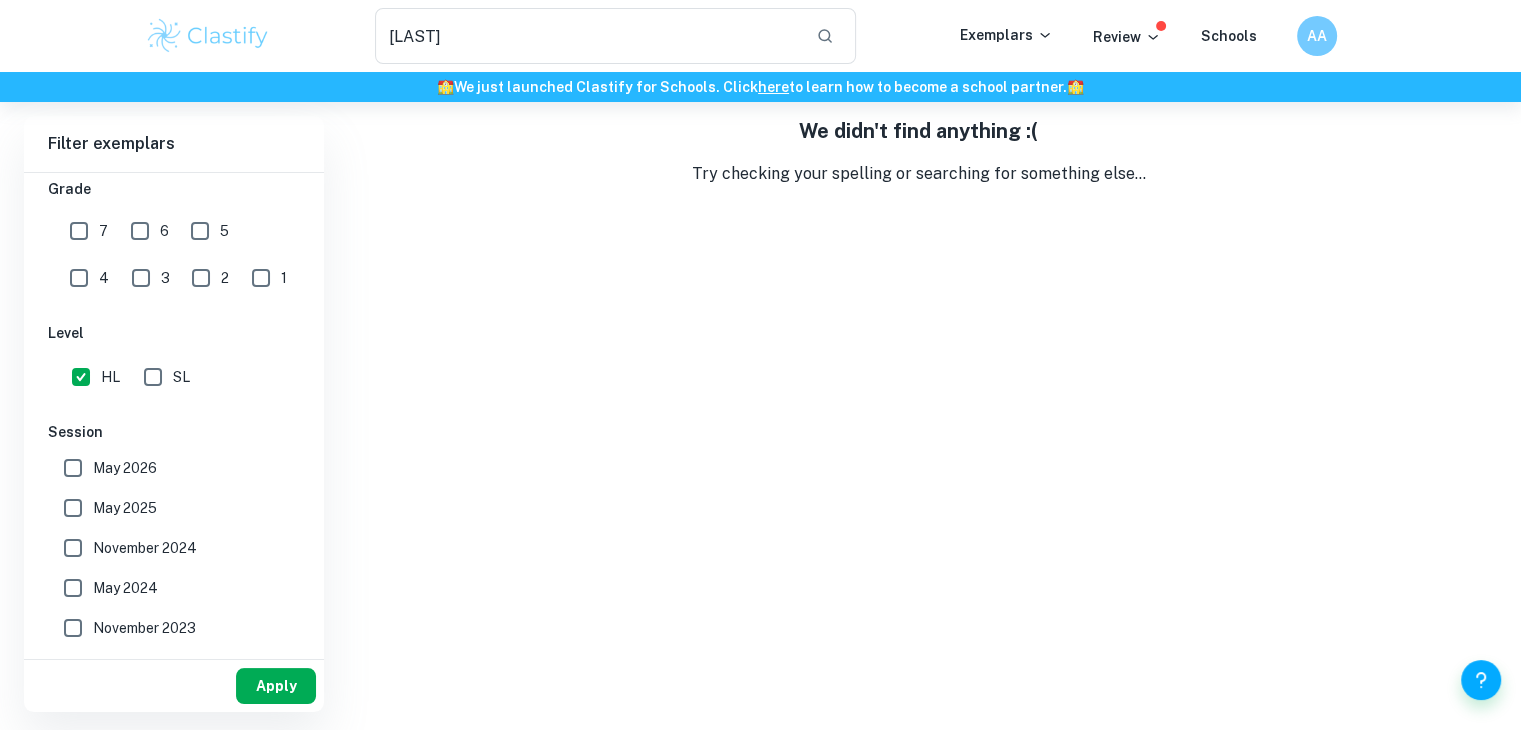 click on "Apply" at bounding box center [276, 686] 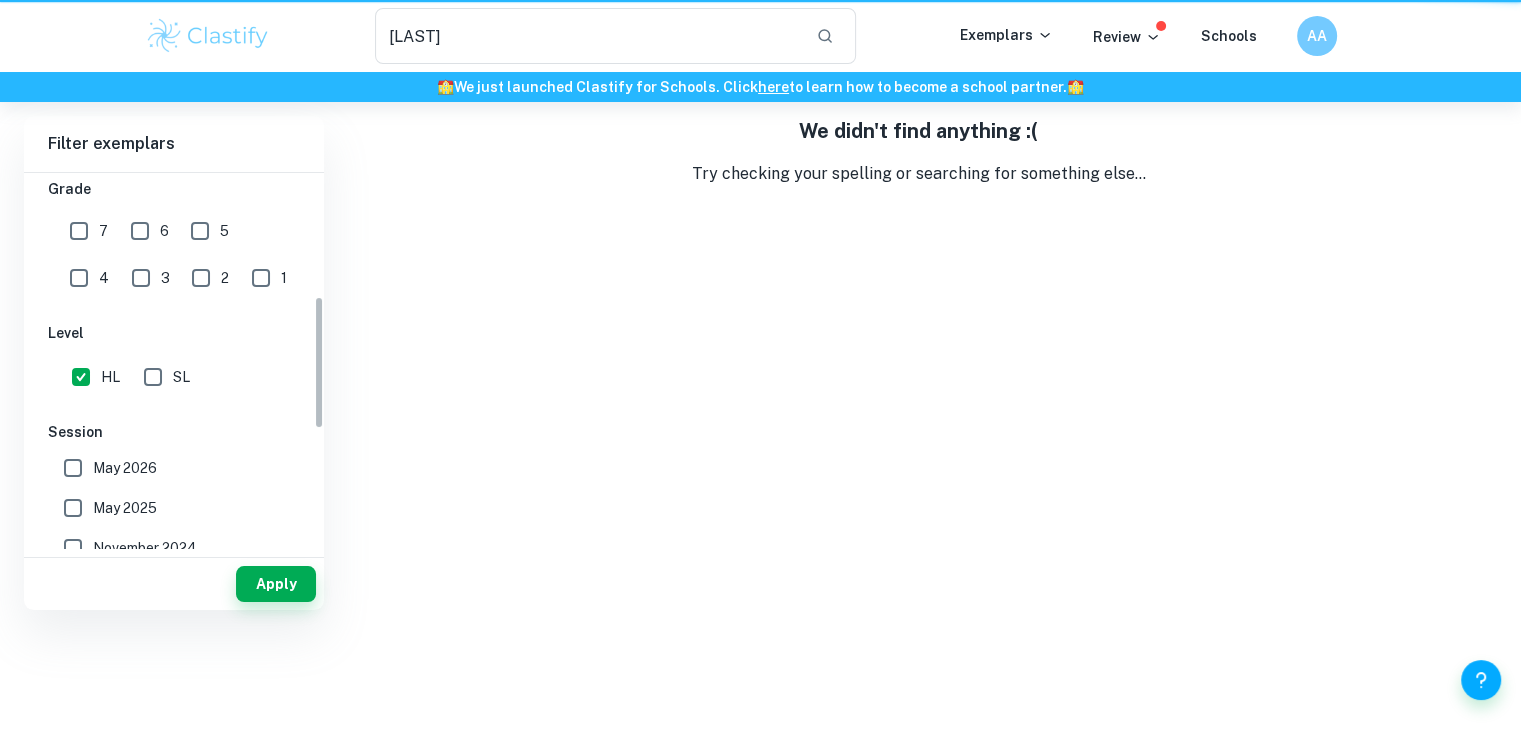 scroll, scrollTop: 0, scrollLeft: 0, axis: both 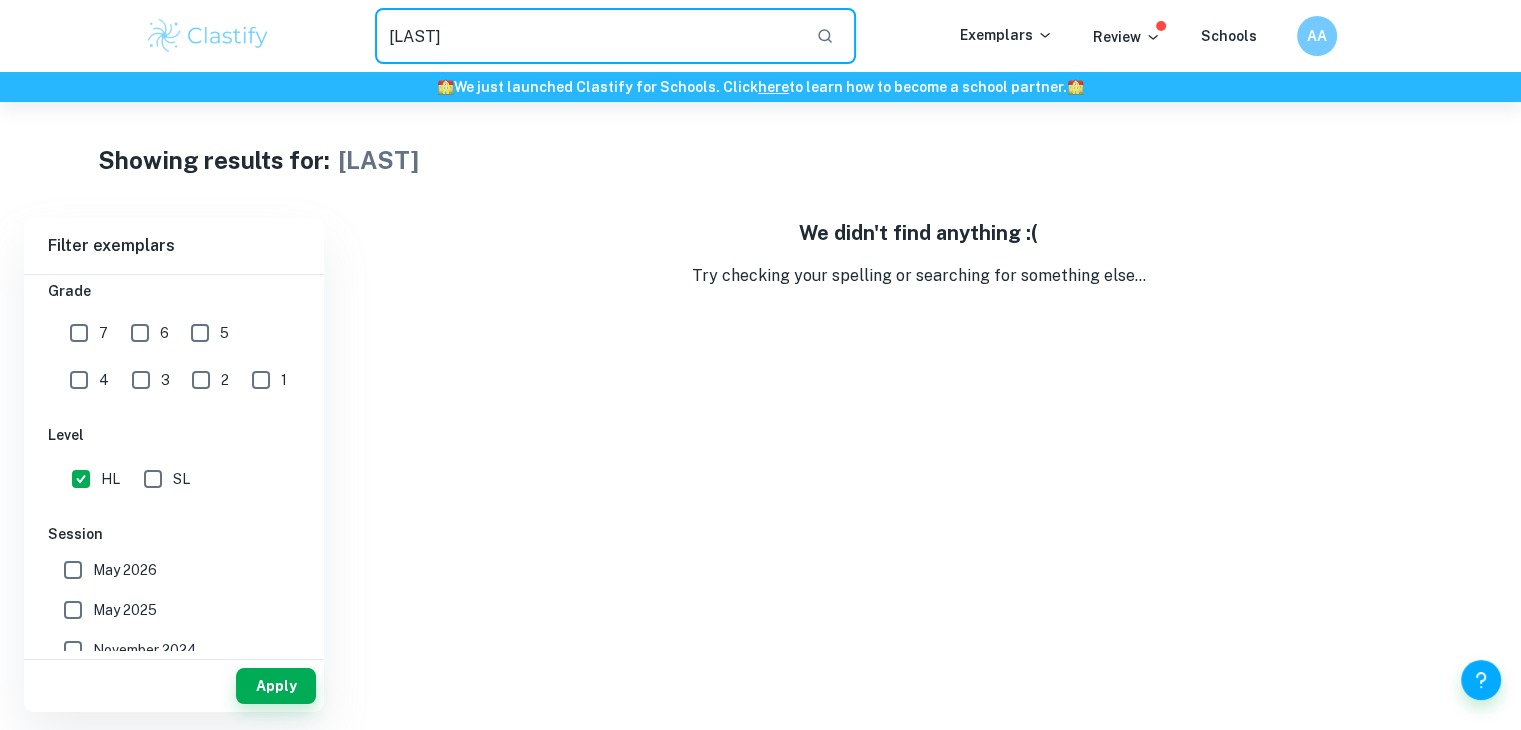 click on "[LAST]" at bounding box center (588, 36) 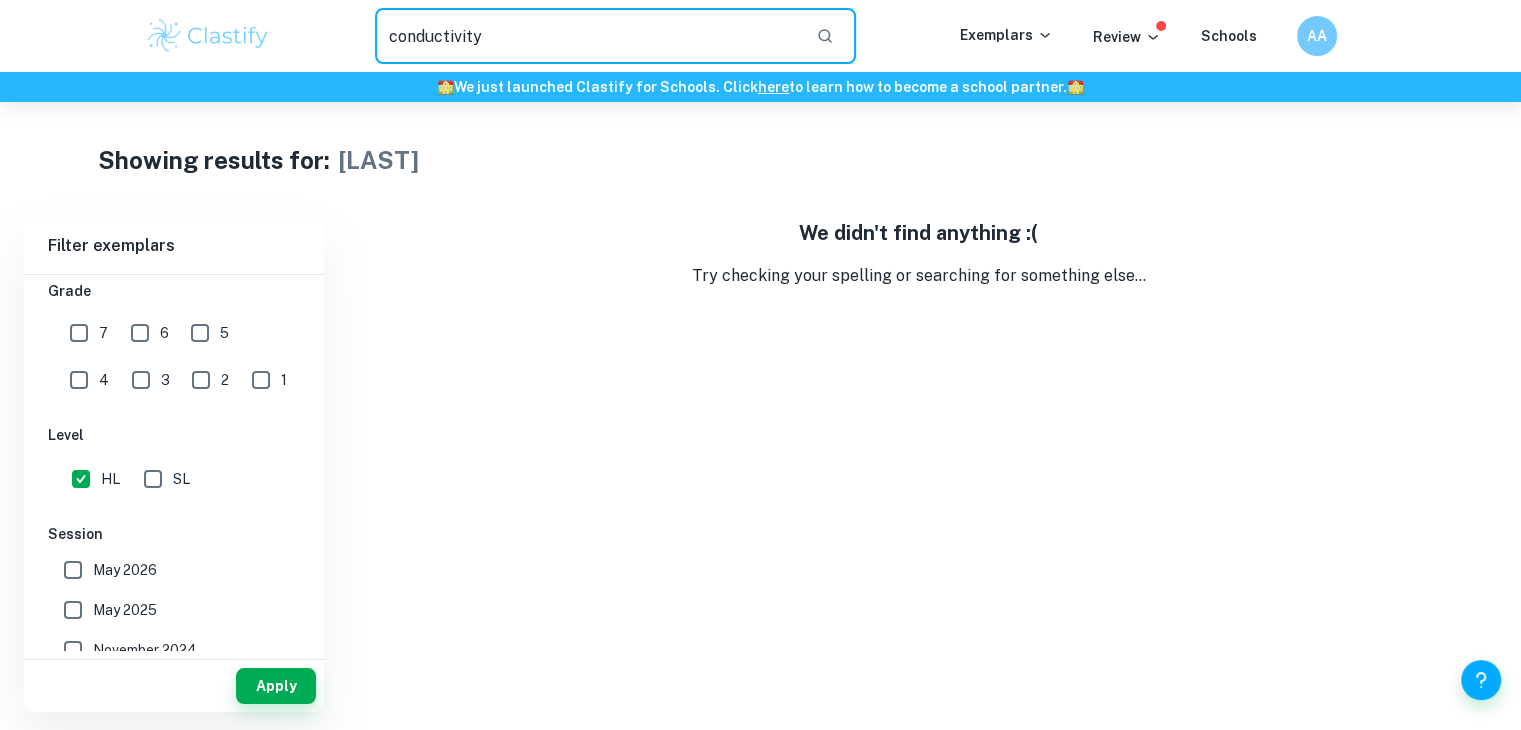 type on "conductivity" 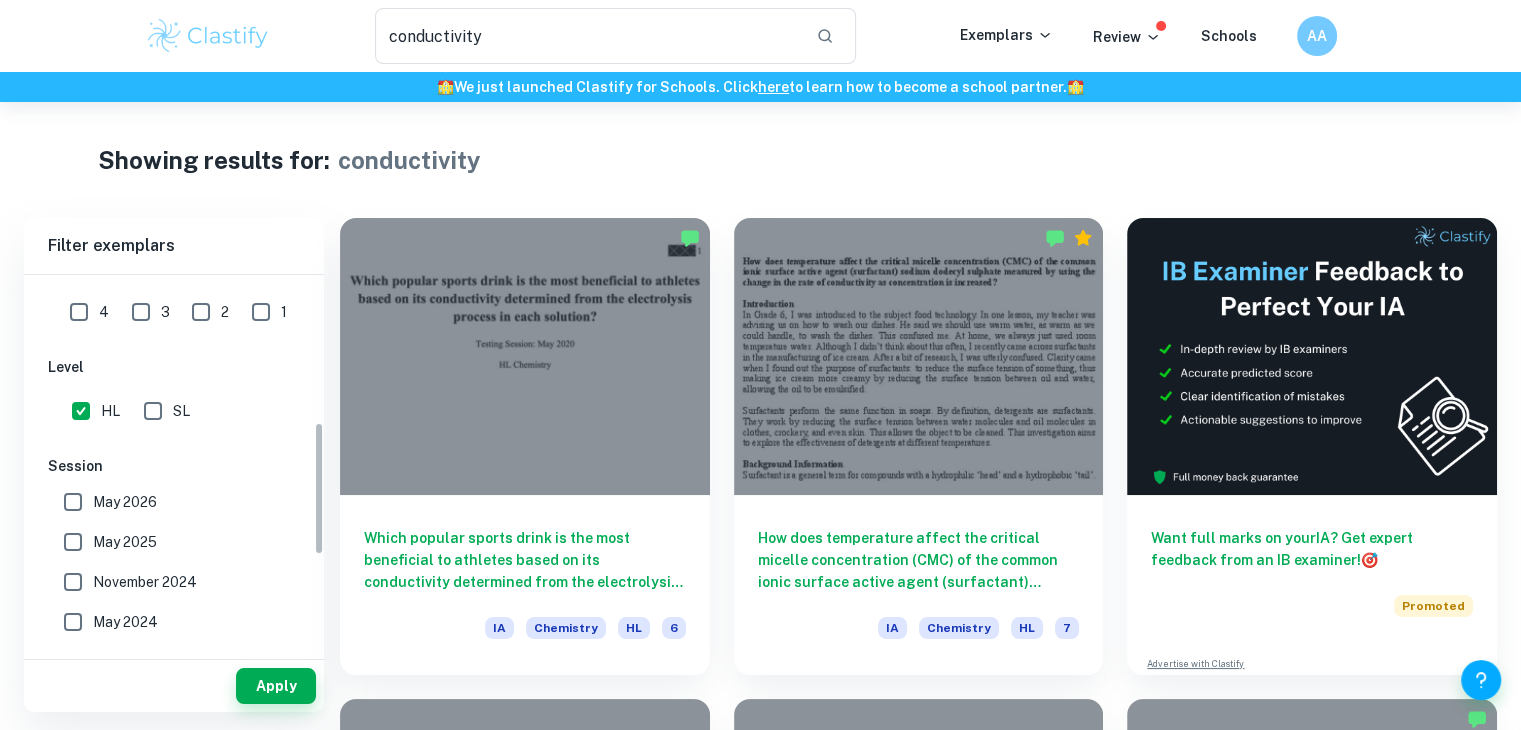 scroll, scrollTop: 416, scrollLeft: 0, axis: vertical 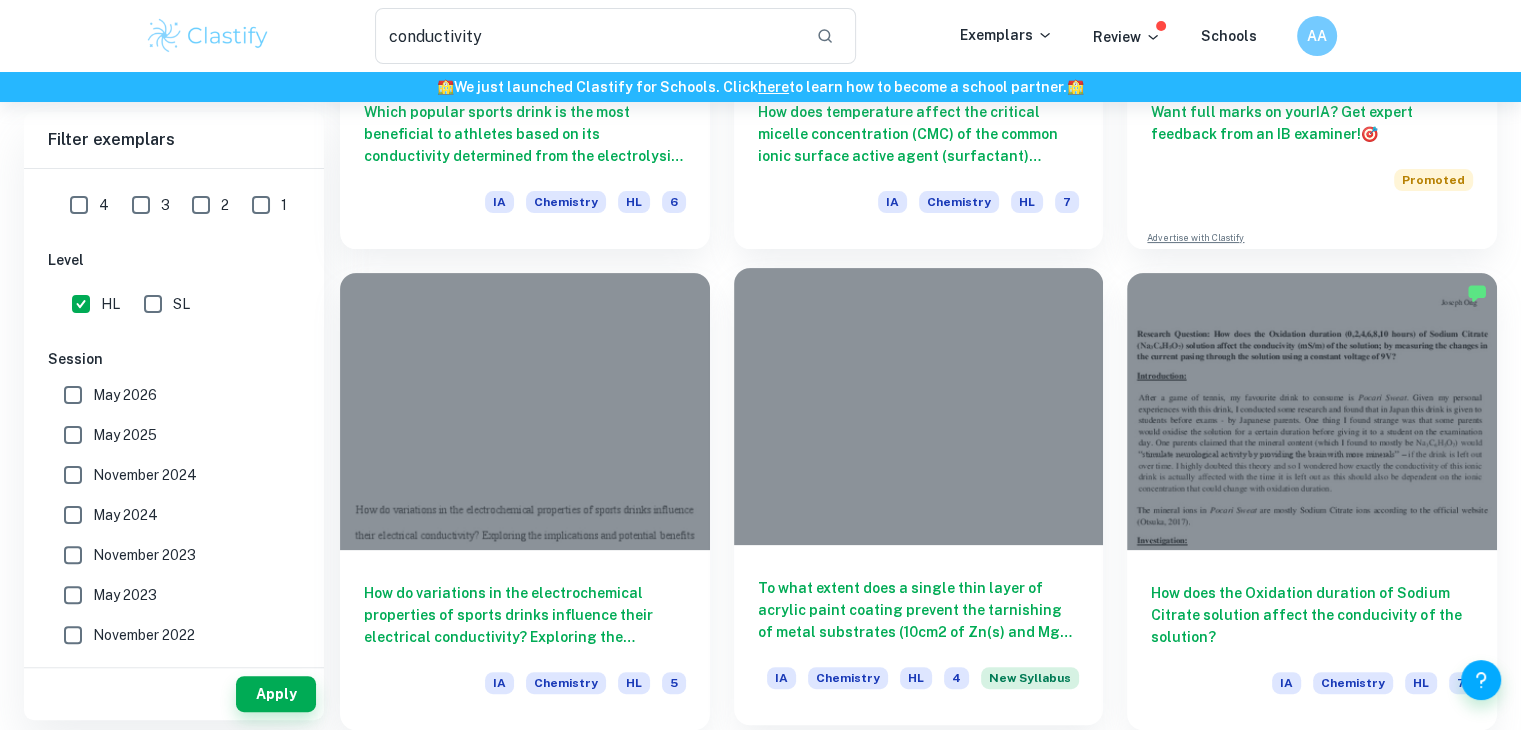 click on "To what extent does a single thin layer of acrylic paint coating prevent the tarnishing of metal substrates (10cm2 of Zn(s) and Mg (s) and 15cm2 Fe(s)), after being submerged in 20cm2 of saltwater solution (5.99 mol/dm³) for 72 hours, as measured by the comparison of the increase in conductivity (μS/cm)? IA Chemistry HL 4 New Syllabus" at bounding box center (919, 635) 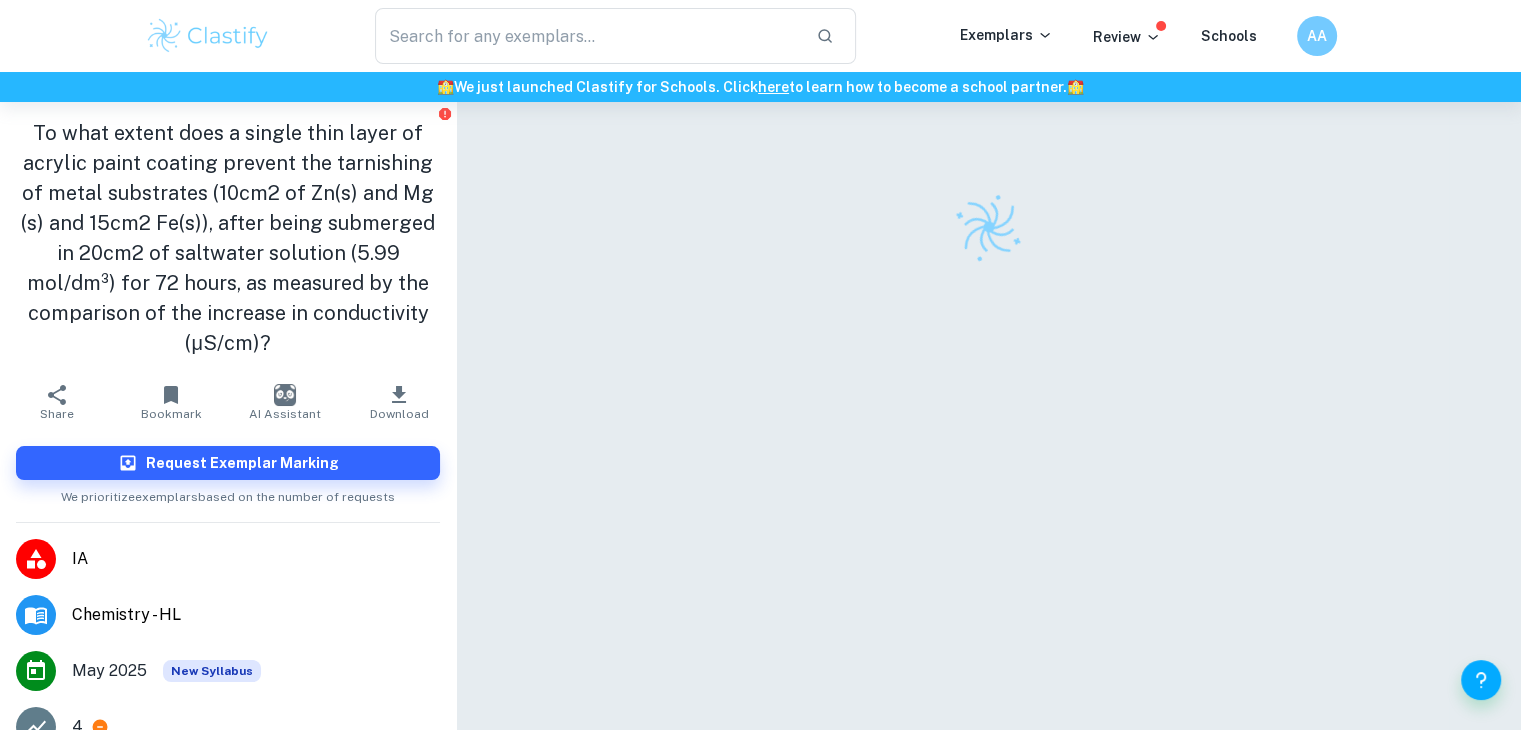 scroll, scrollTop: 102, scrollLeft: 0, axis: vertical 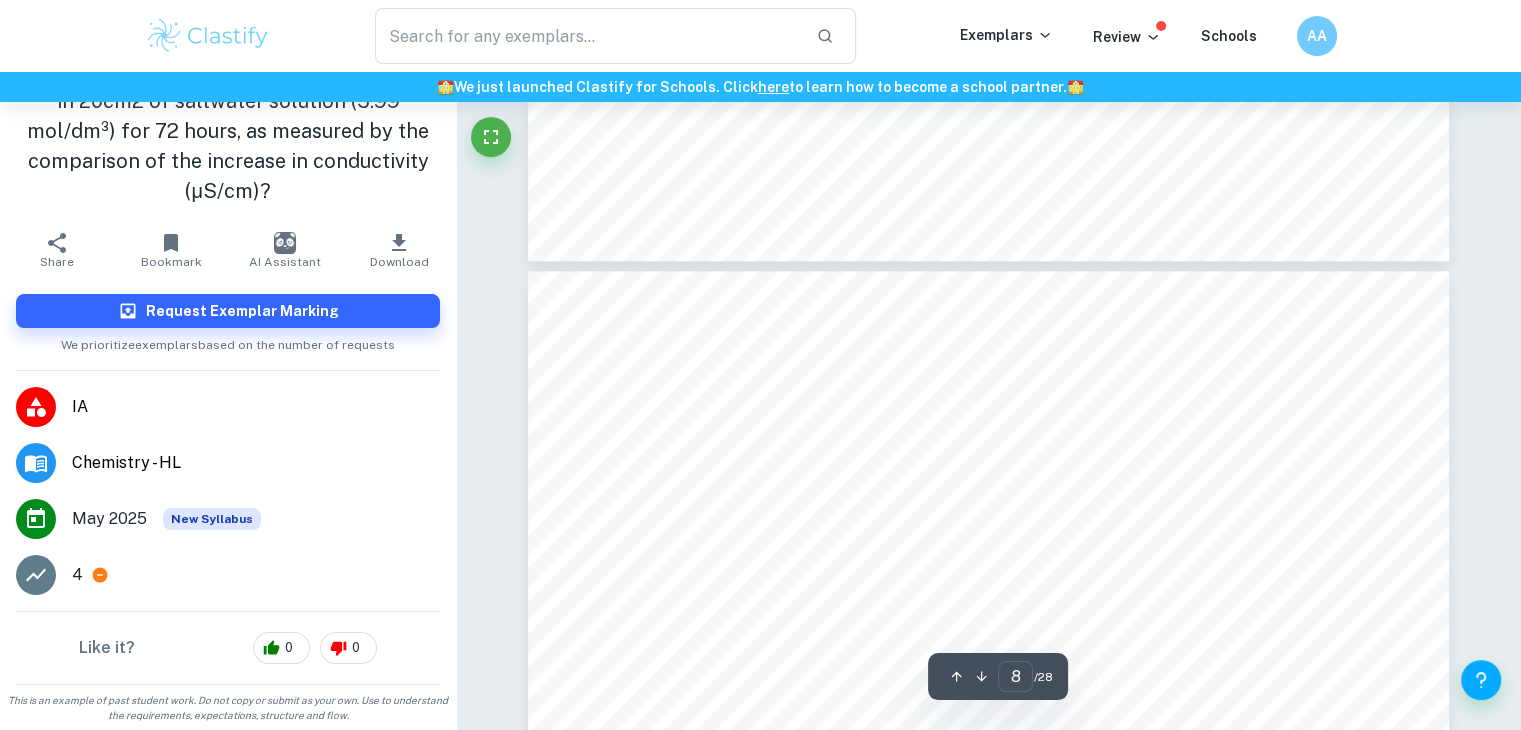 type on "9" 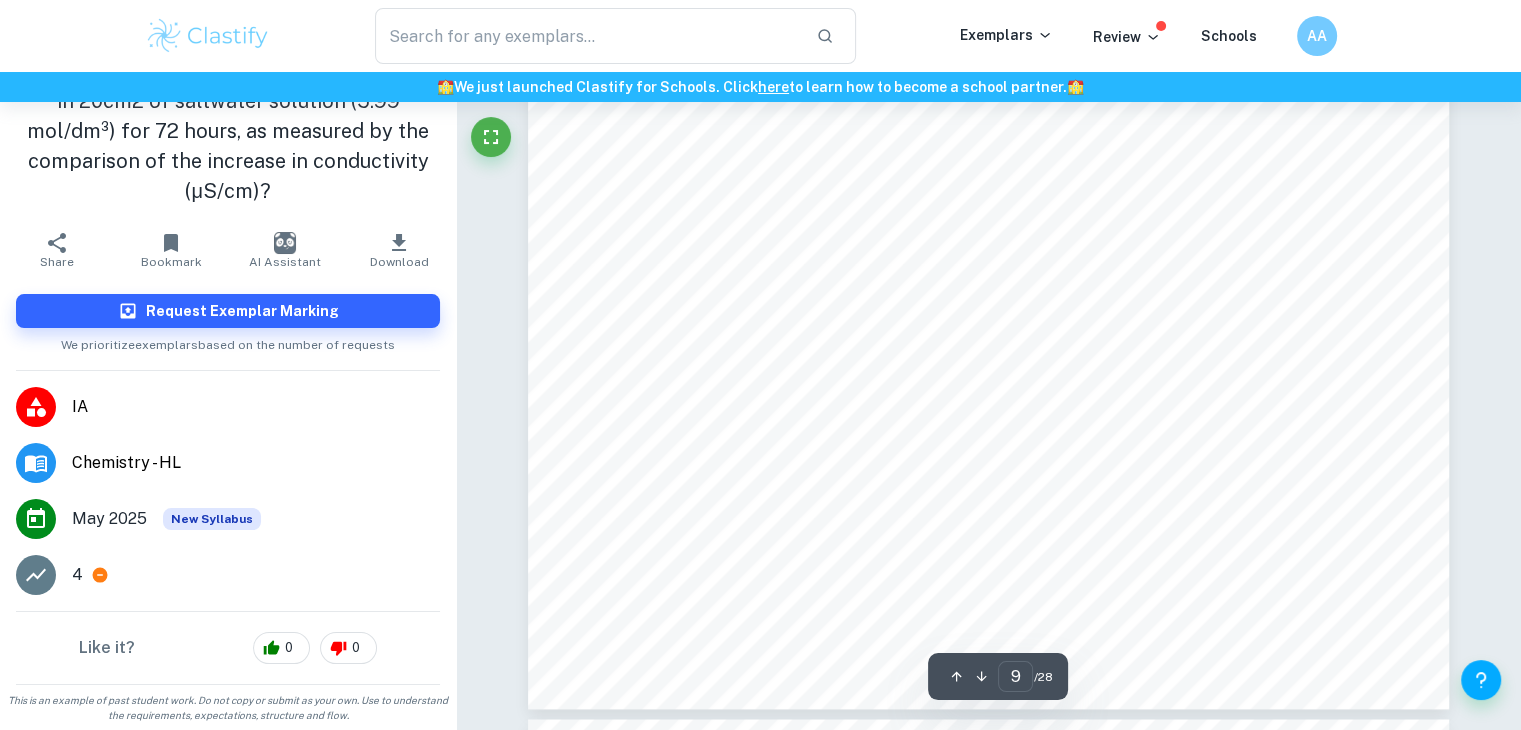 scroll, scrollTop: 10370, scrollLeft: 0, axis: vertical 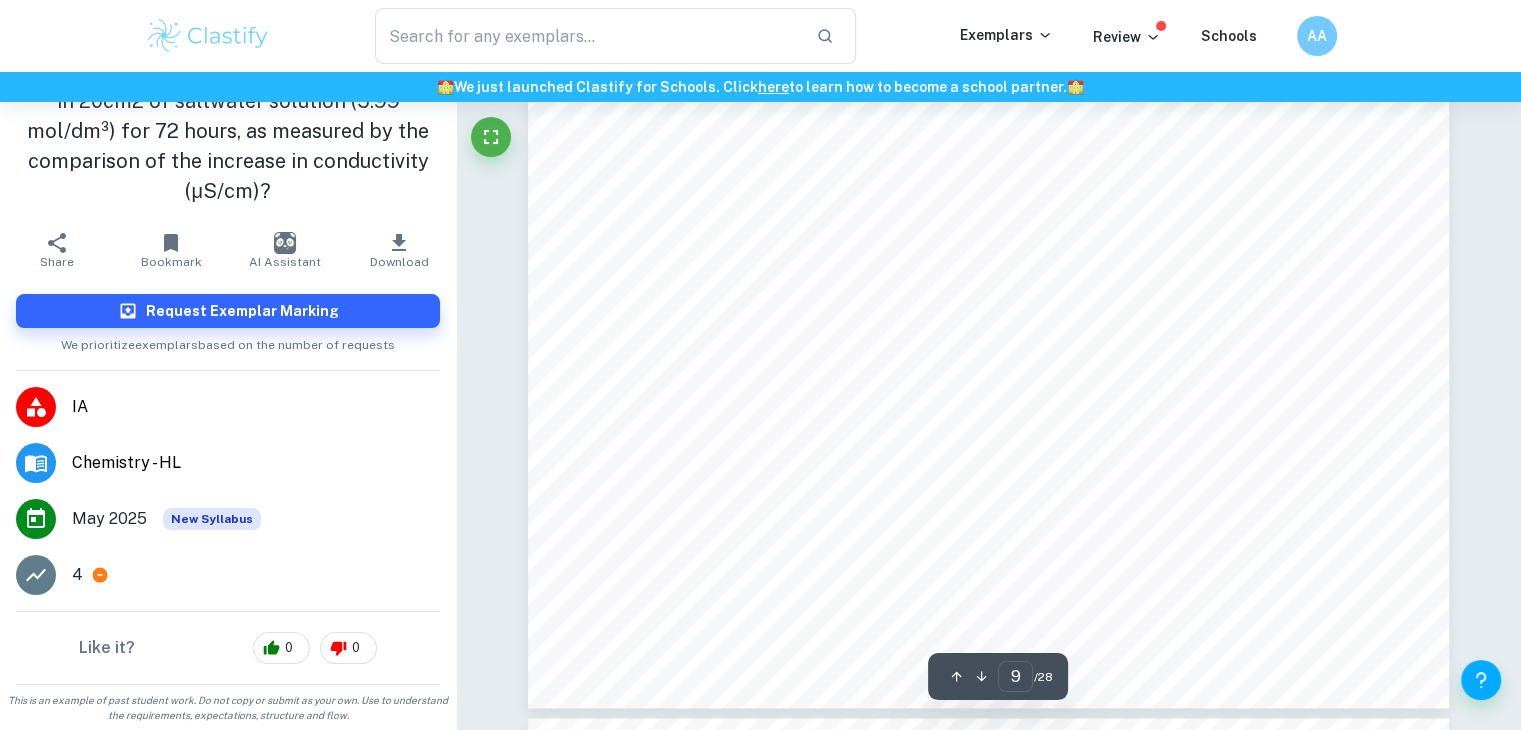 type on "conductivity" 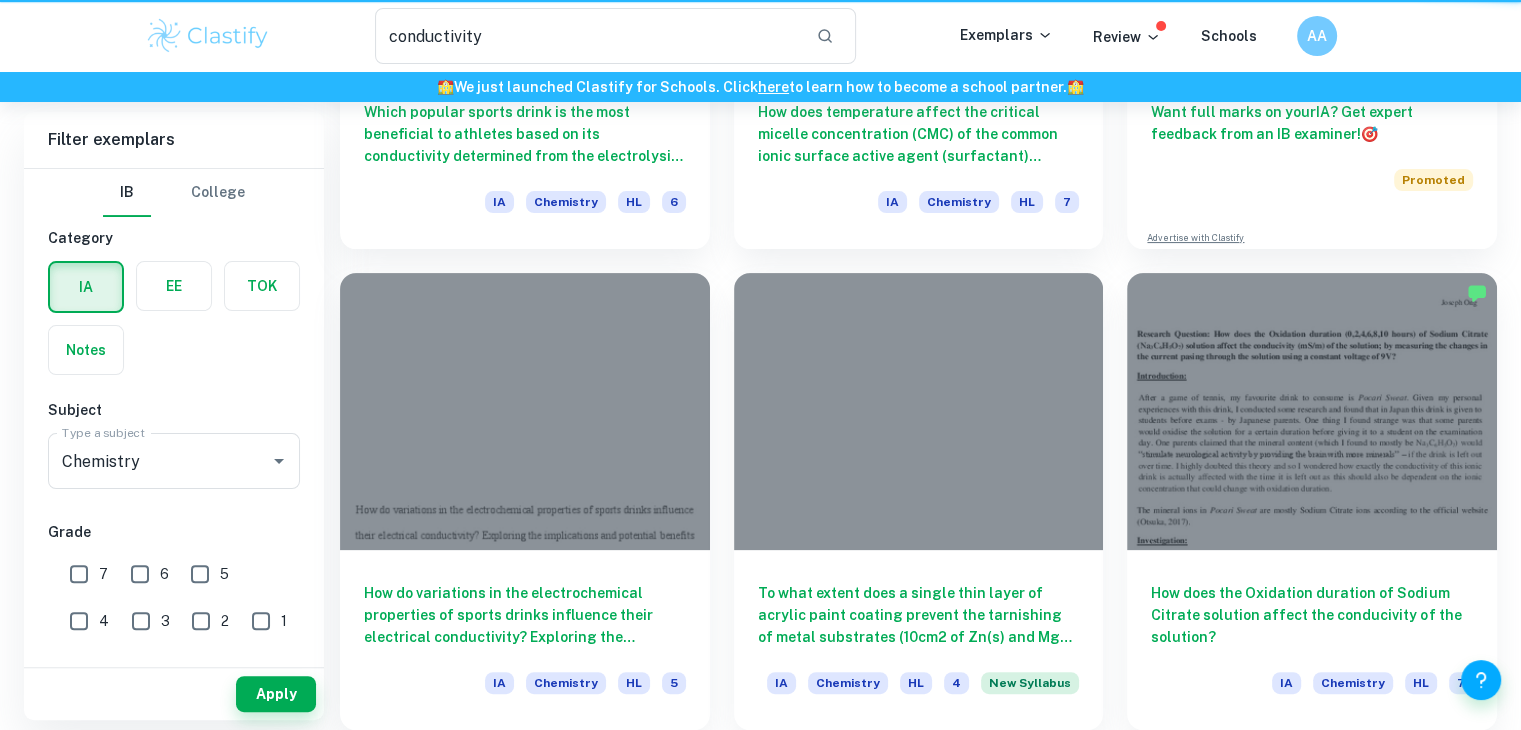 scroll, scrollTop: 427, scrollLeft: 0, axis: vertical 